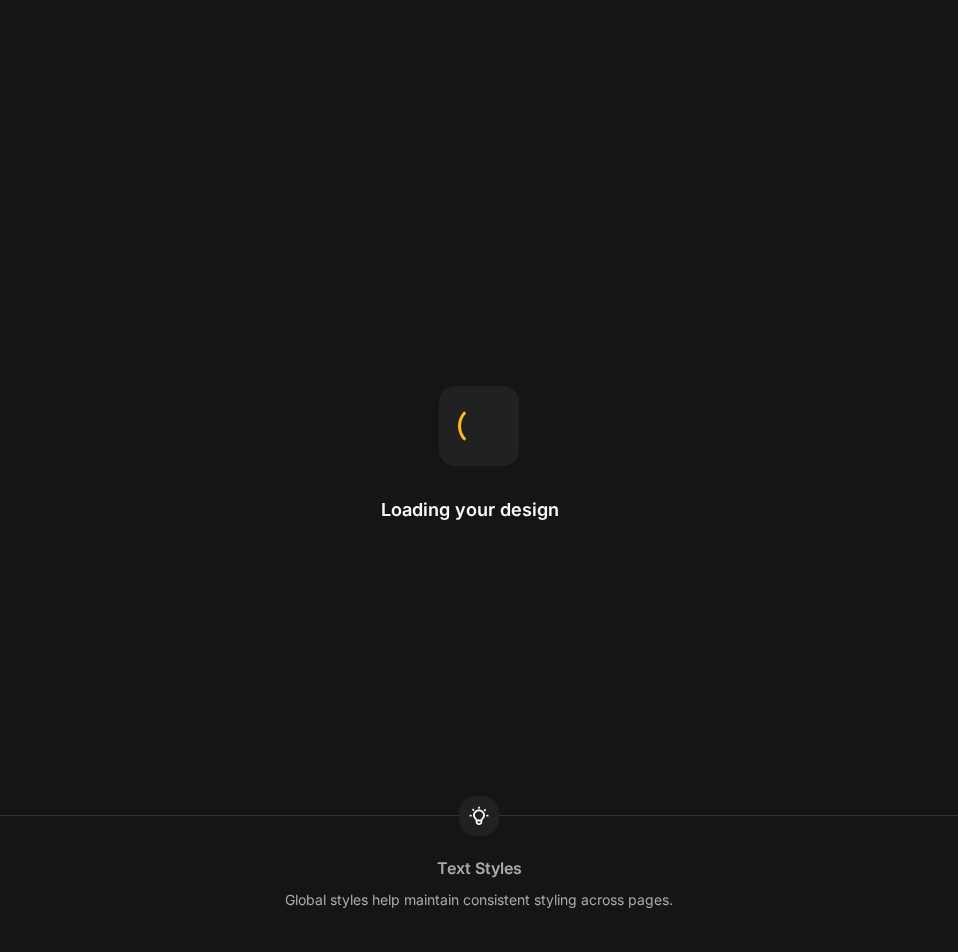 scroll, scrollTop: 0, scrollLeft: 0, axis: both 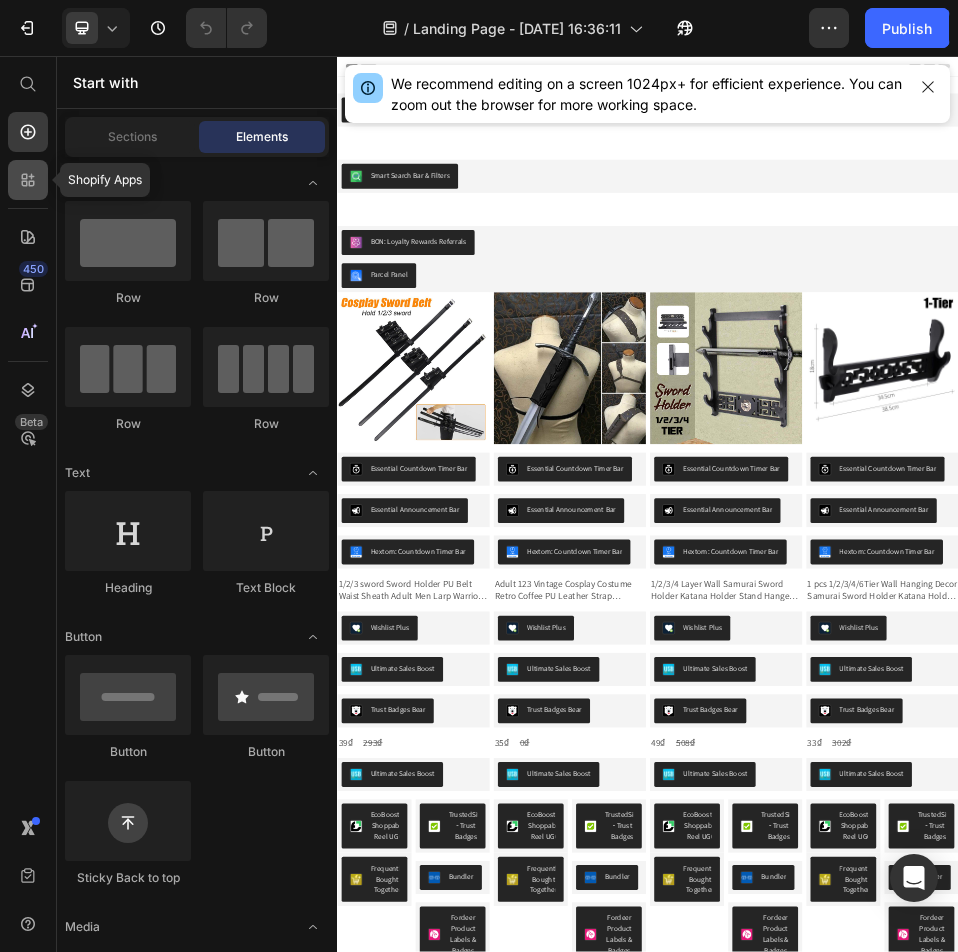 click 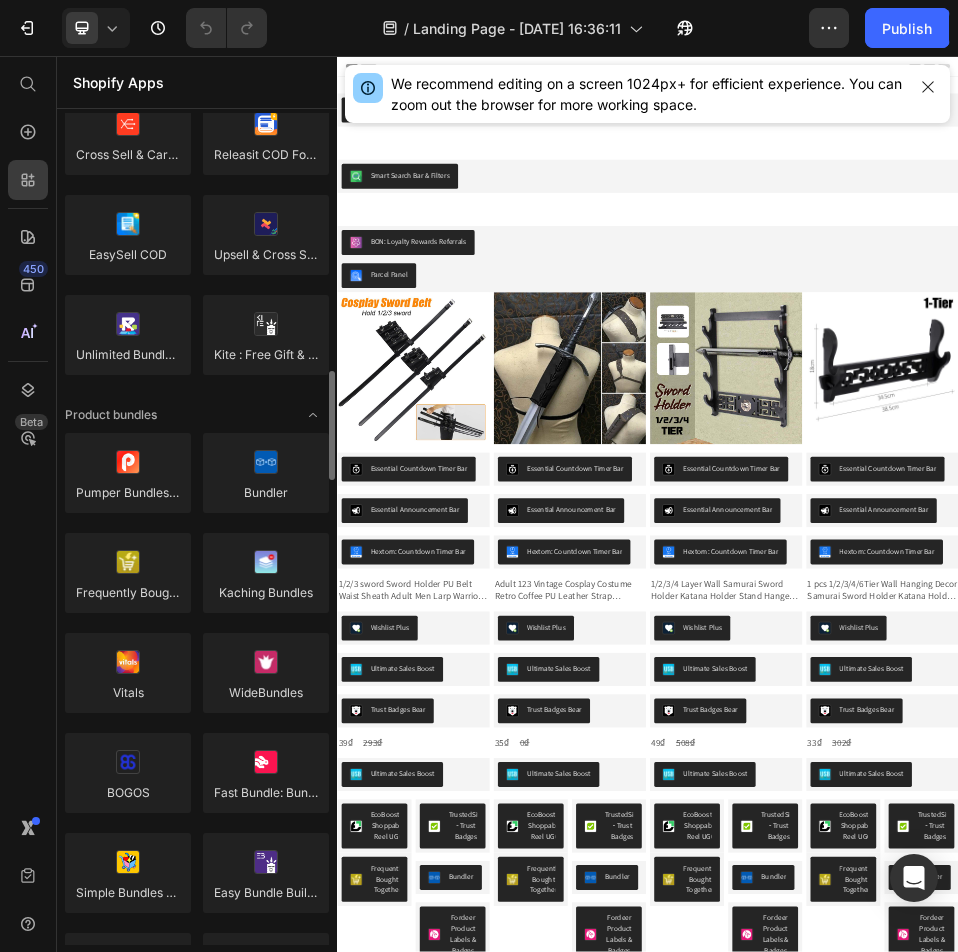 scroll, scrollTop: 1200, scrollLeft: 0, axis: vertical 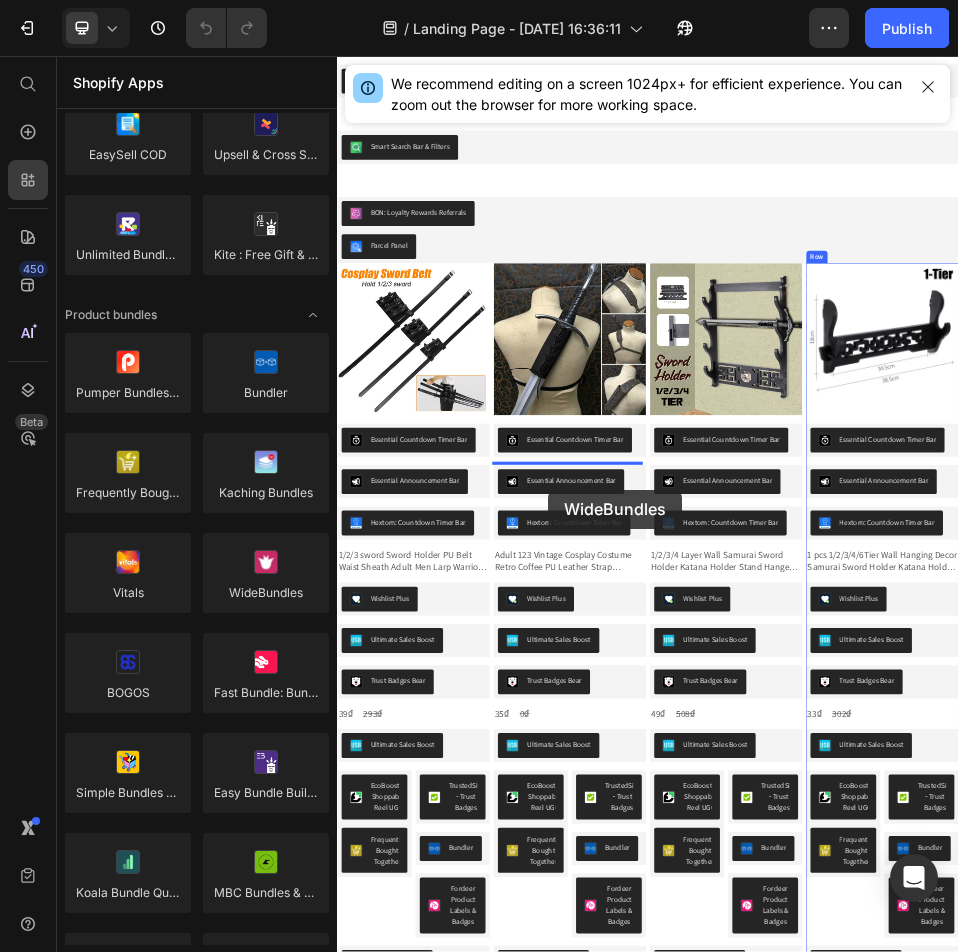 drag, startPoint x: 632, startPoint y: 624, endPoint x: 744, endPoint y: 894, distance: 292.30804 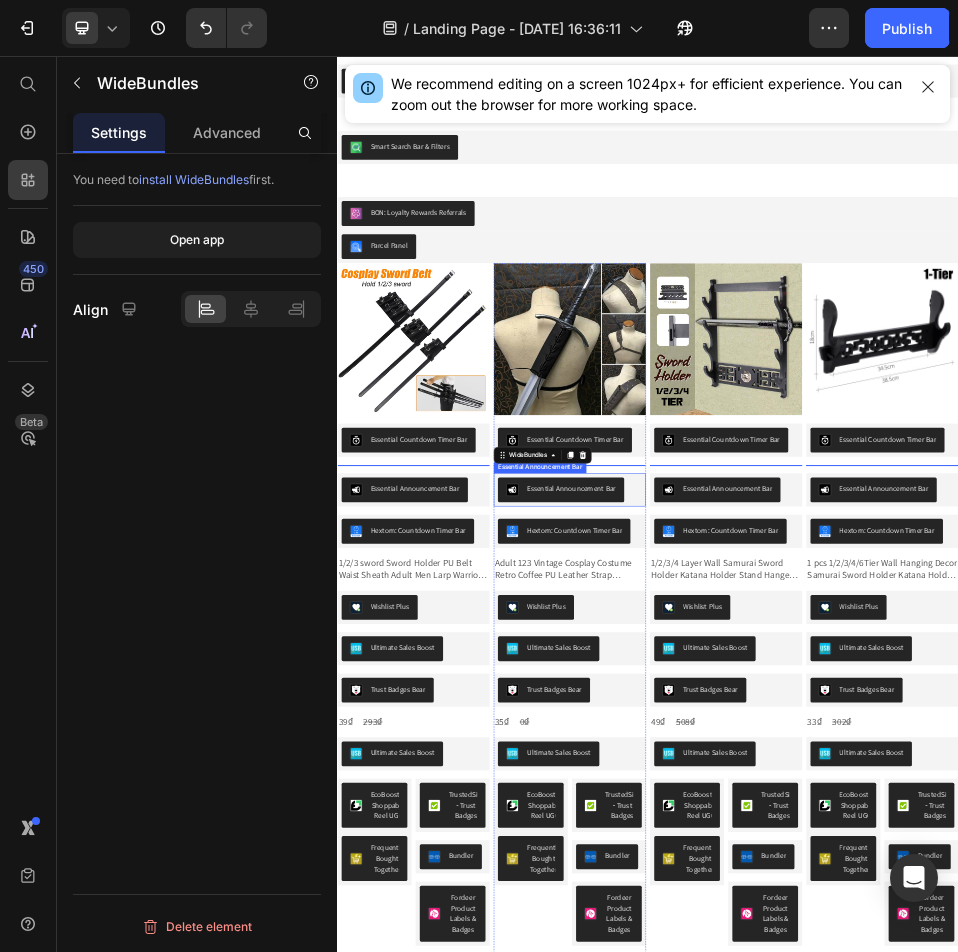 scroll, scrollTop: 63, scrollLeft: 0, axis: vertical 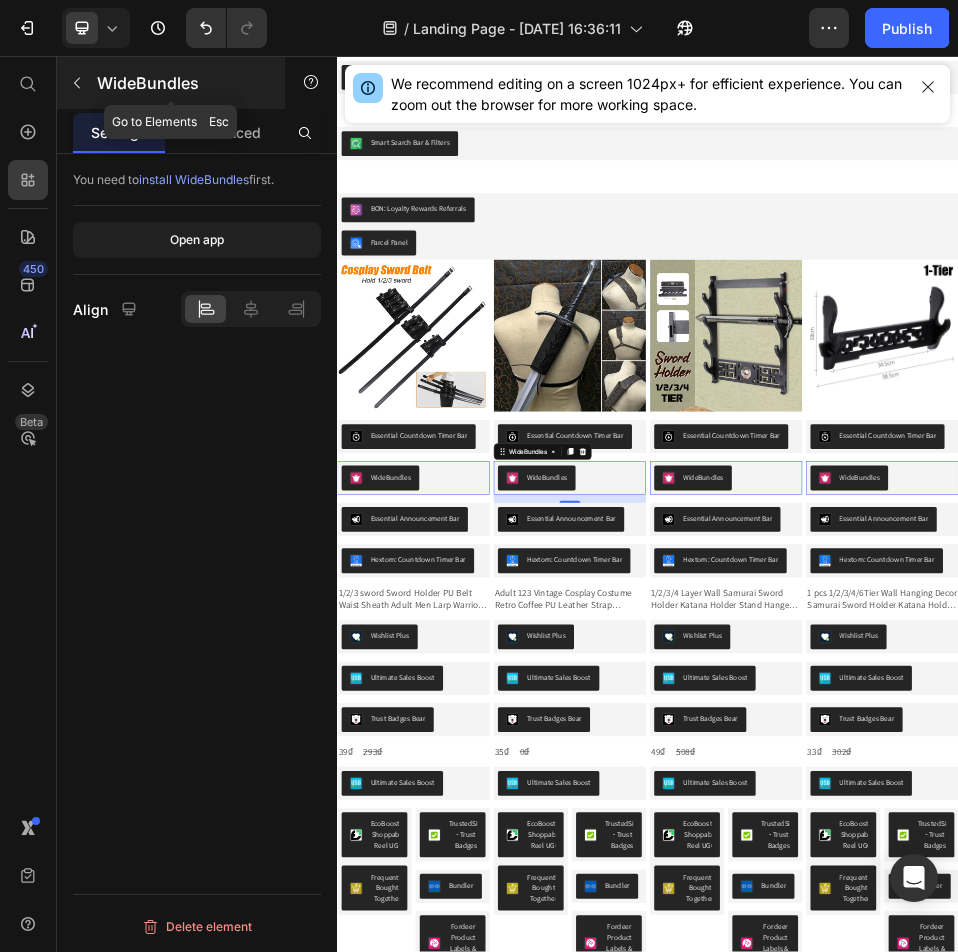 click on "WideBundles" at bounding box center [171, 83] 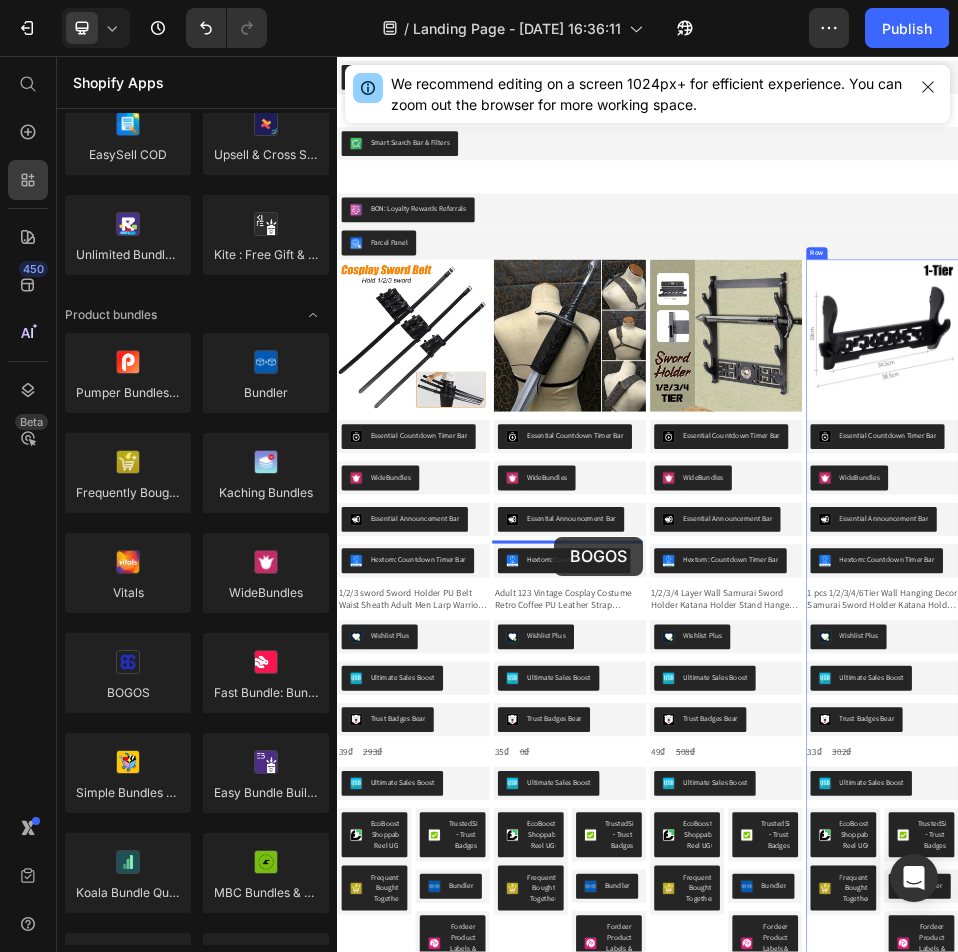drag, startPoint x: 483, startPoint y: 717, endPoint x: 756, endPoint y: 985, distance: 382.5611 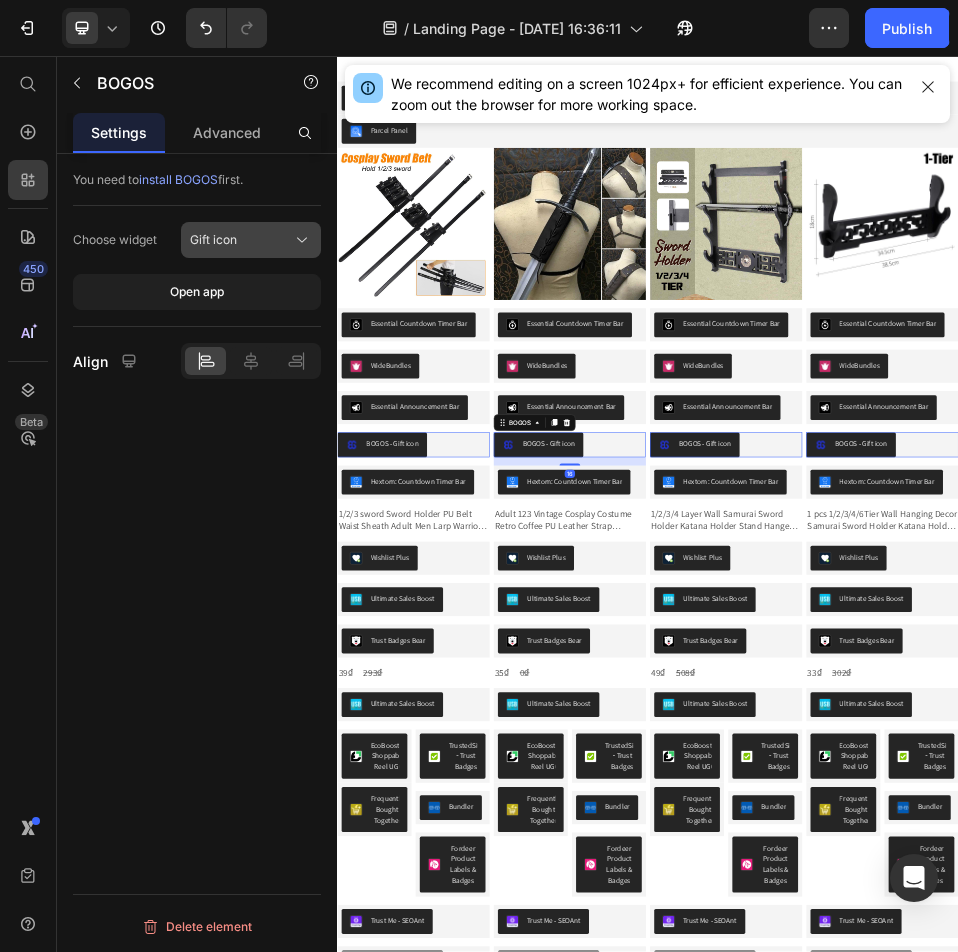 click on "Gift icon" at bounding box center [251, 240] 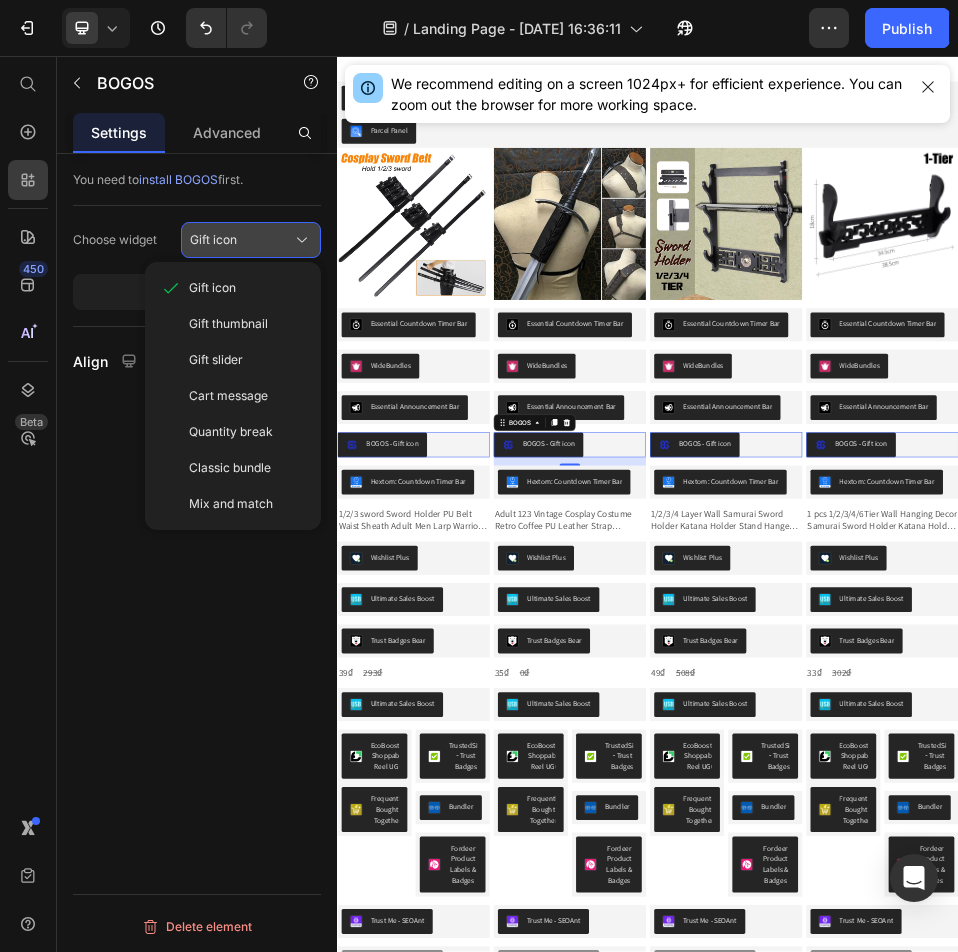 click on "Gift icon" at bounding box center (251, 240) 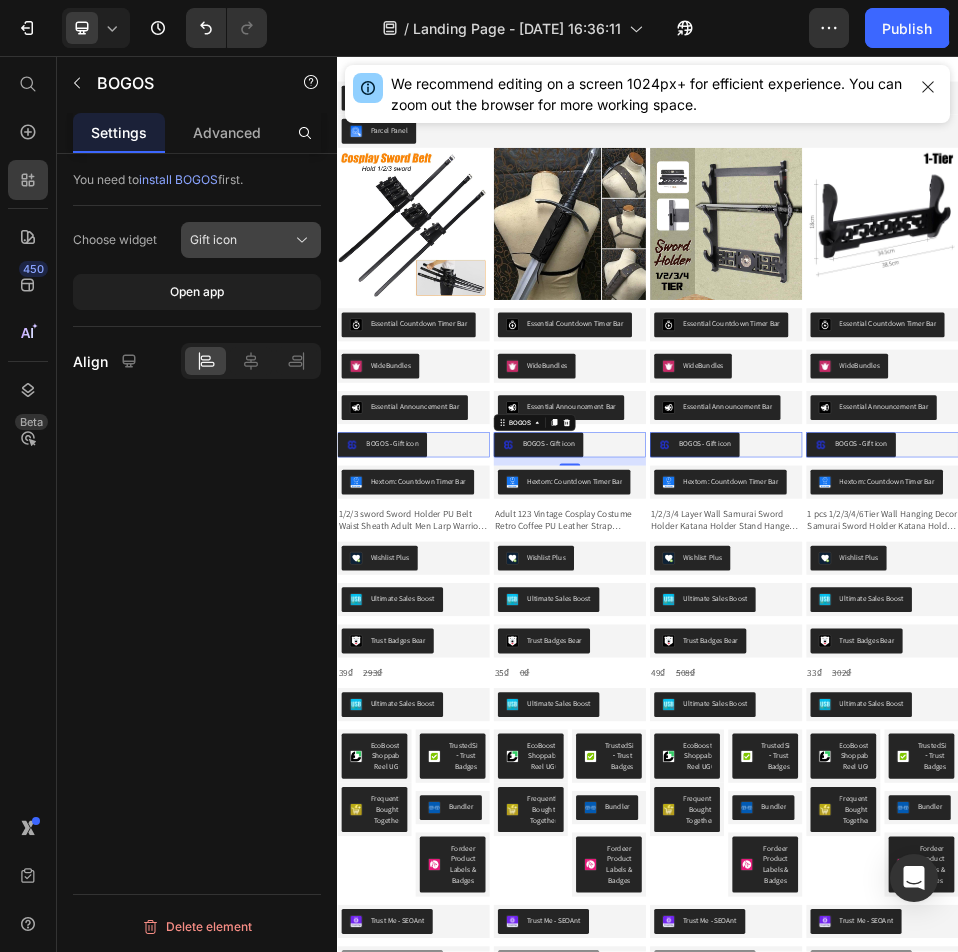 click on "Gift icon" 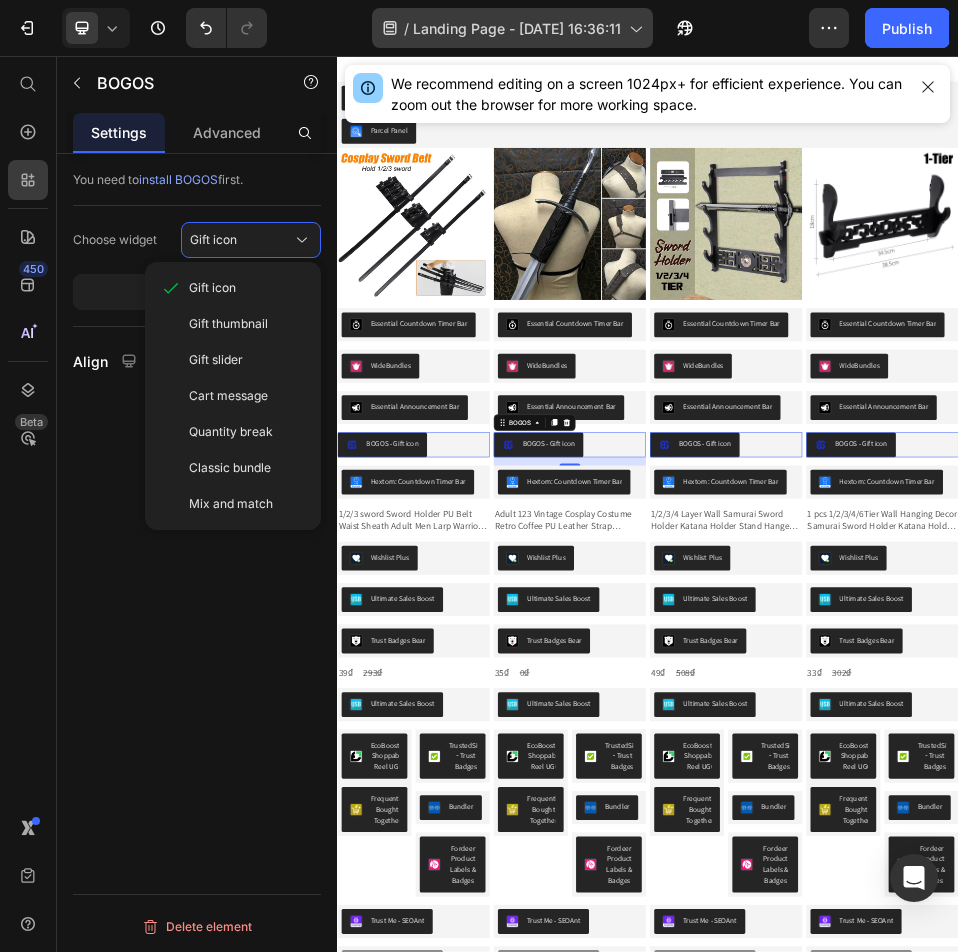 click on "Landing Page - [DATE] 16:36:11" at bounding box center [517, 28] 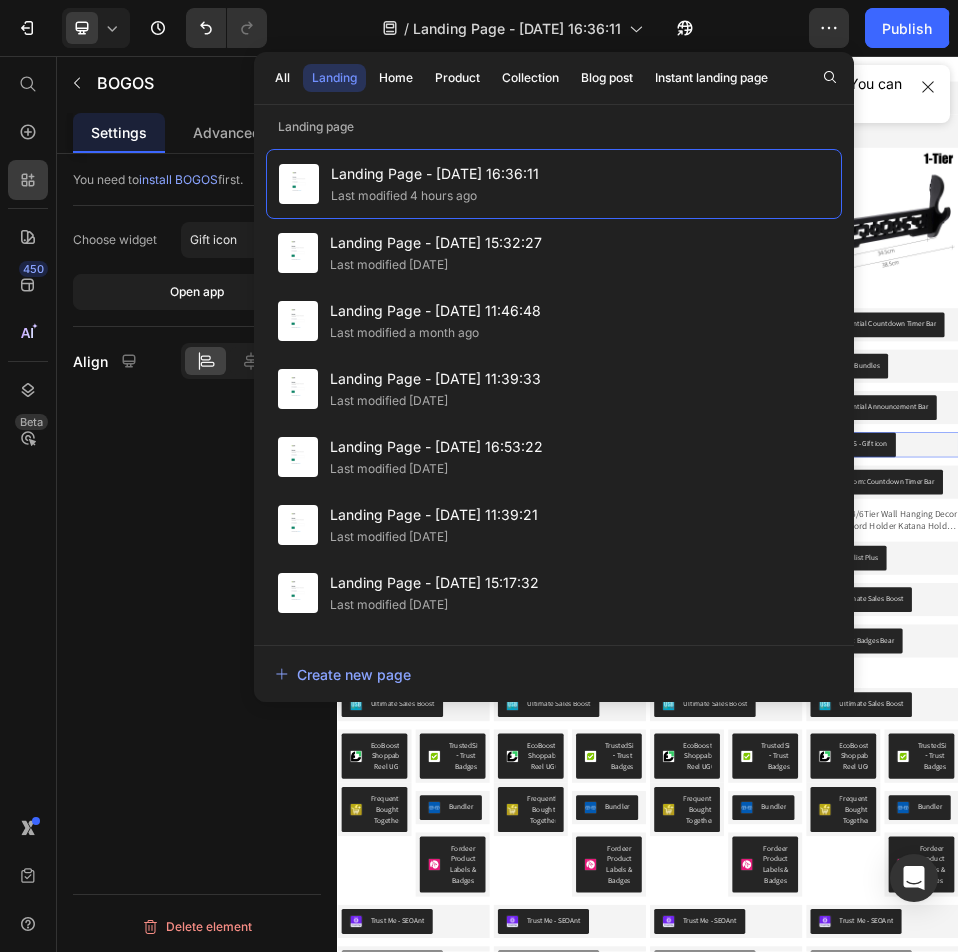 click on "You need to  install BOGOS  first.  Choose widget Gift icon  Open app  Align  Delete element" at bounding box center [197, 581] 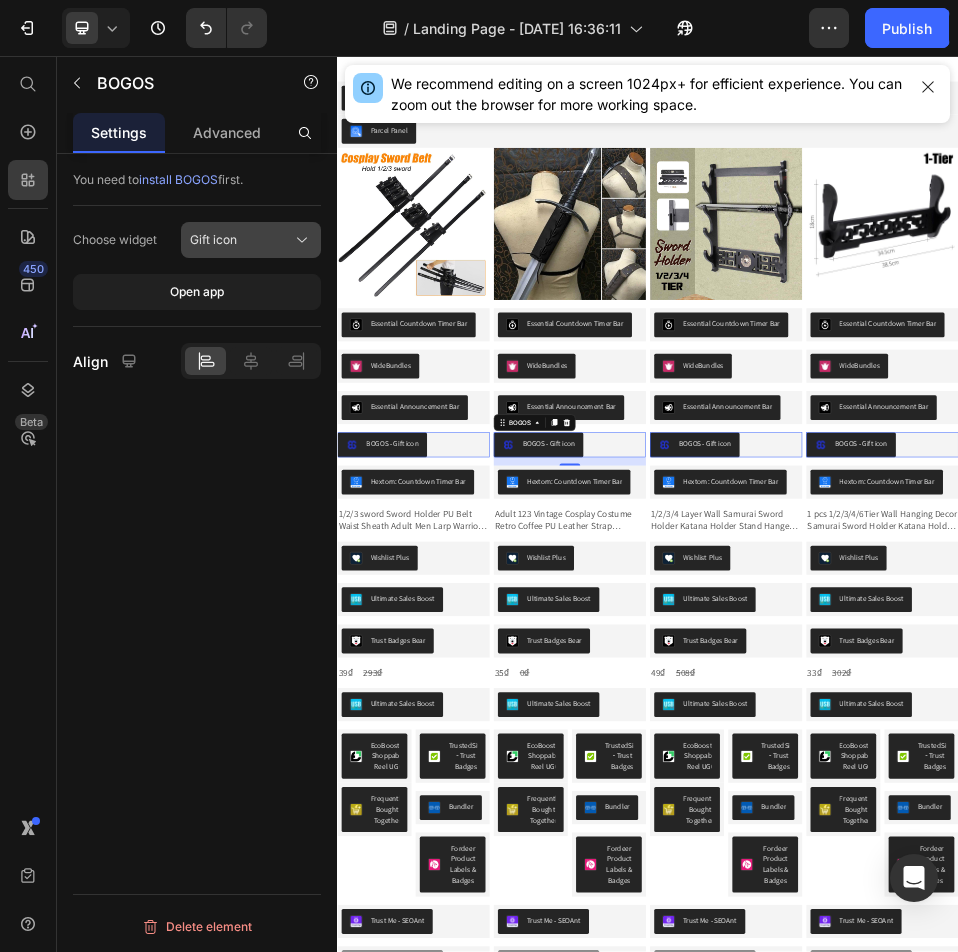 click 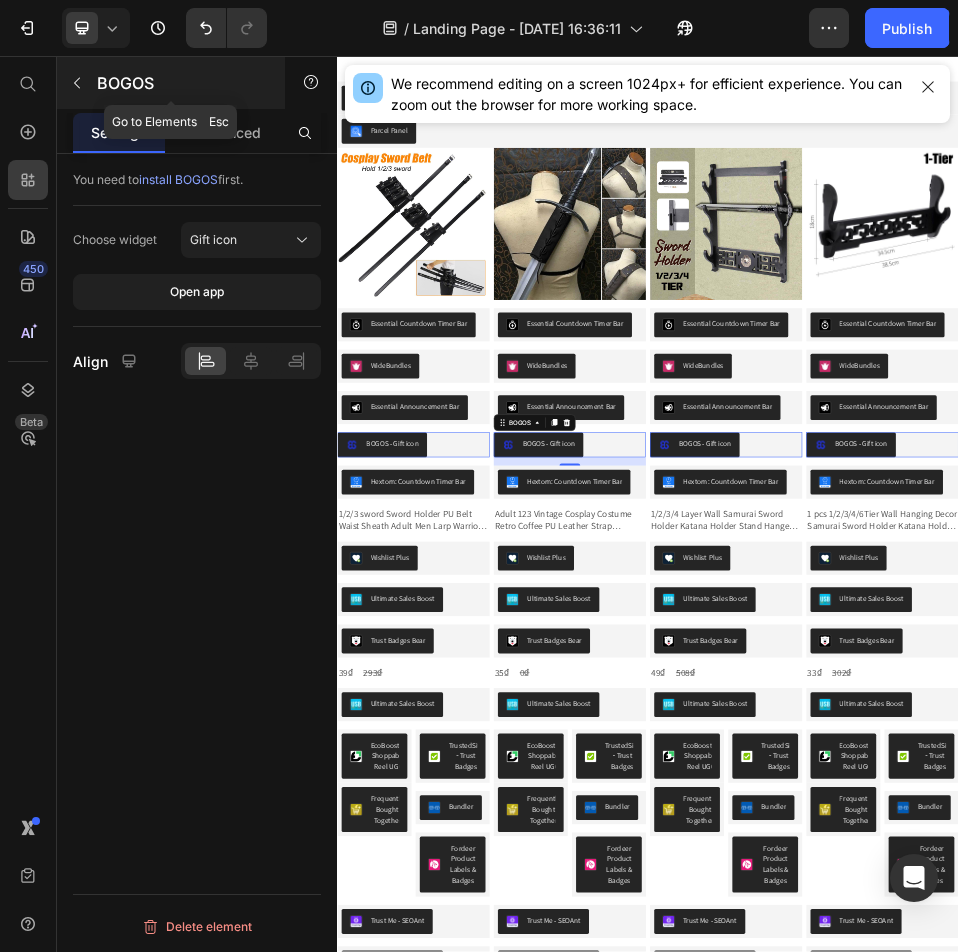click on "BOGOS" at bounding box center (182, 83) 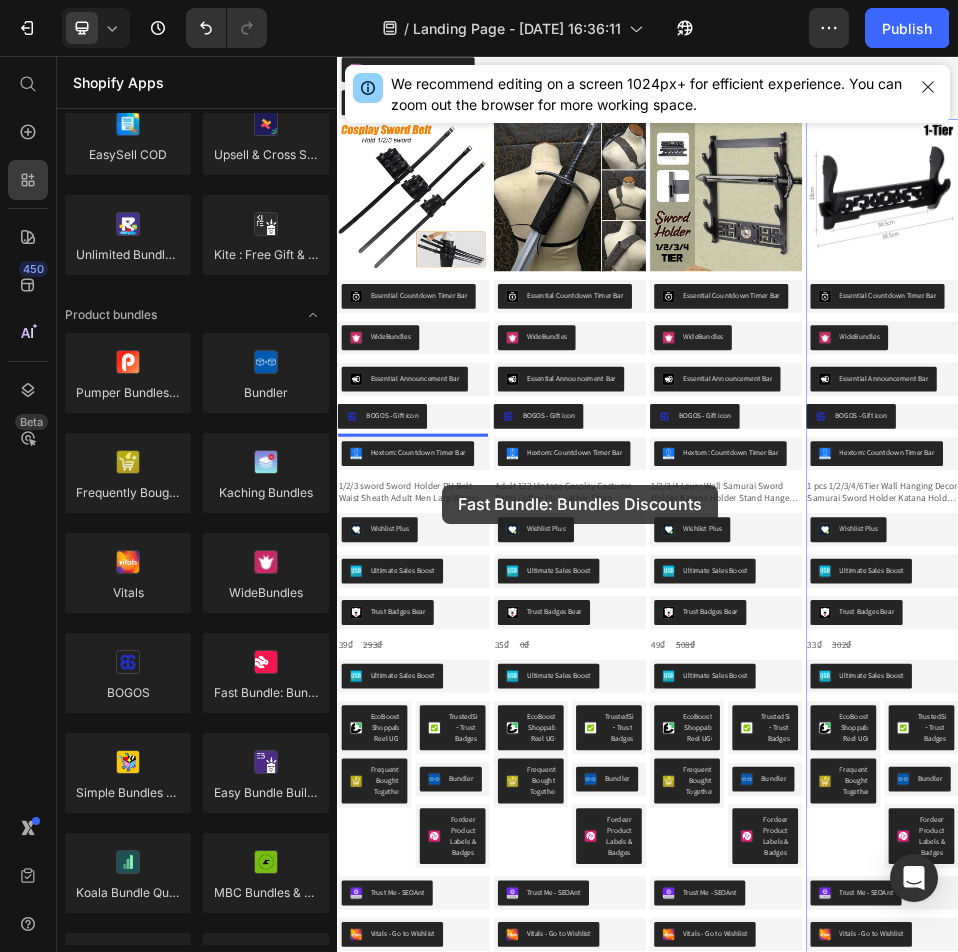 drag, startPoint x: 611, startPoint y: 722, endPoint x: 539, endPoint y: 884, distance: 177.27943 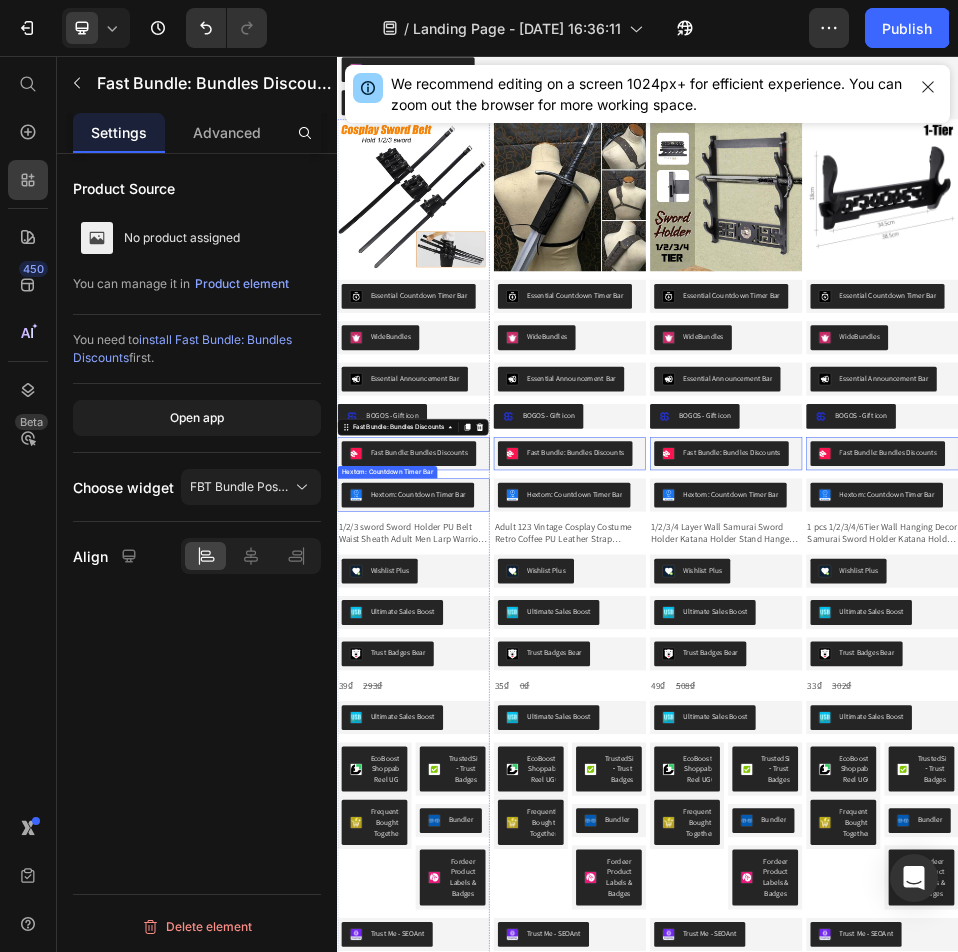 scroll, scrollTop: 344, scrollLeft: 0, axis: vertical 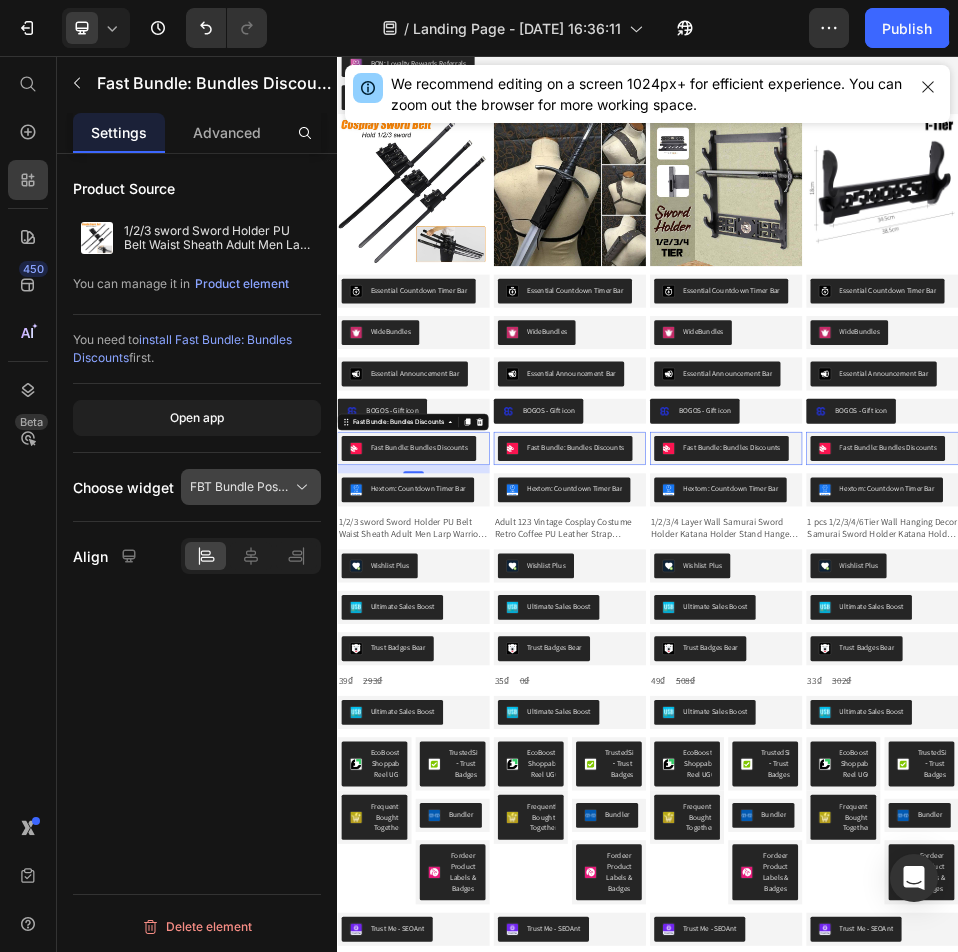 click on "FBT Bundle Position" at bounding box center [251, 487] 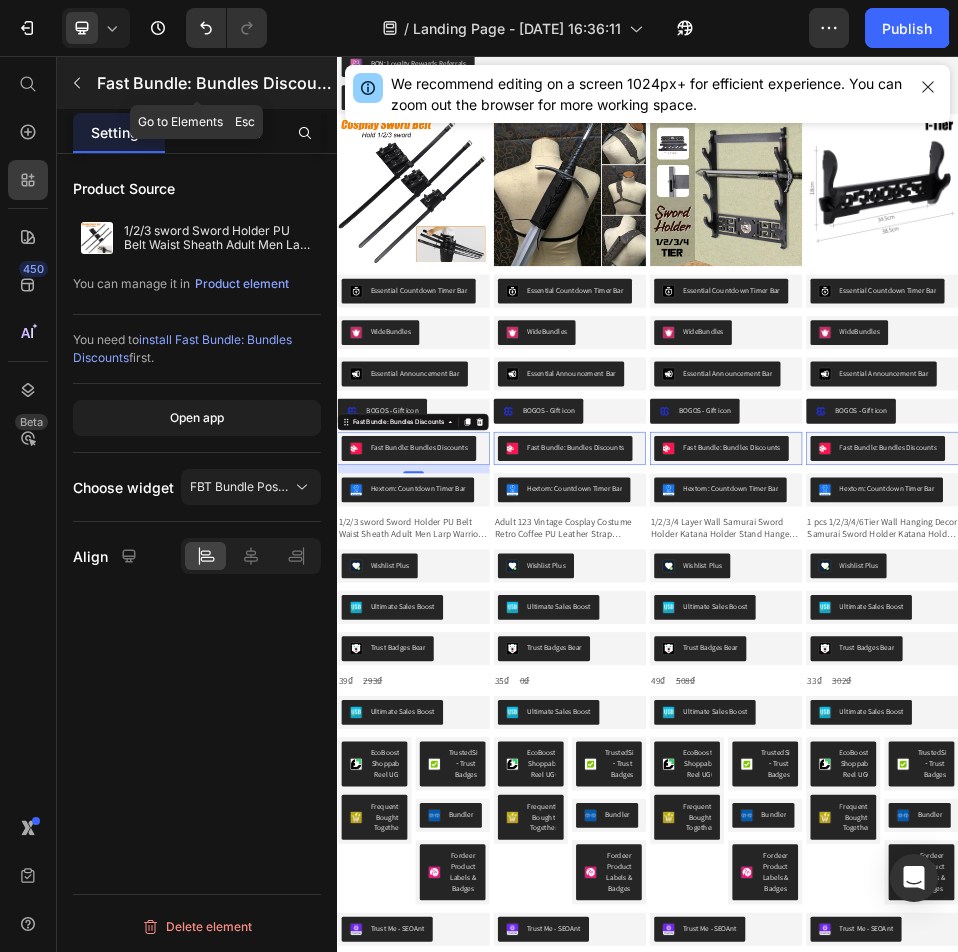click on "Fast Bundle: Bundles Discounts" at bounding box center (215, 83) 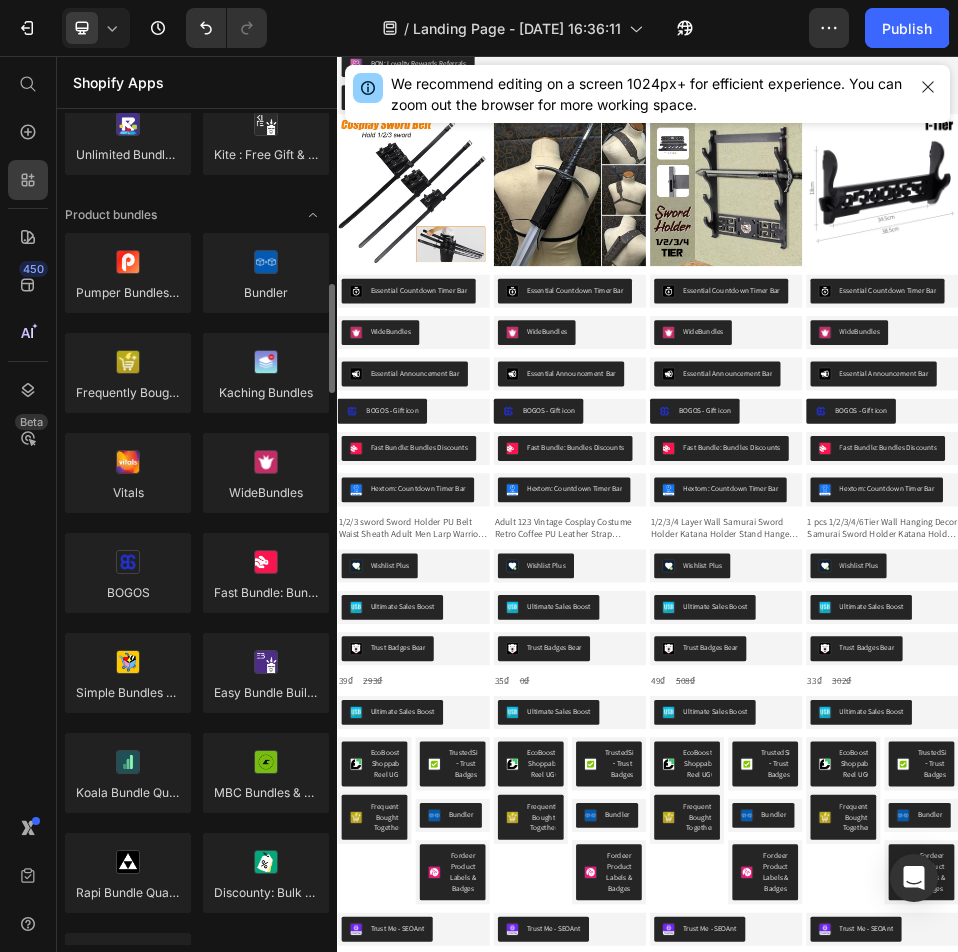 scroll, scrollTop: 1400, scrollLeft: 0, axis: vertical 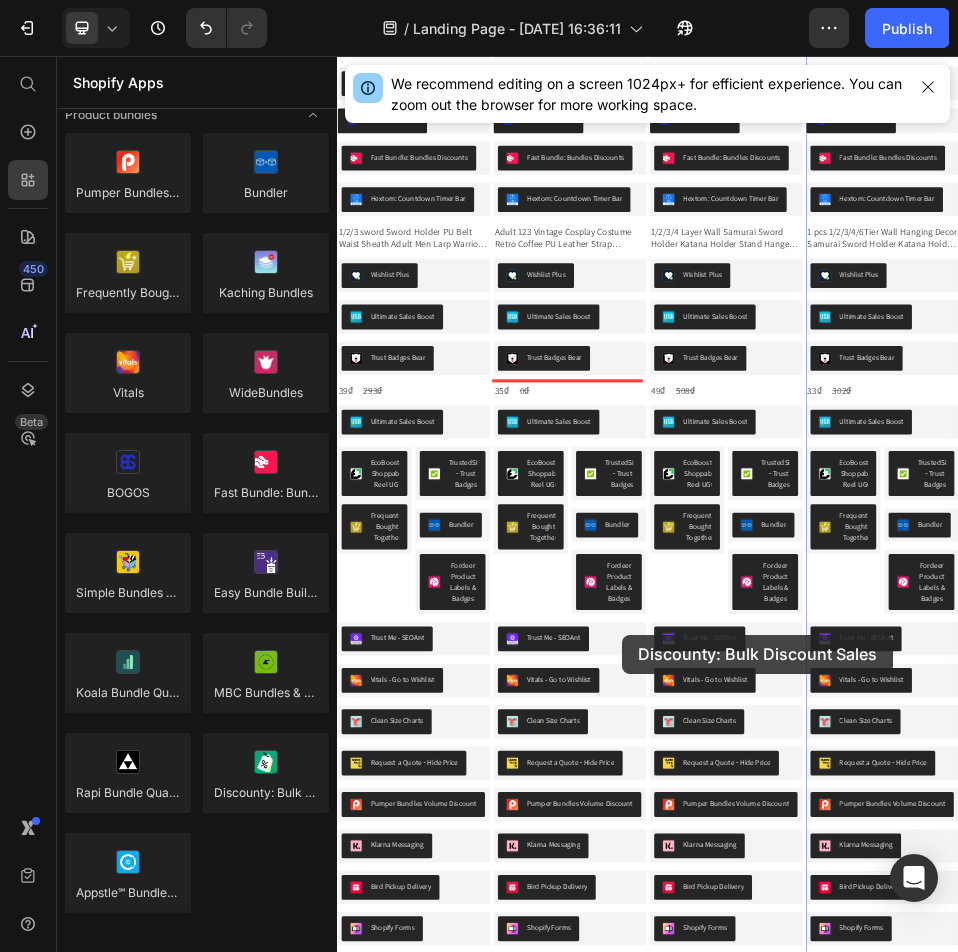 drag, startPoint x: 573, startPoint y: 828, endPoint x: 887, endPoint y: 1174, distance: 467.2387 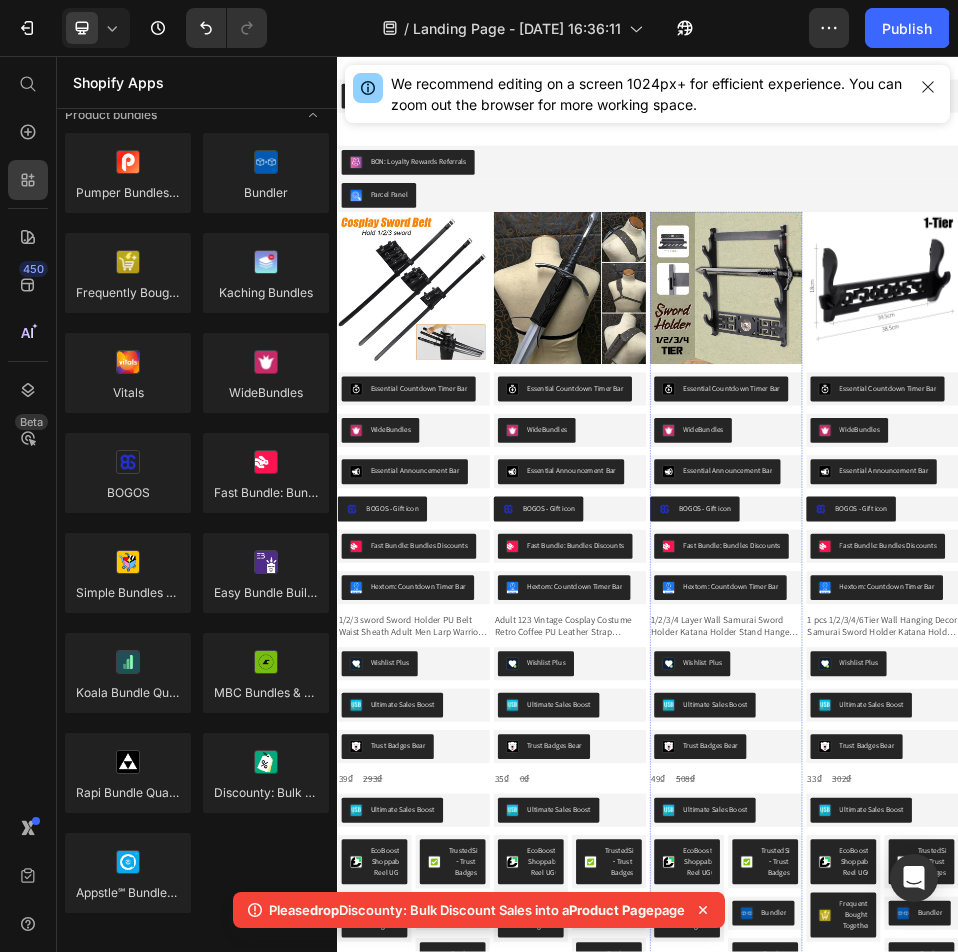 scroll, scrollTop: 0, scrollLeft: 0, axis: both 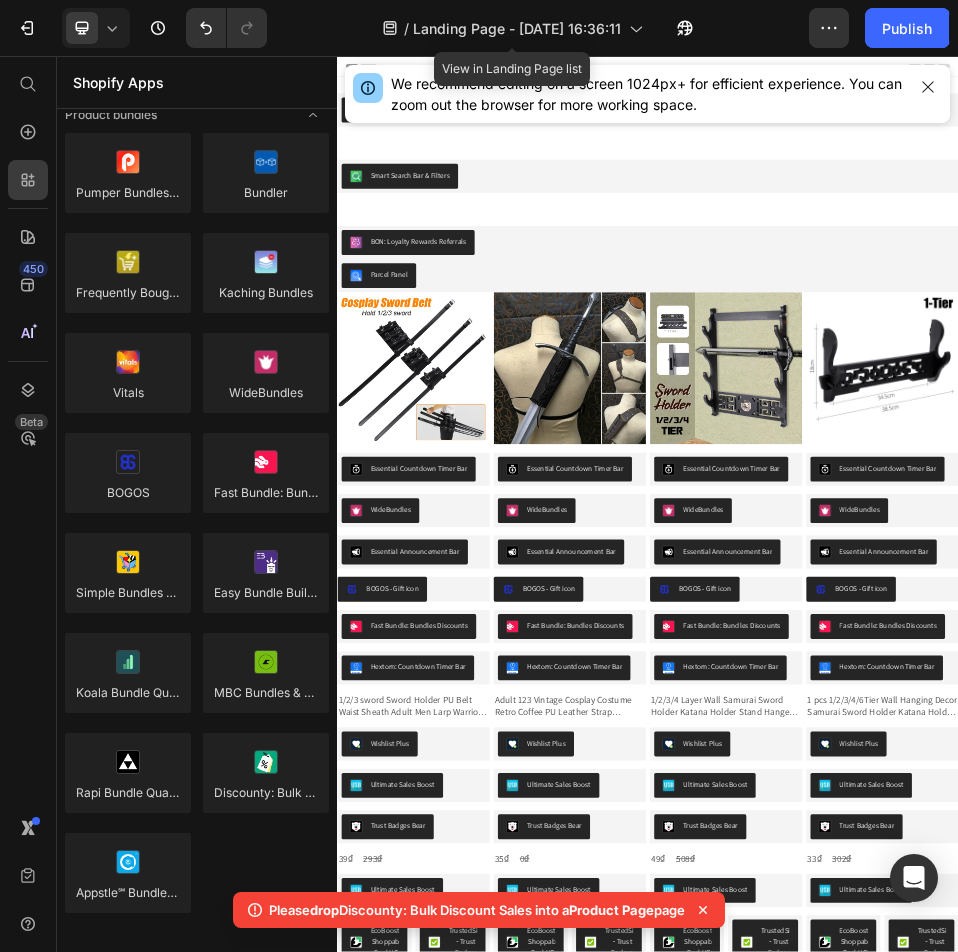 click on "/  Landing Page - [DATE] 16:36:11" 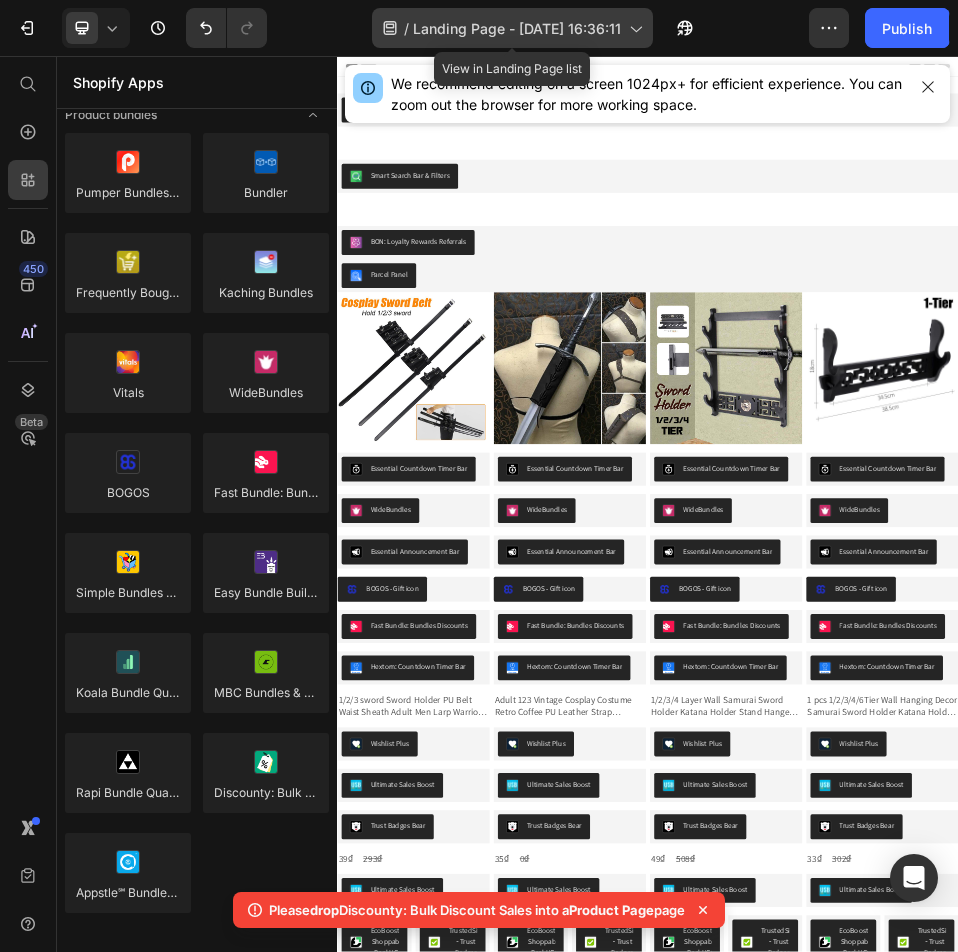 click on "Landing Page - [DATE] 16:36:11" at bounding box center (517, 28) 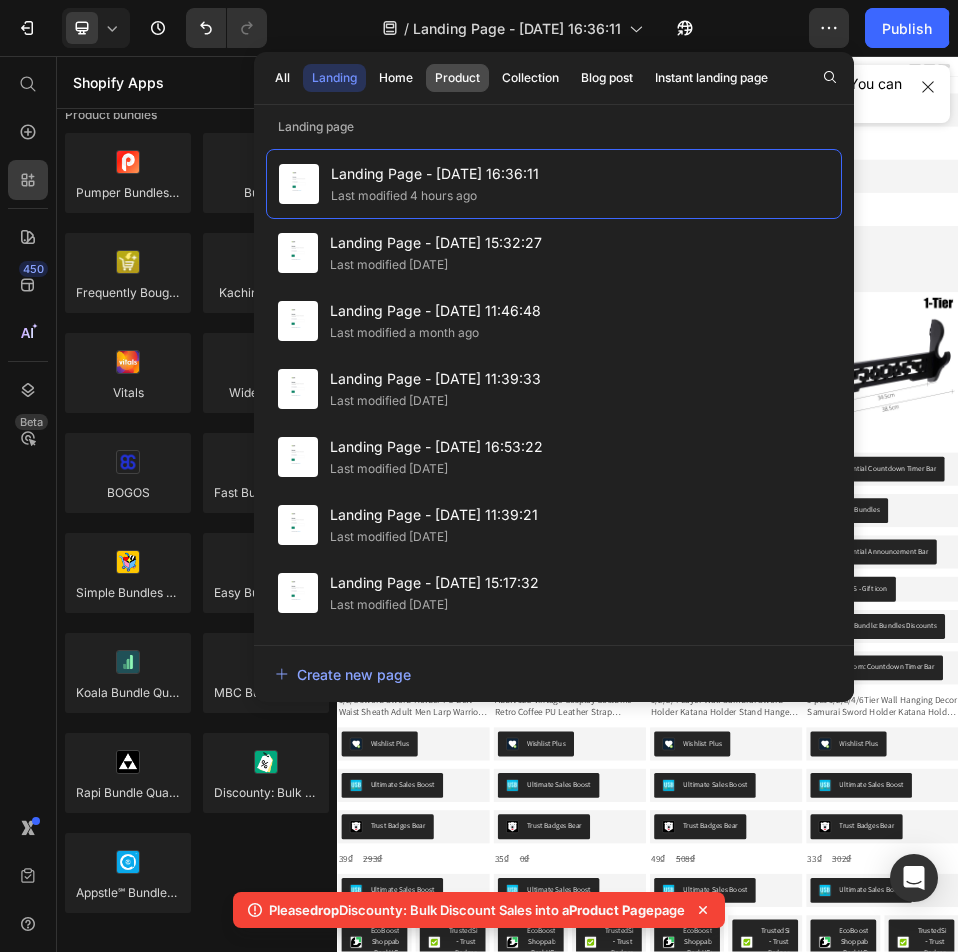 click on "Product" at bounding box center (457, 78) 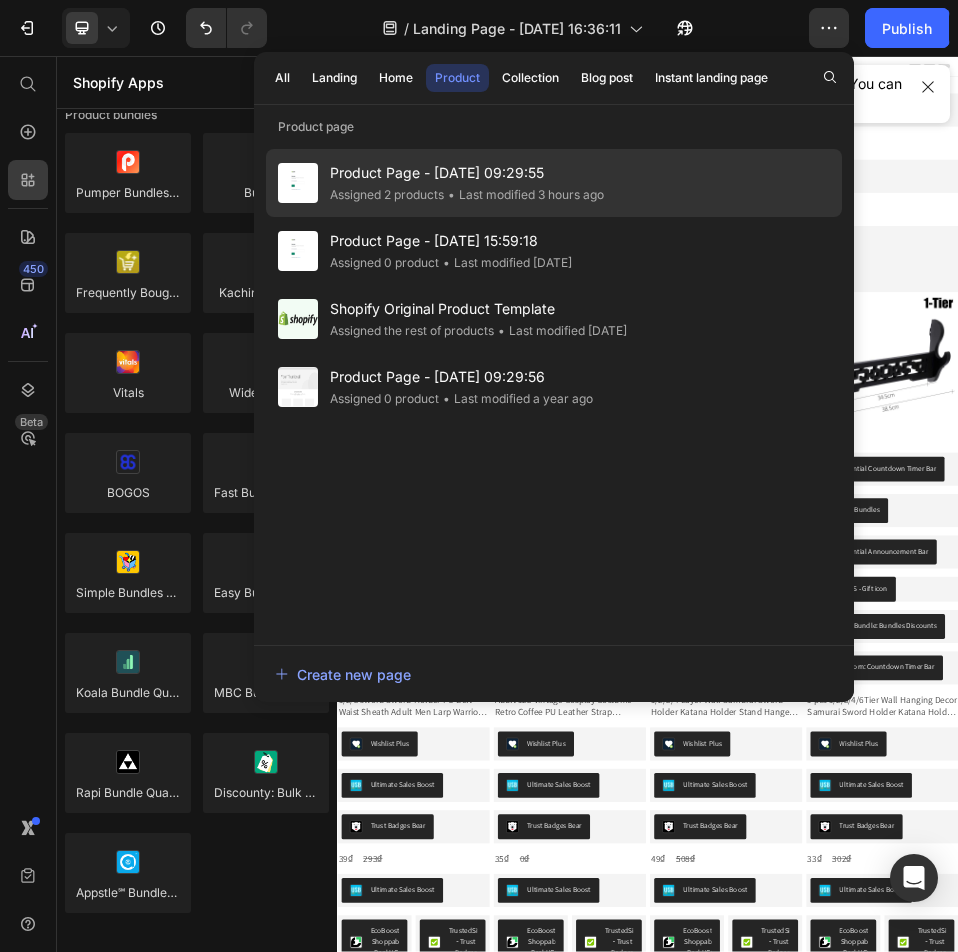 click on "Product Page - [DATE] 09:29:55" at bounding box center [467, 173] 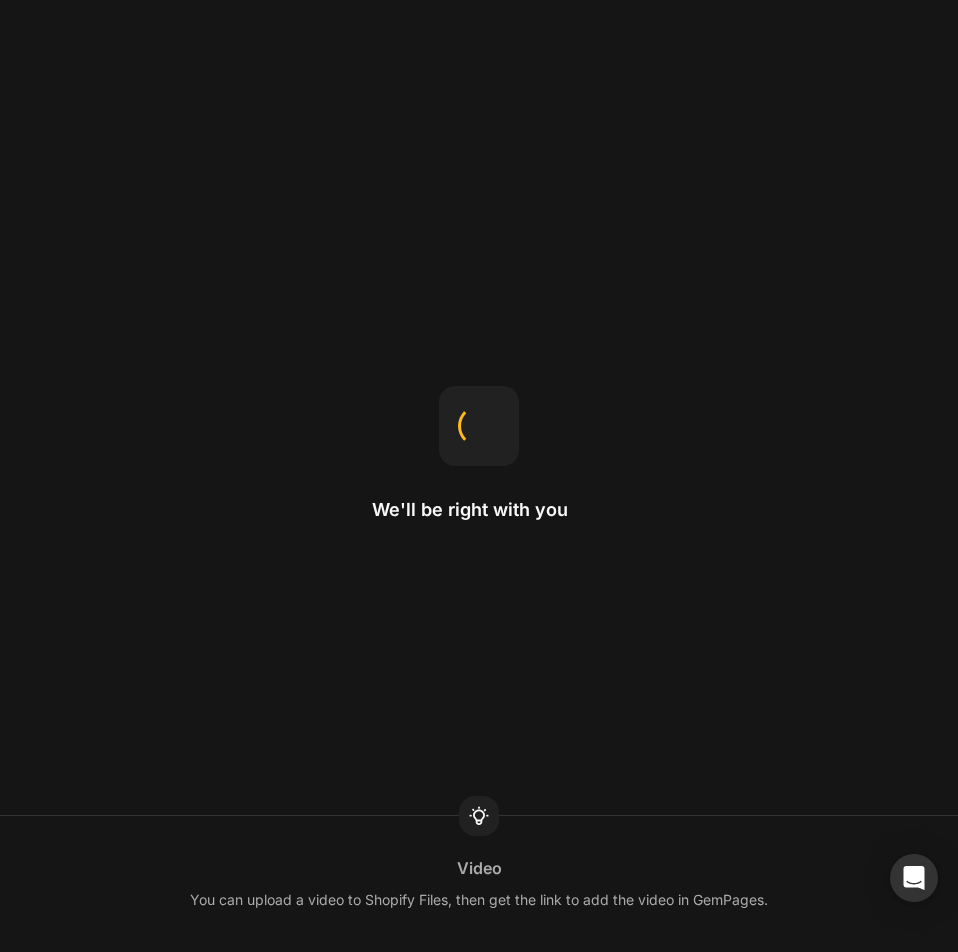 scroll, scrollTop: 0, scrollLeft: 0, axis: both 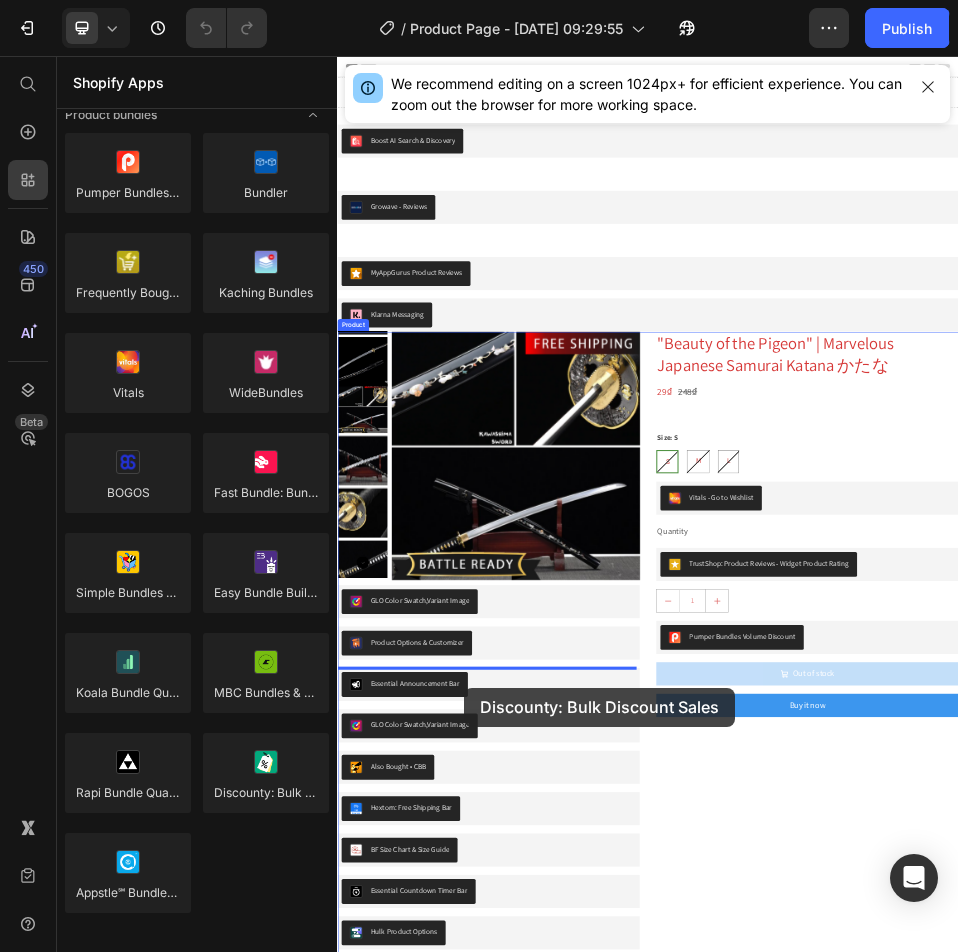 drag, startPoint x: 563, startPoint y: 853, endPoint x: 640, endPoint y: 1259, distance: 413.2372 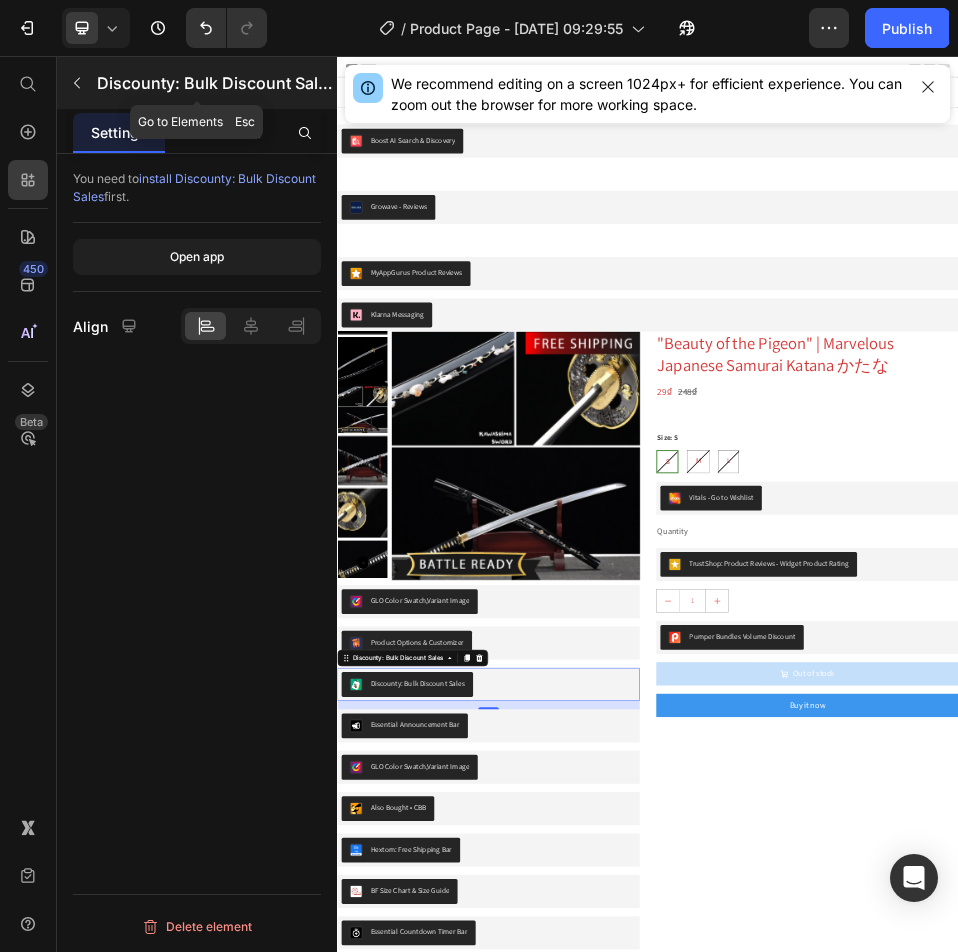 click on "Discounty: Bulk Discount Sales" at bounding box center (215, 83) 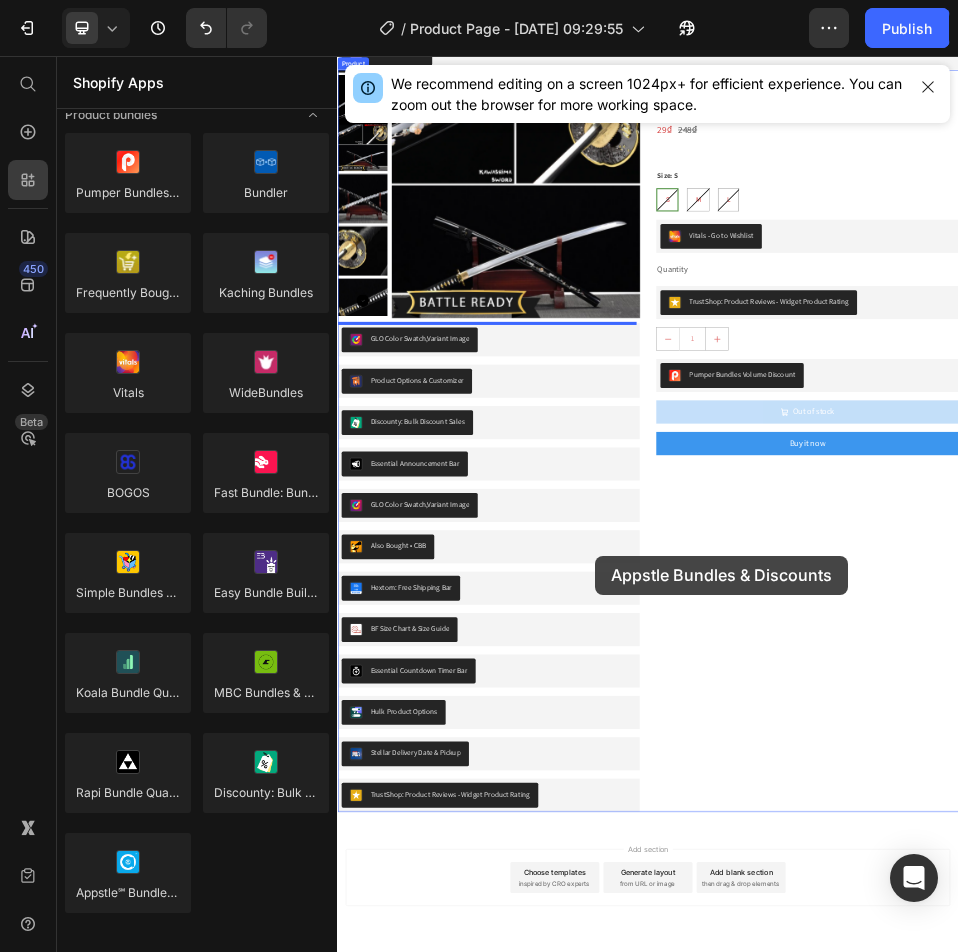 drag, startPoint x: 492, startPoint y: 907, endPoint x: 835, endPoint y: 1022, distance: 361.7651 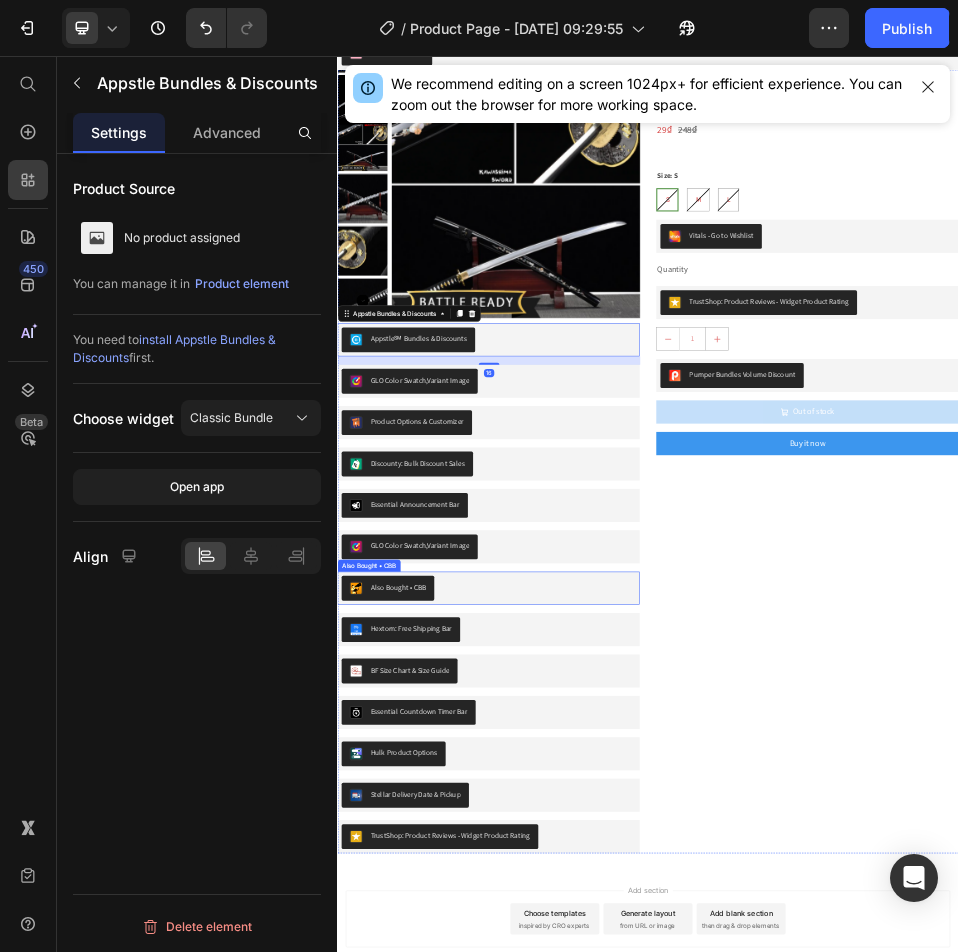 scroll, scrollTop: 556, scrollLeft: 0, axis: vertical 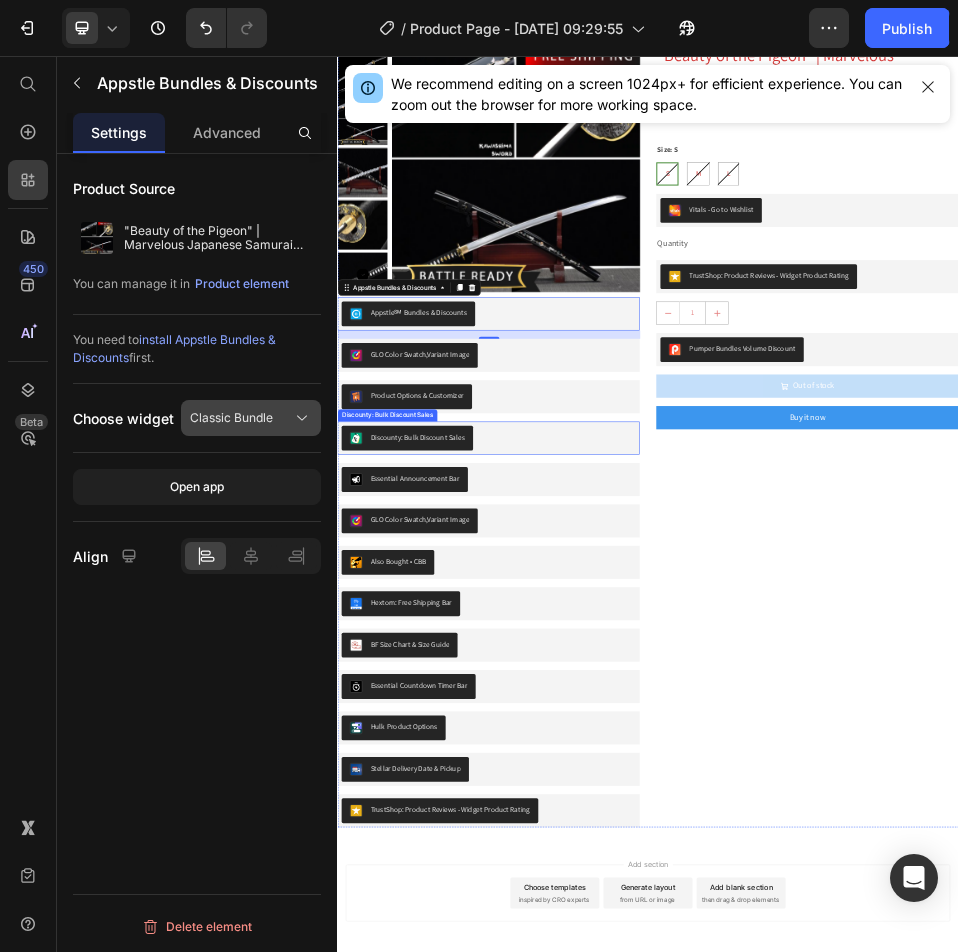 click on "Classic Bundle" at bounding box center [231, 418] 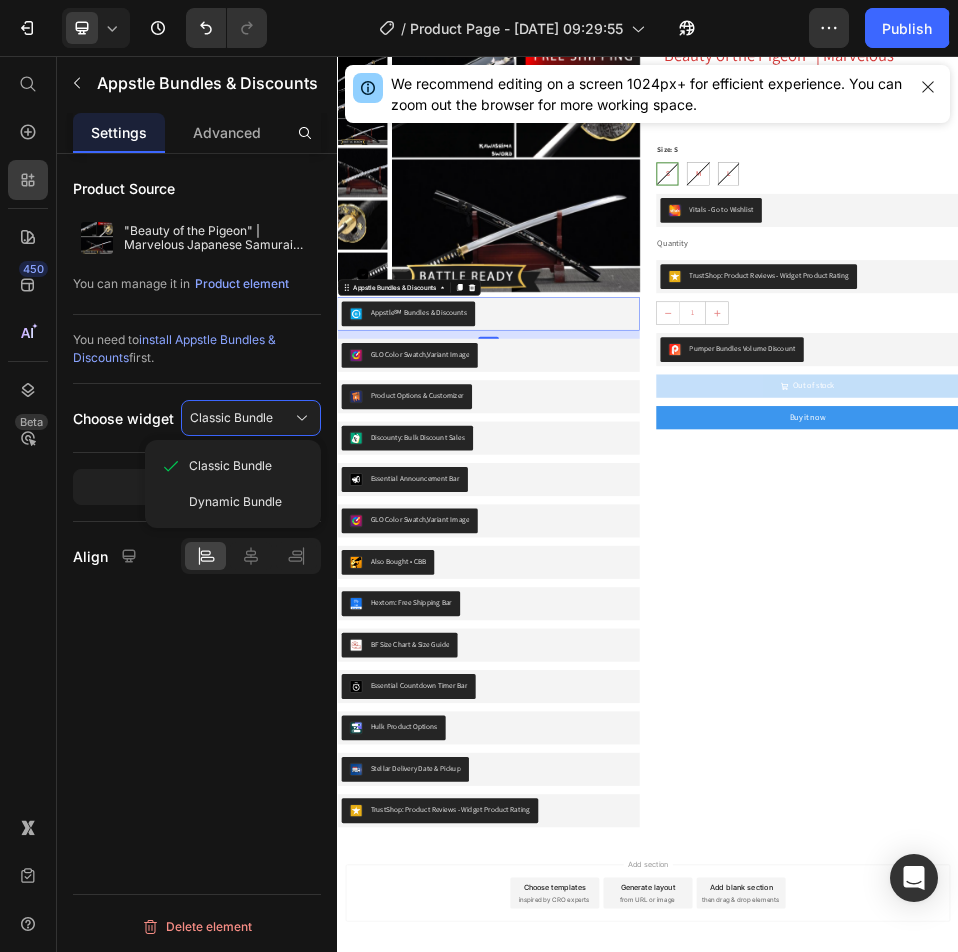 click on "/  Product Page - [DATE] 09:29:55" 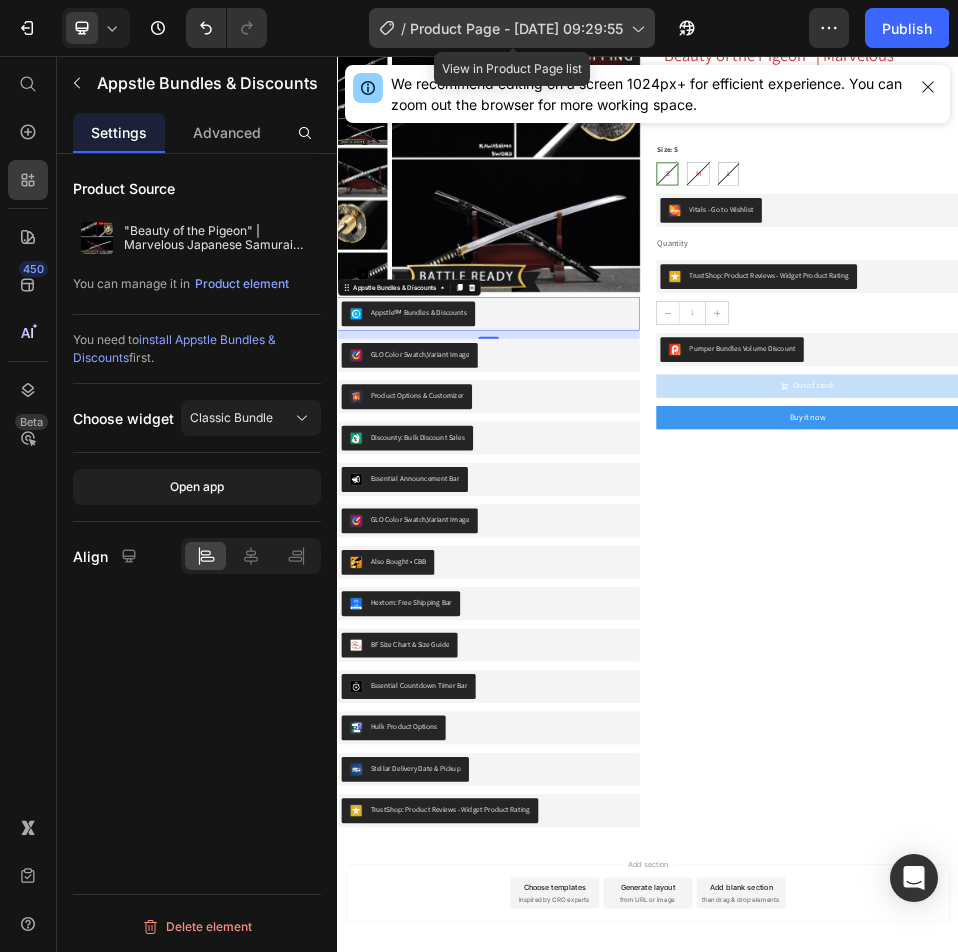 click on "/  Product Page - [DATE] 09:29:55" 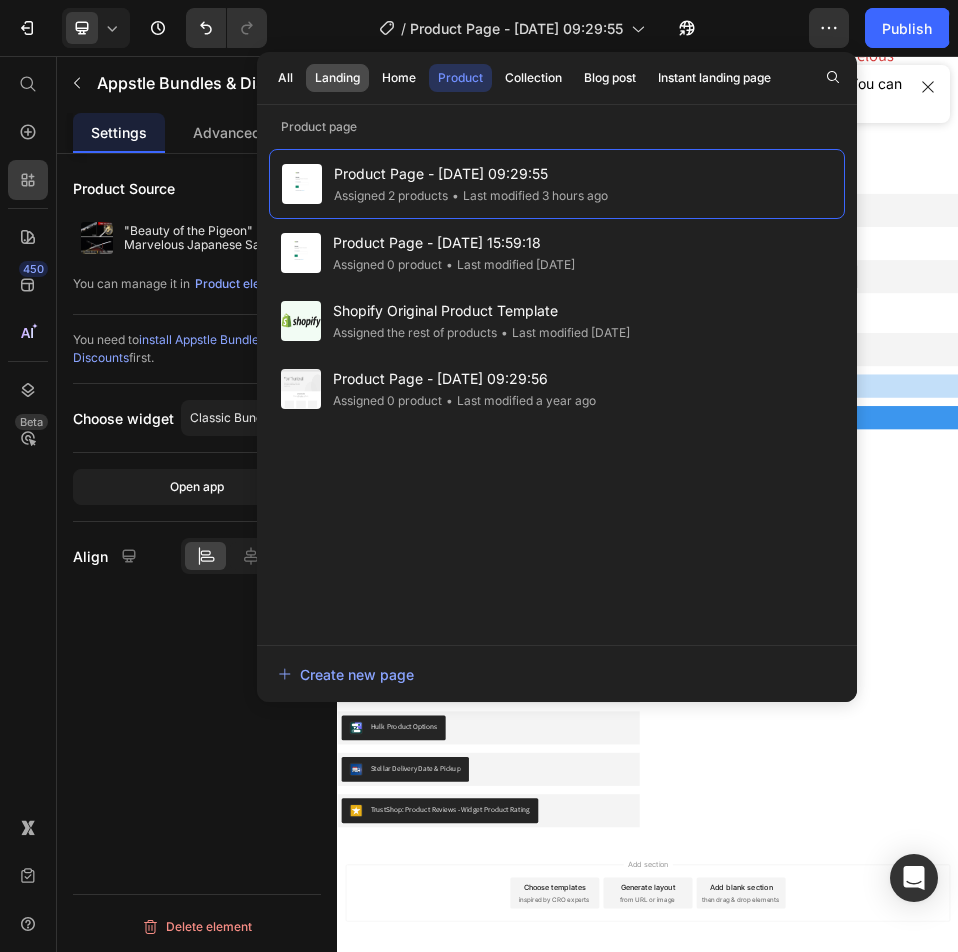 click on "Landing" at bounding box center (337, 78) 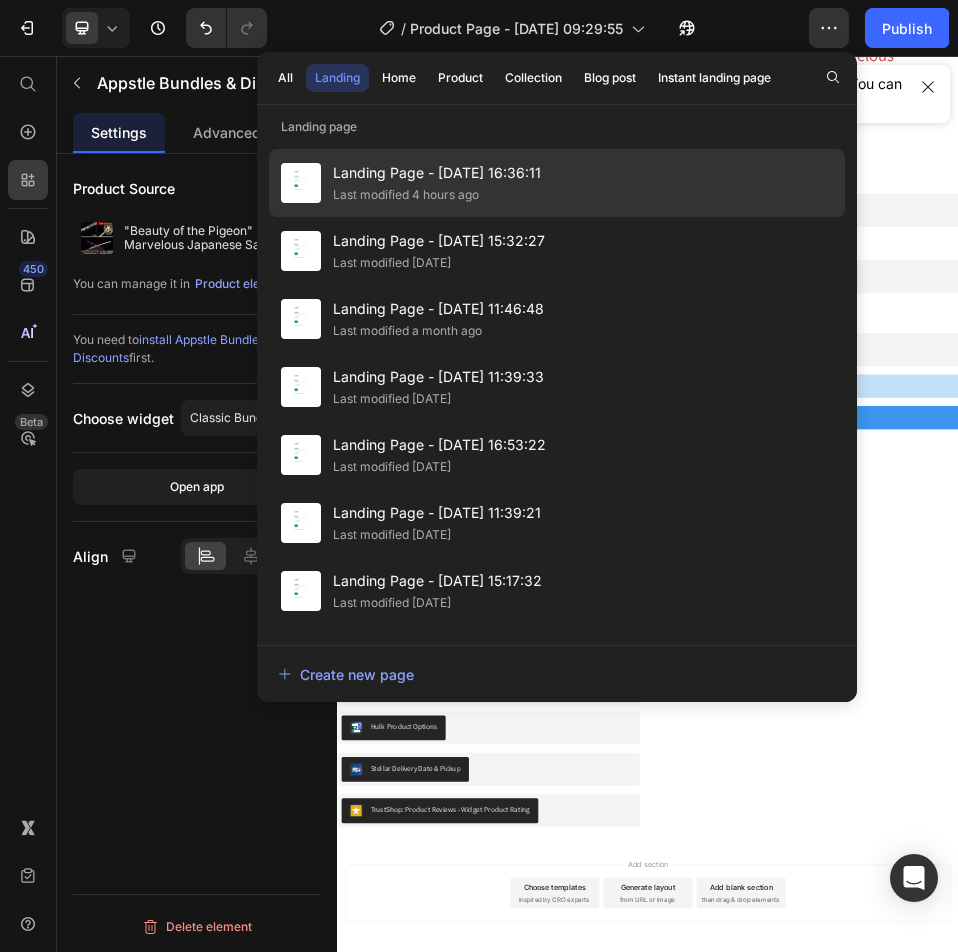 click on "Landing Page - [DATE] 16:36:11" at bounding box center [437, 173] 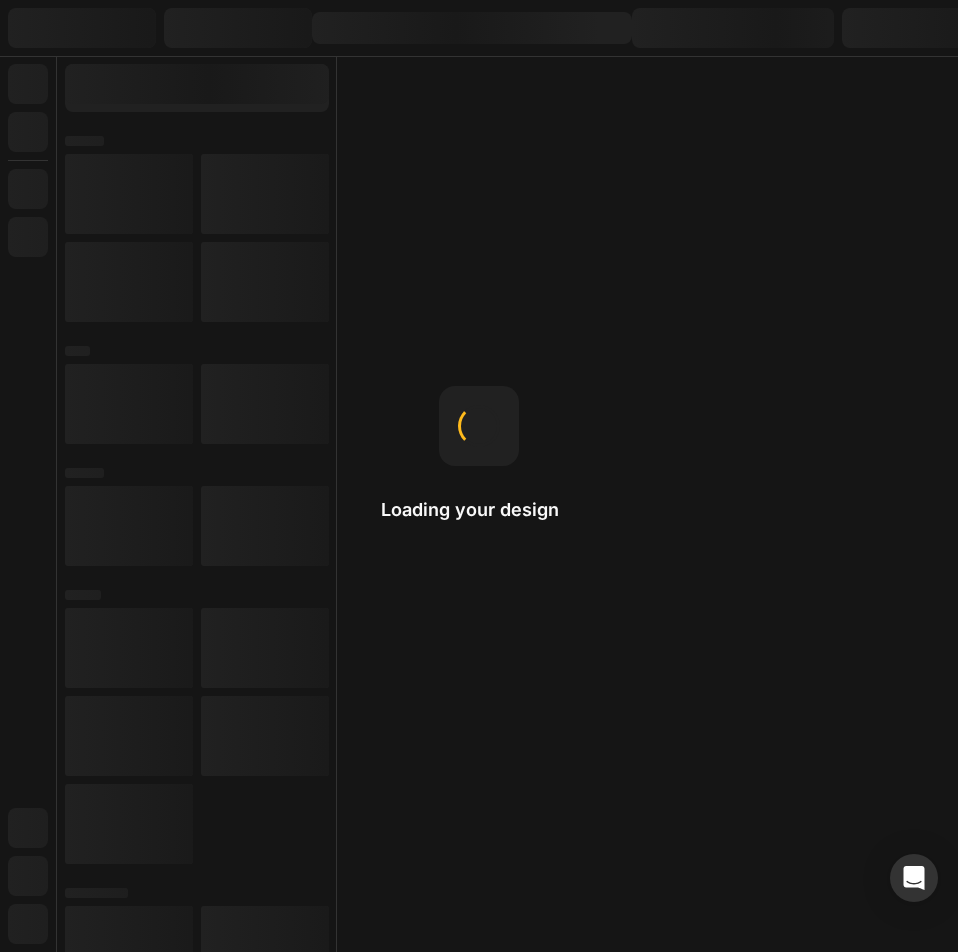 scroll, scrollTop: 0, scrollLeft: 0, axis: both 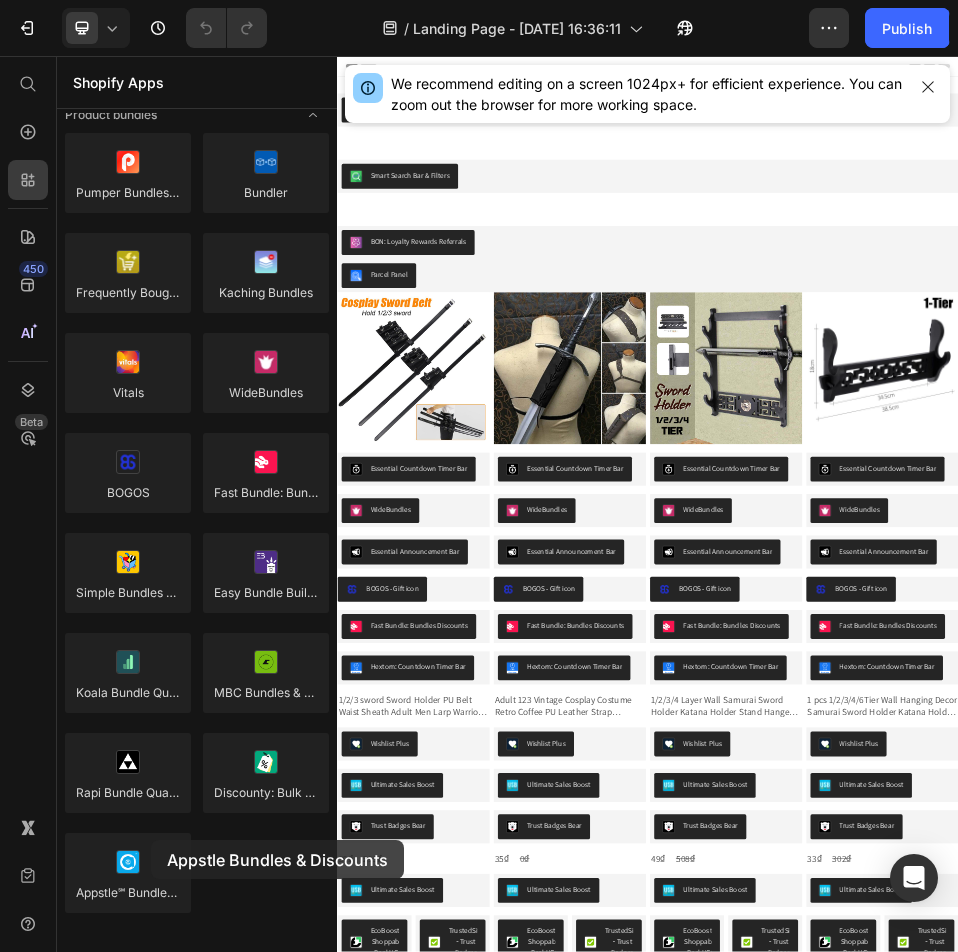 drag, startPoint x: 477, startPoint y: 899, endPoint x: 565, endPoint y: 1354, distance: 463.43176 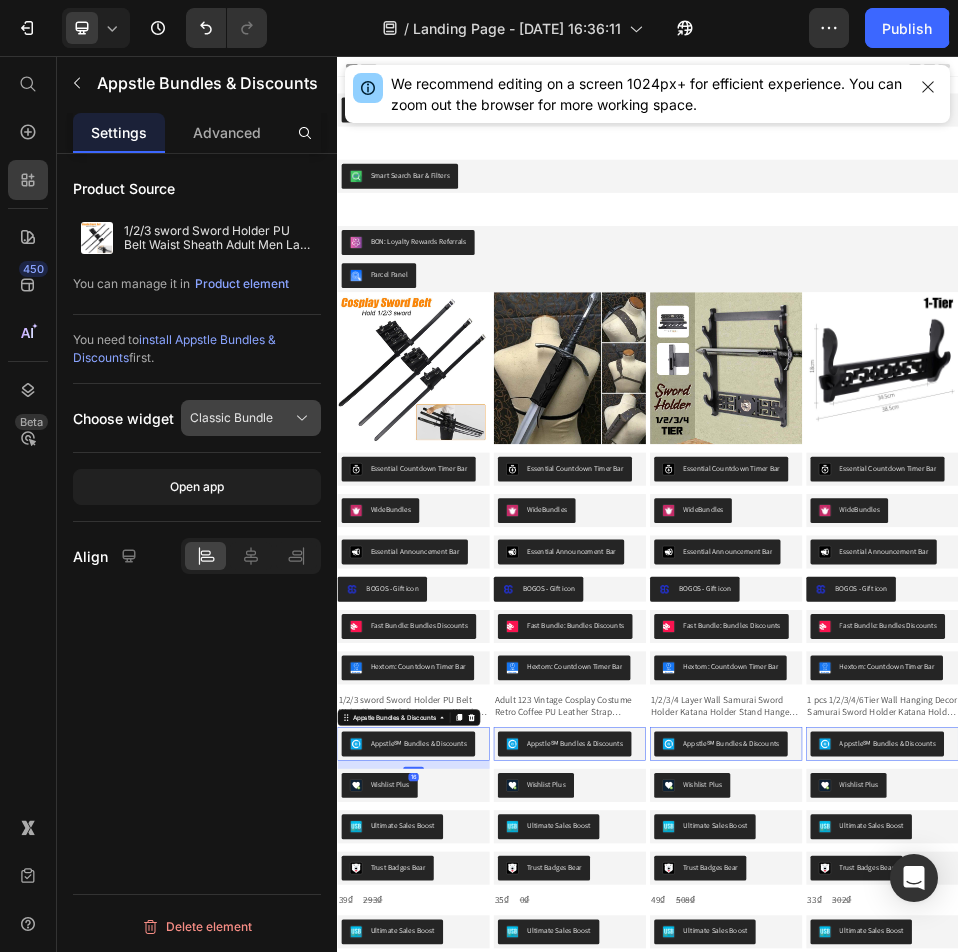 click on "Classic Bundle" 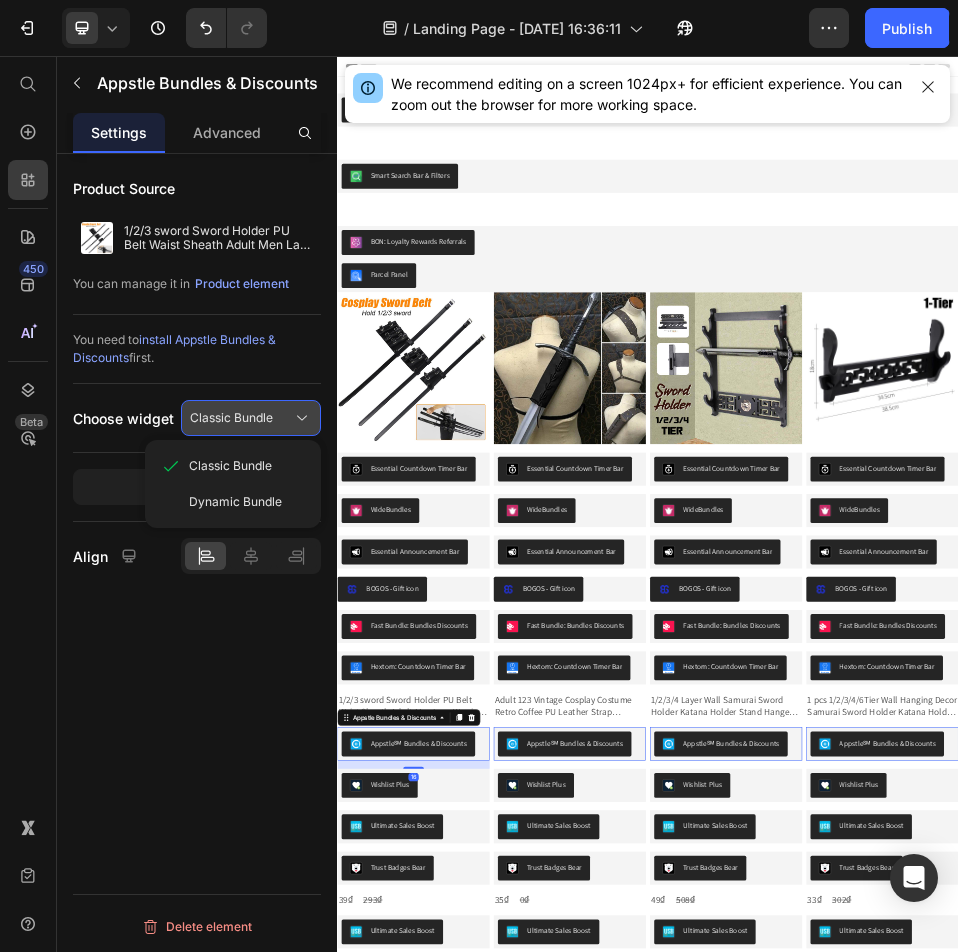 drag, startPoint x: 280, startPoint y: 421, endPoint x: 309, endPoint y: 597, distance: 178.3732 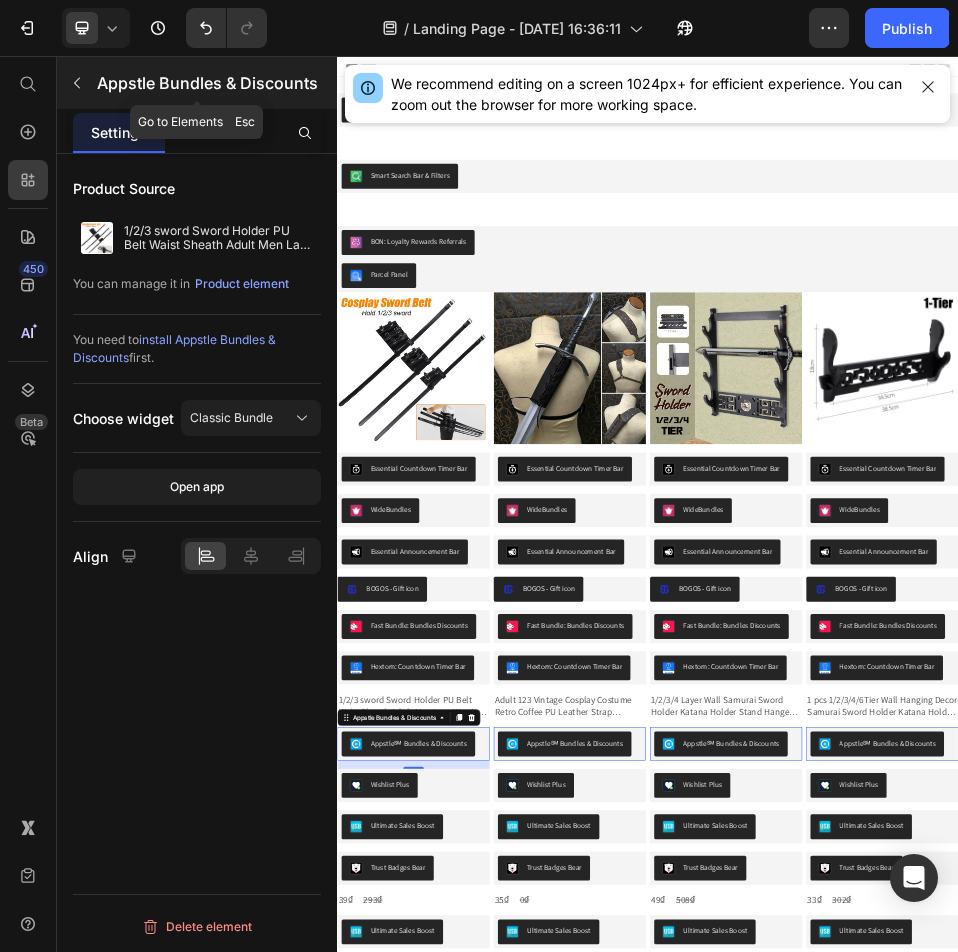 click on "Appstle Bundles & Discounts" at bounding box center [197, 83] 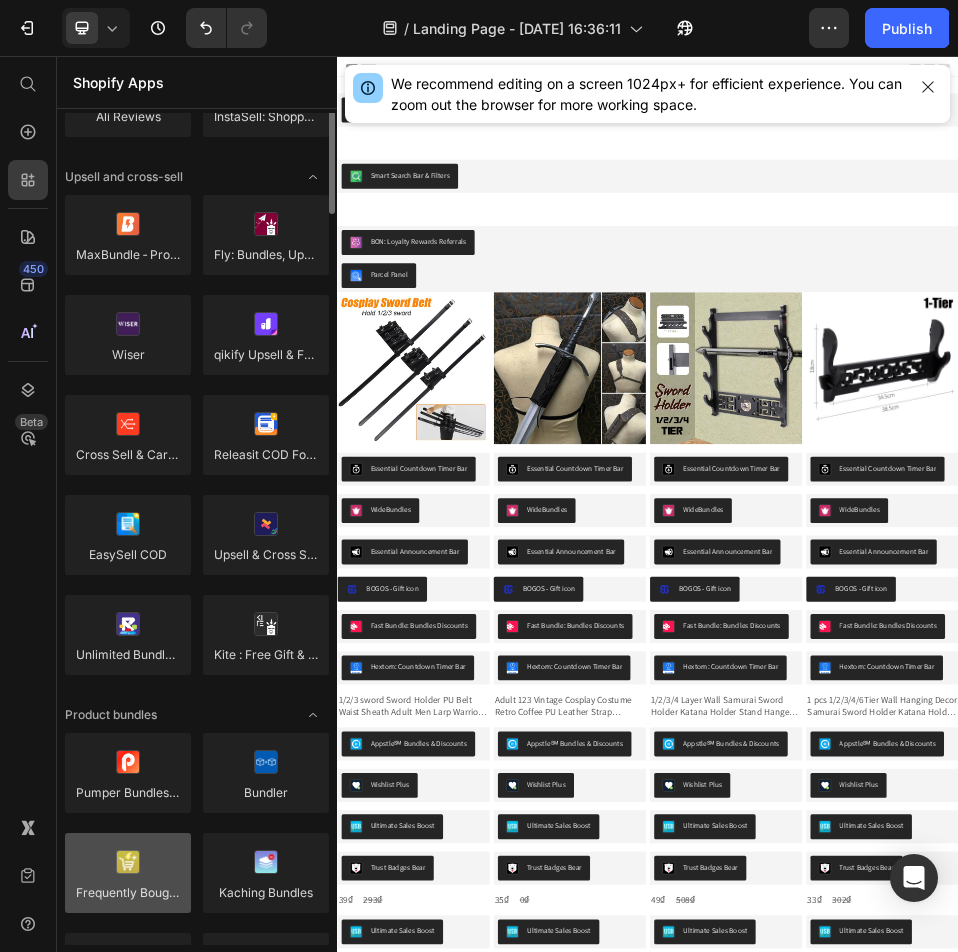 scroll, scrollTop: 600, scrollLeft: 0, axis: vertical 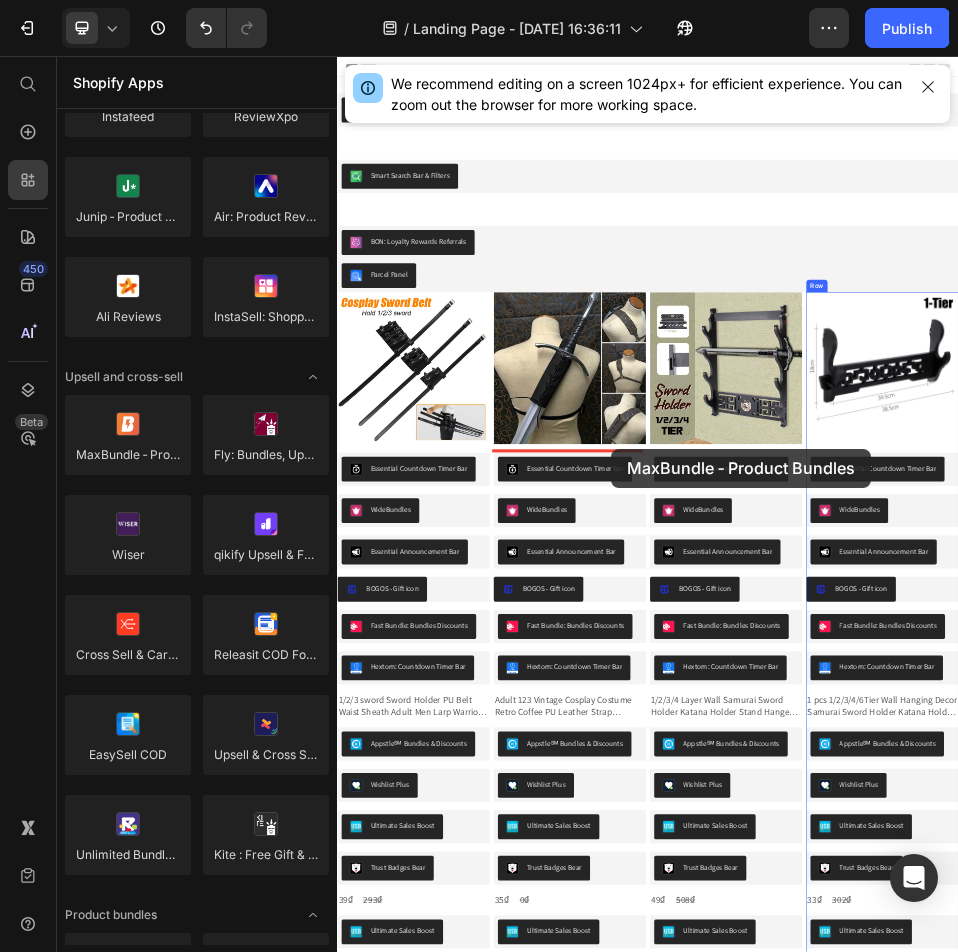 drag, startPoint x: 625, startPoint y: 515, endPoint x: 866, endPoint y: 815, distance: 384.81293 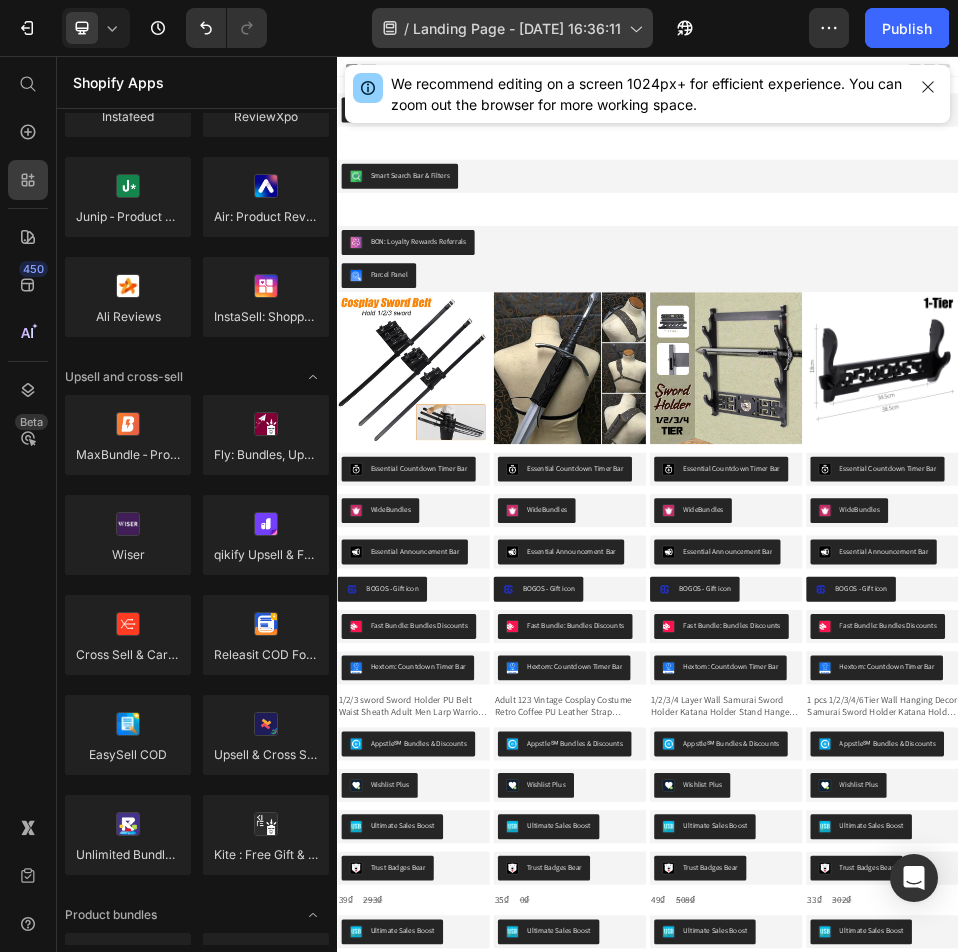 click on "Landing Page - [DATE] 16:36:11" at bounding box center [517, 28] 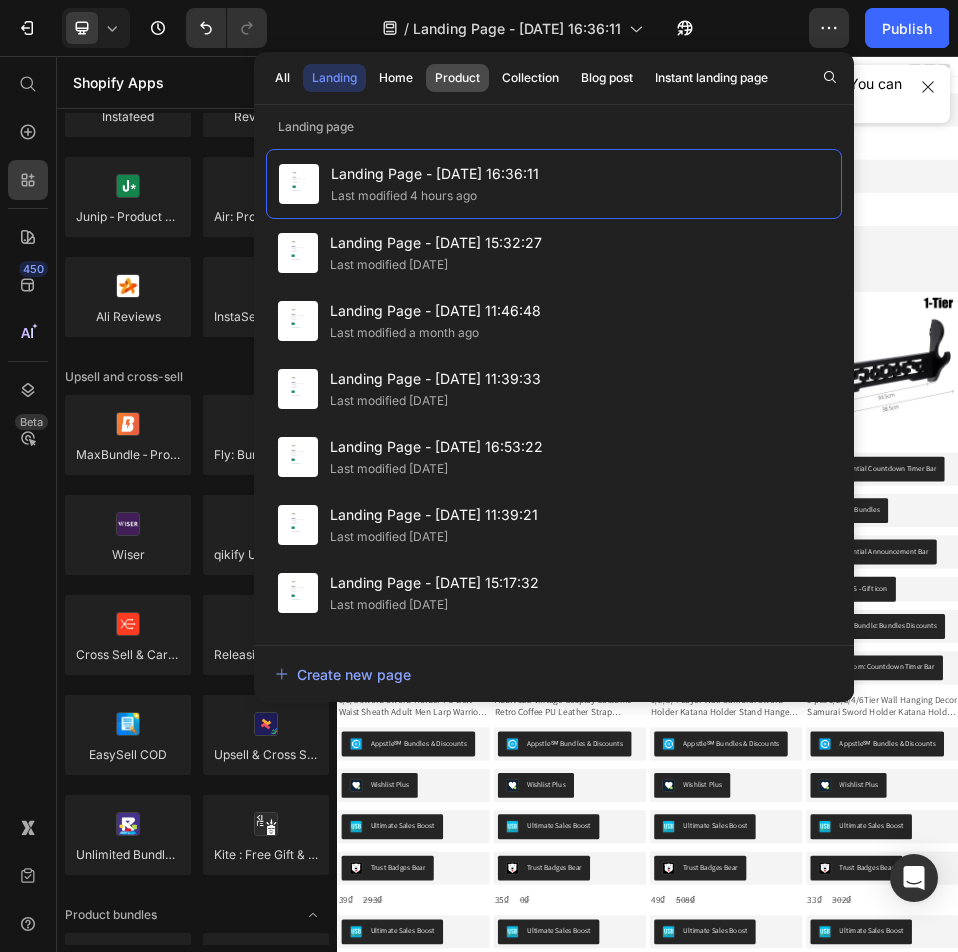 click on "Product" 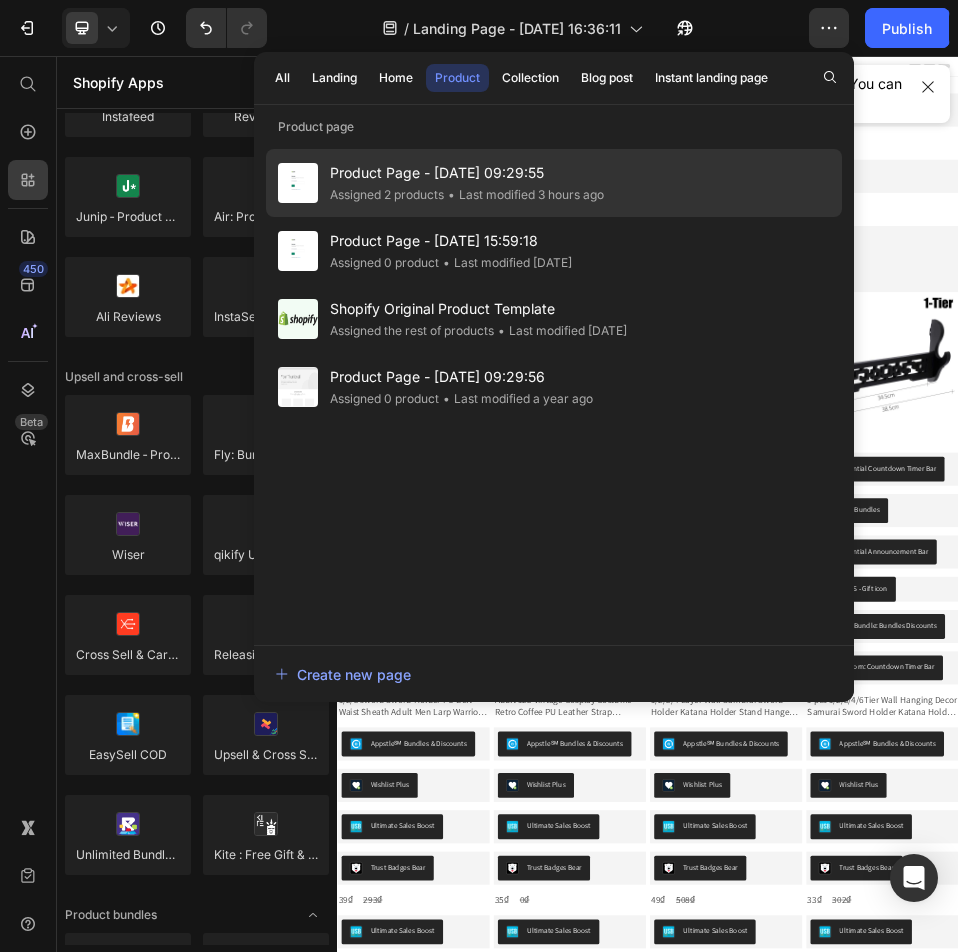 click on "Product Page - [DATE] 09:29:55" at bounding box center (467, 173) 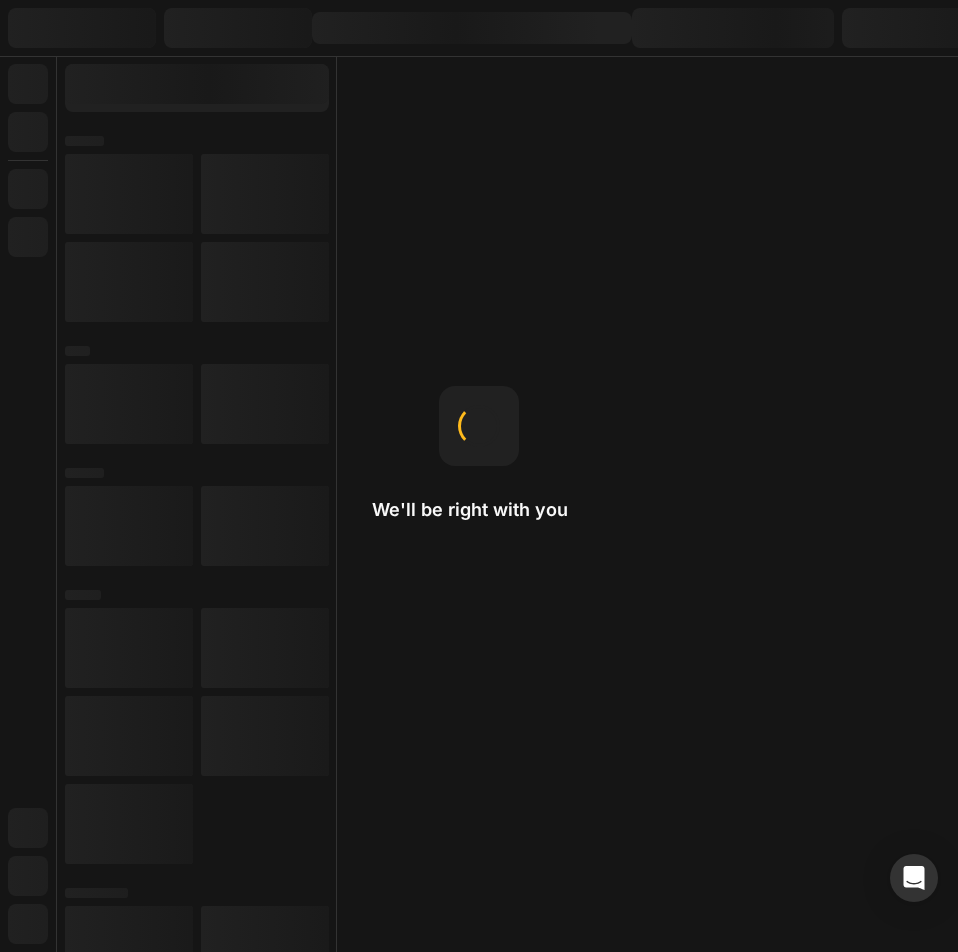 scroll, scrollTop: 0, scrollLeft: 0, axis: both 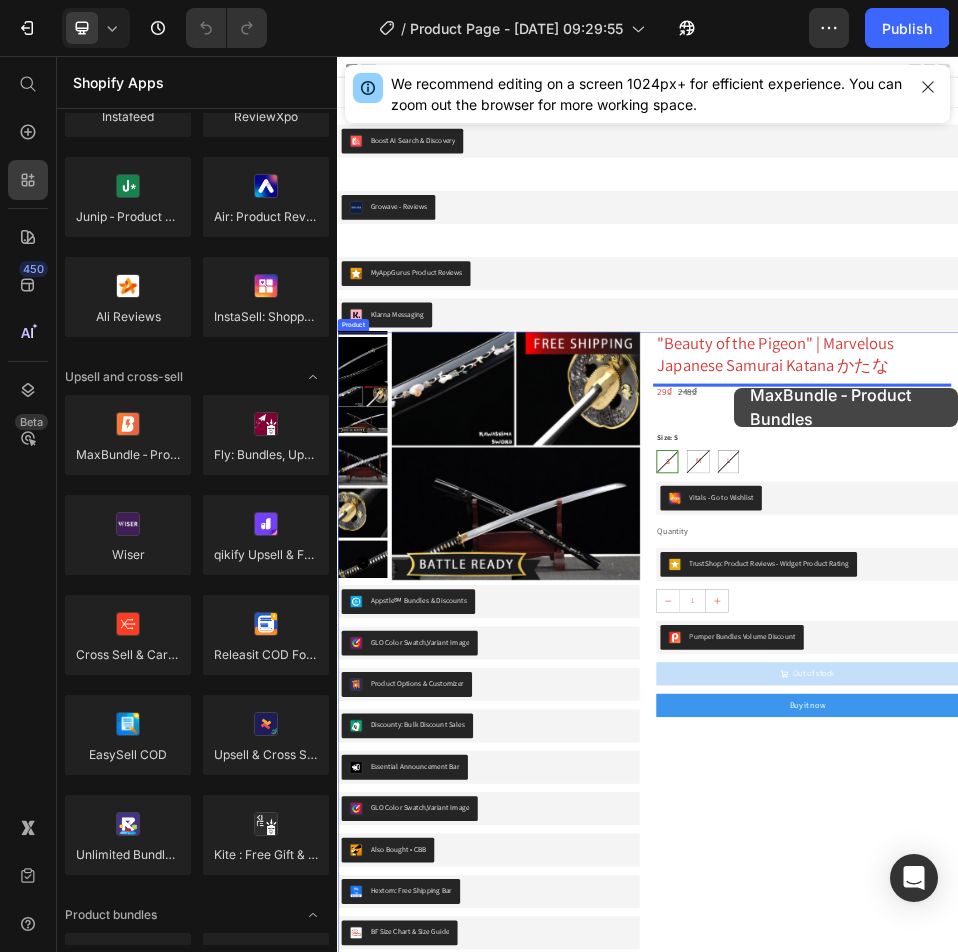 drag, startPoint x: 659, startPoint y: 472, endPoint x: 1104, endPoint y: 697, distance: 498.64816 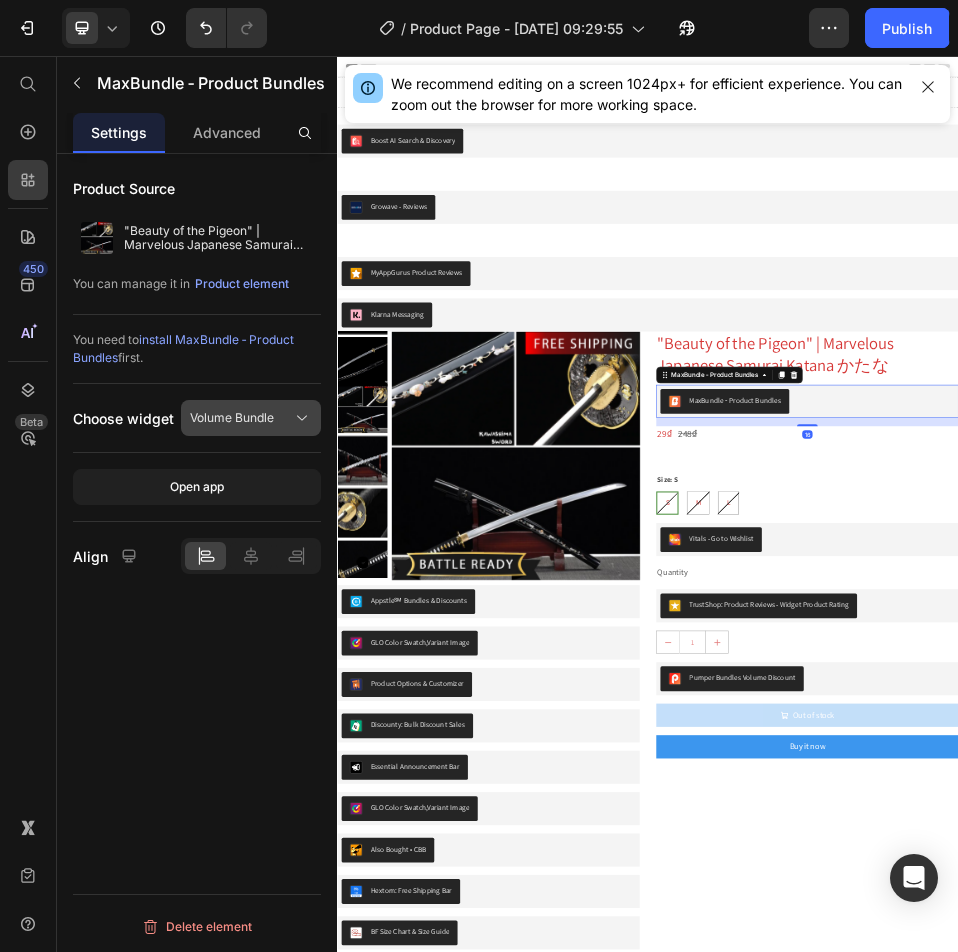 click on "Volume Bundle" at bounding box center (232, 418) 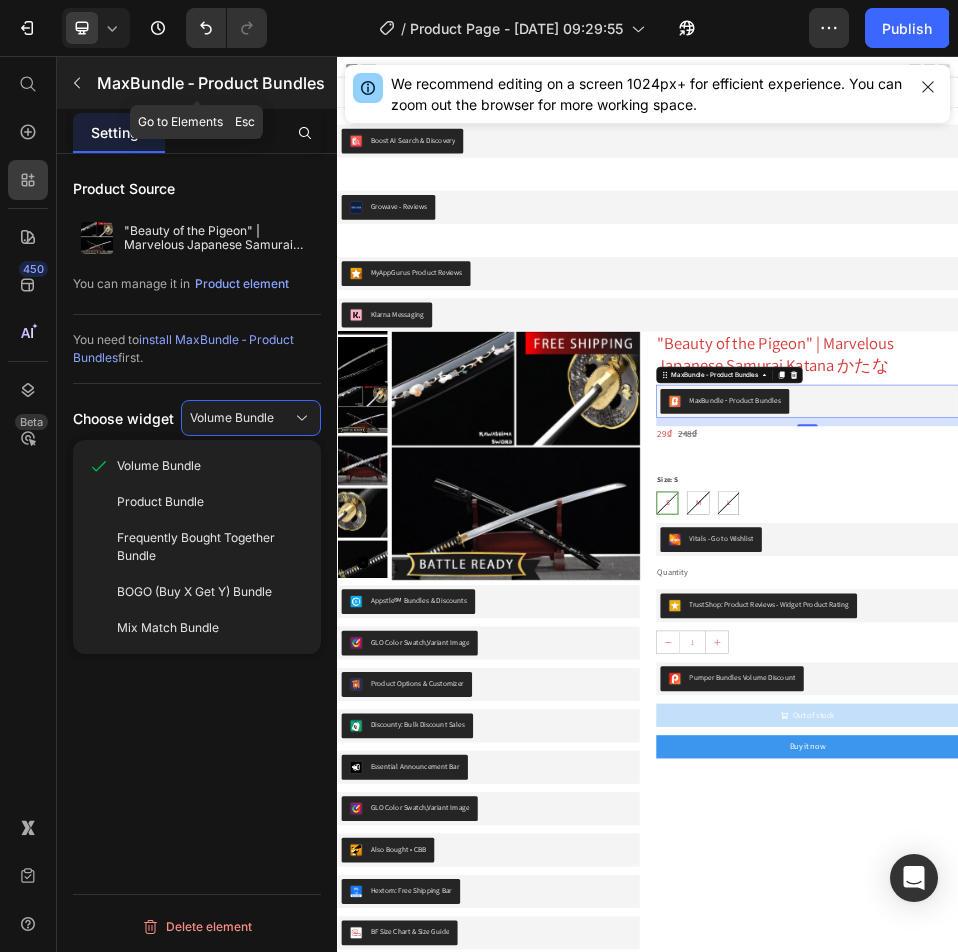 click at bounding box center [77, 83] 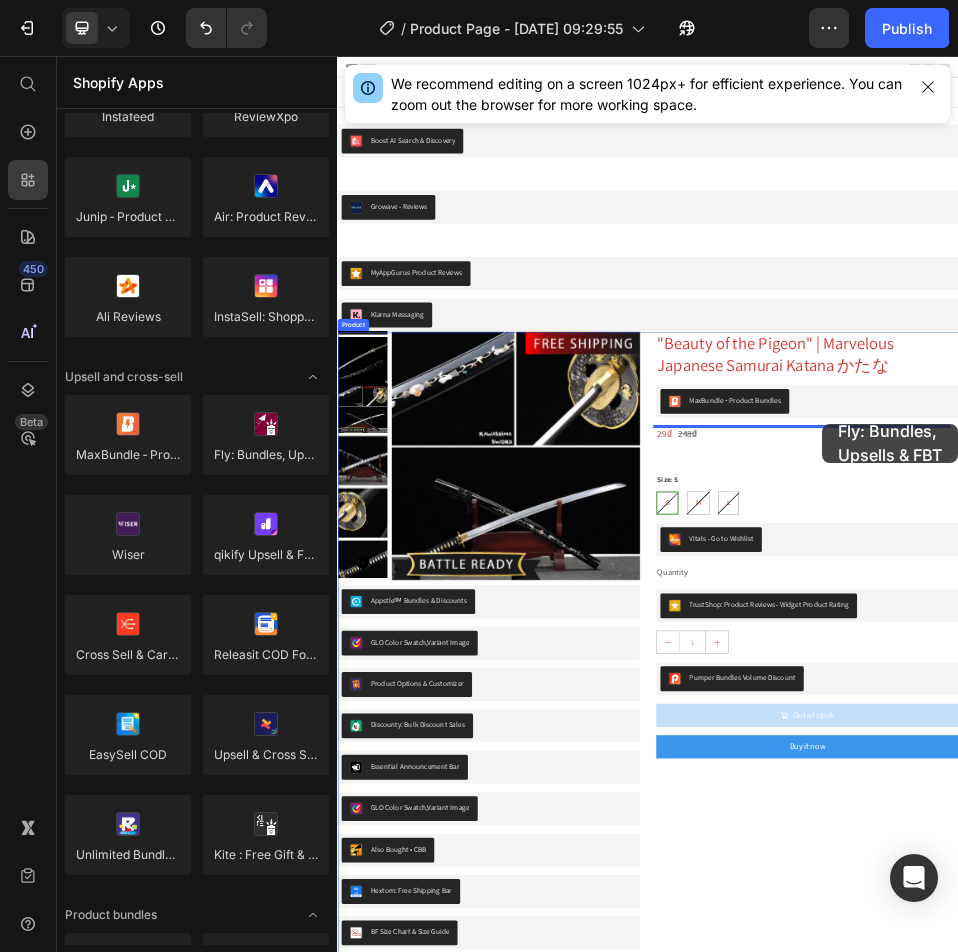 drag, startPoint x: 636, startPoint y: 477, endPoint x: 1274, endPoint y: 767, distance: 700.81665 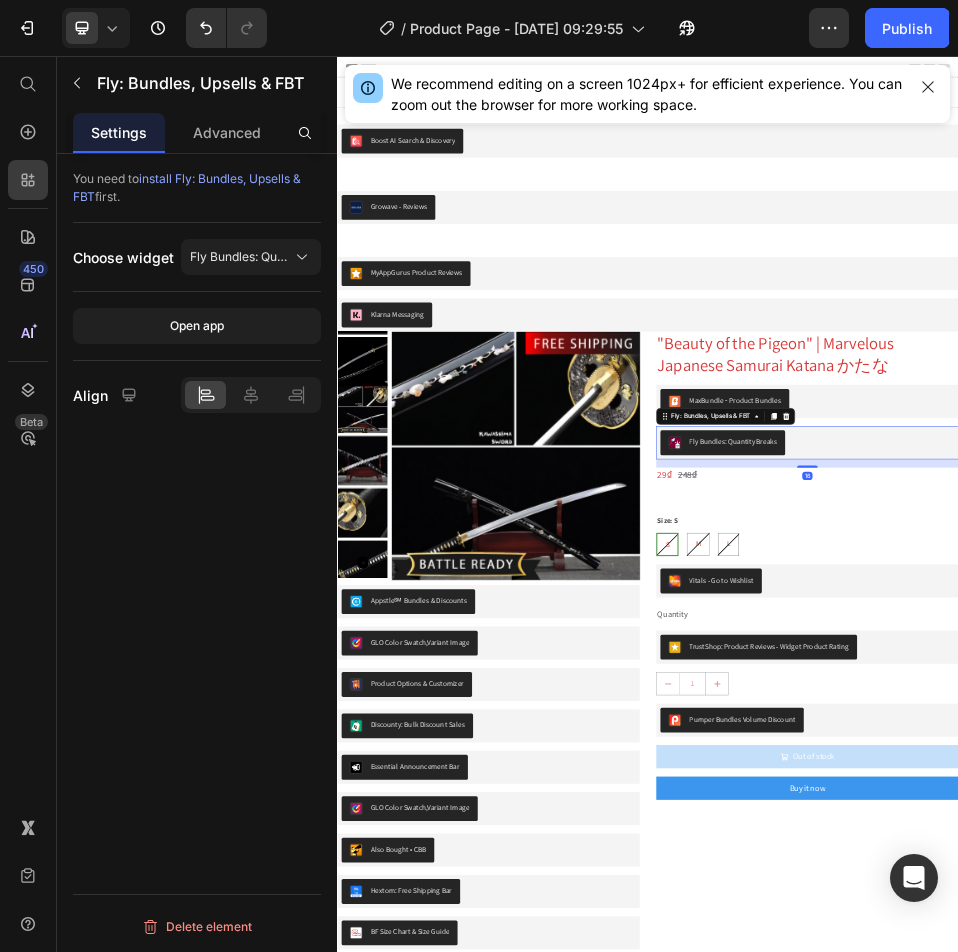 click on "Choose widget Fly Bundles: Quantity Breaks" 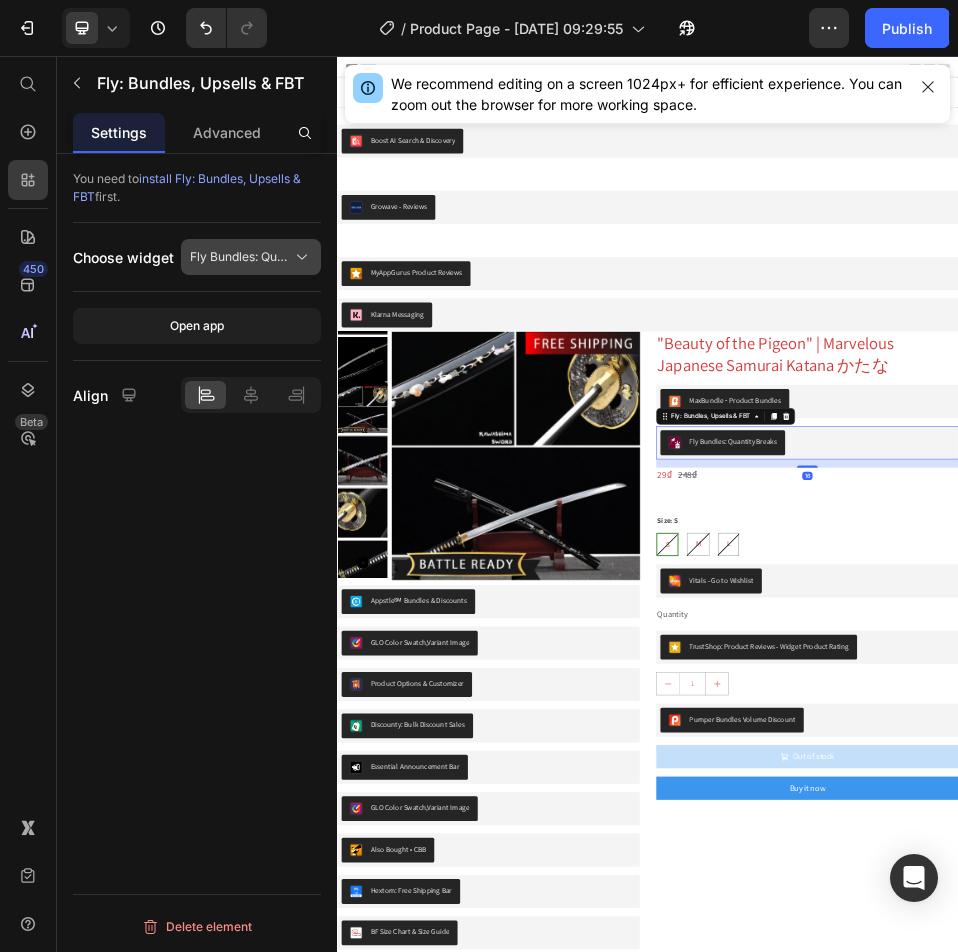 click on "Fly Bundles: Quantity Breaks" at bounding box center (251, 257) 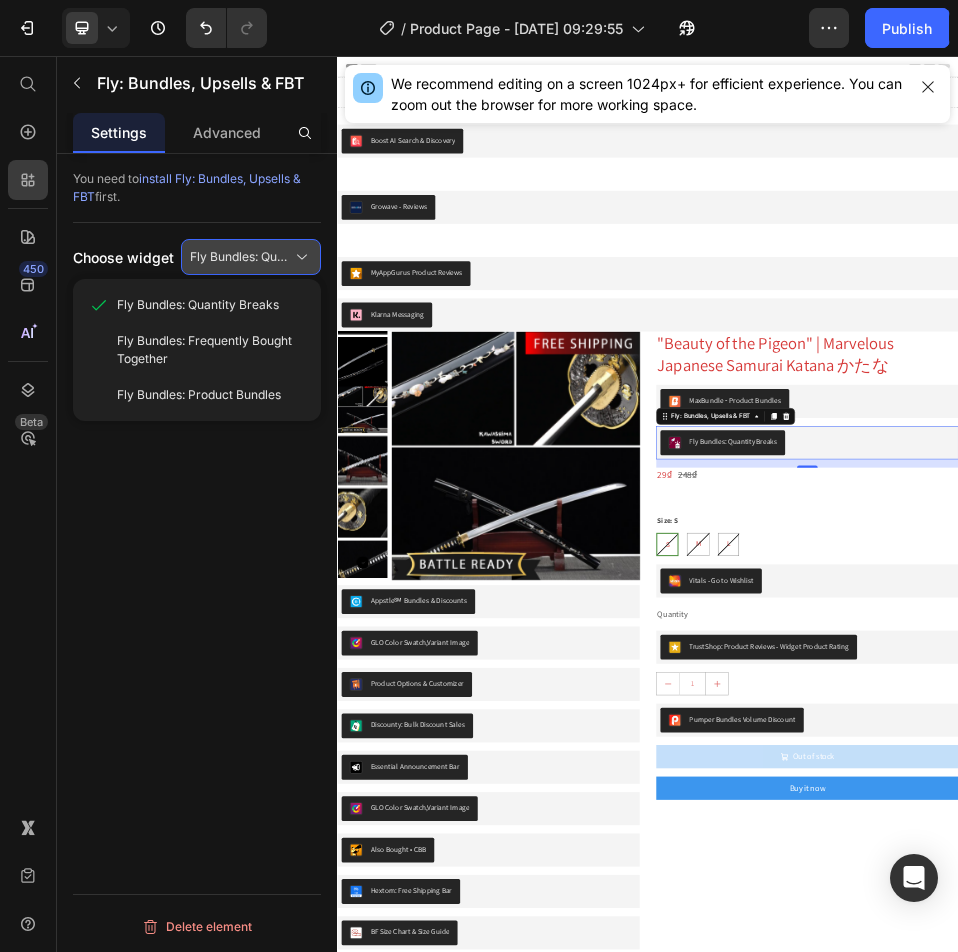 click on "Fly Bundles: Quantity Breaks" at bounding box center [251, 257] 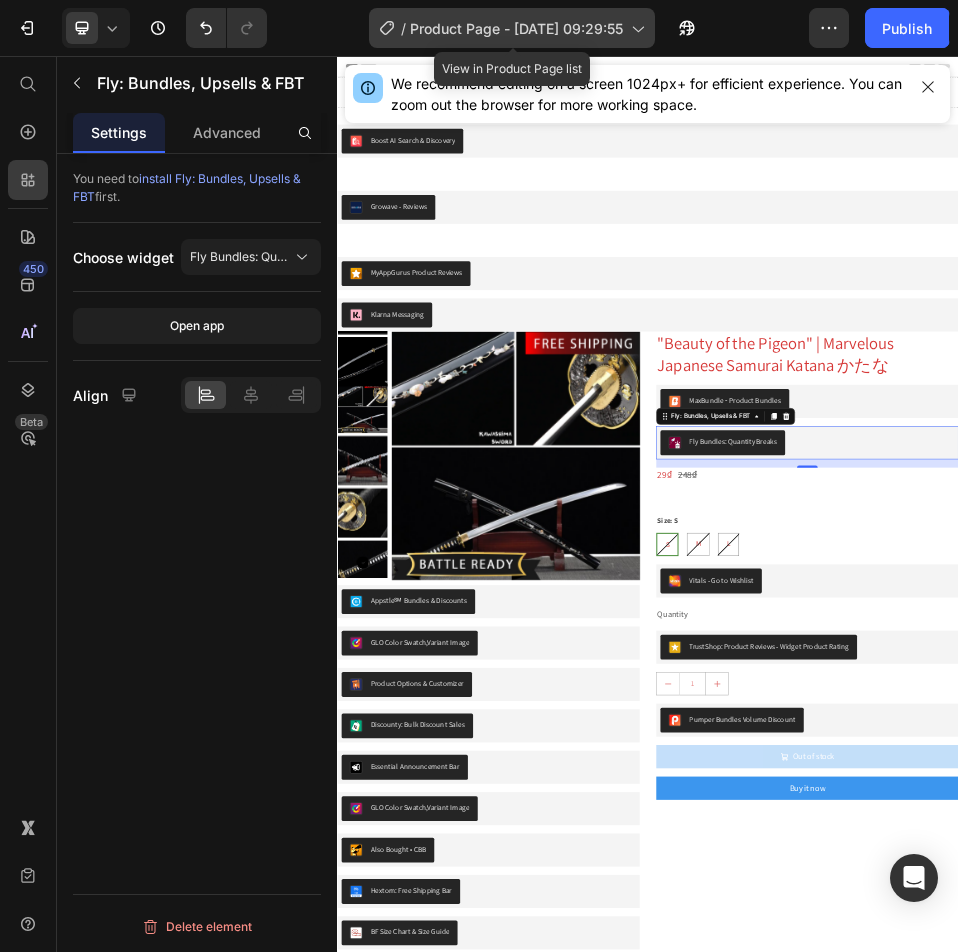 click on "/  Product Page - [DATE] 09:29:55" 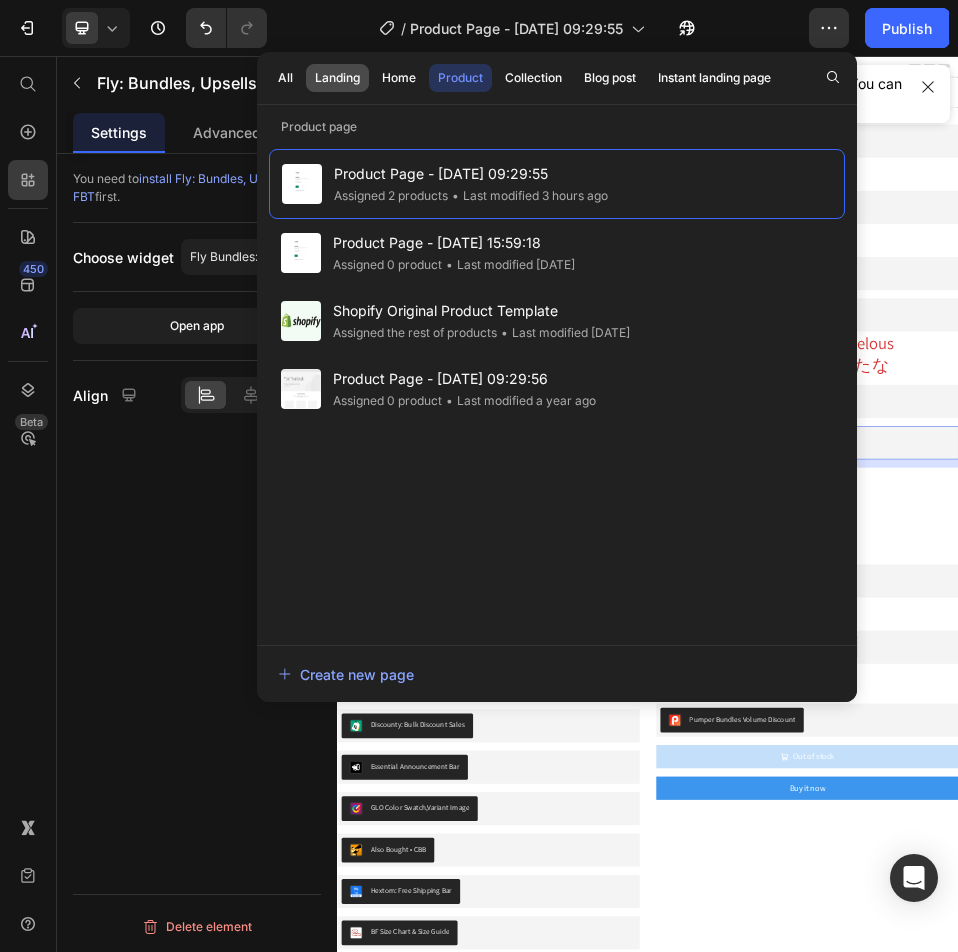 click on "Landing" at bounding box center [337, 78] 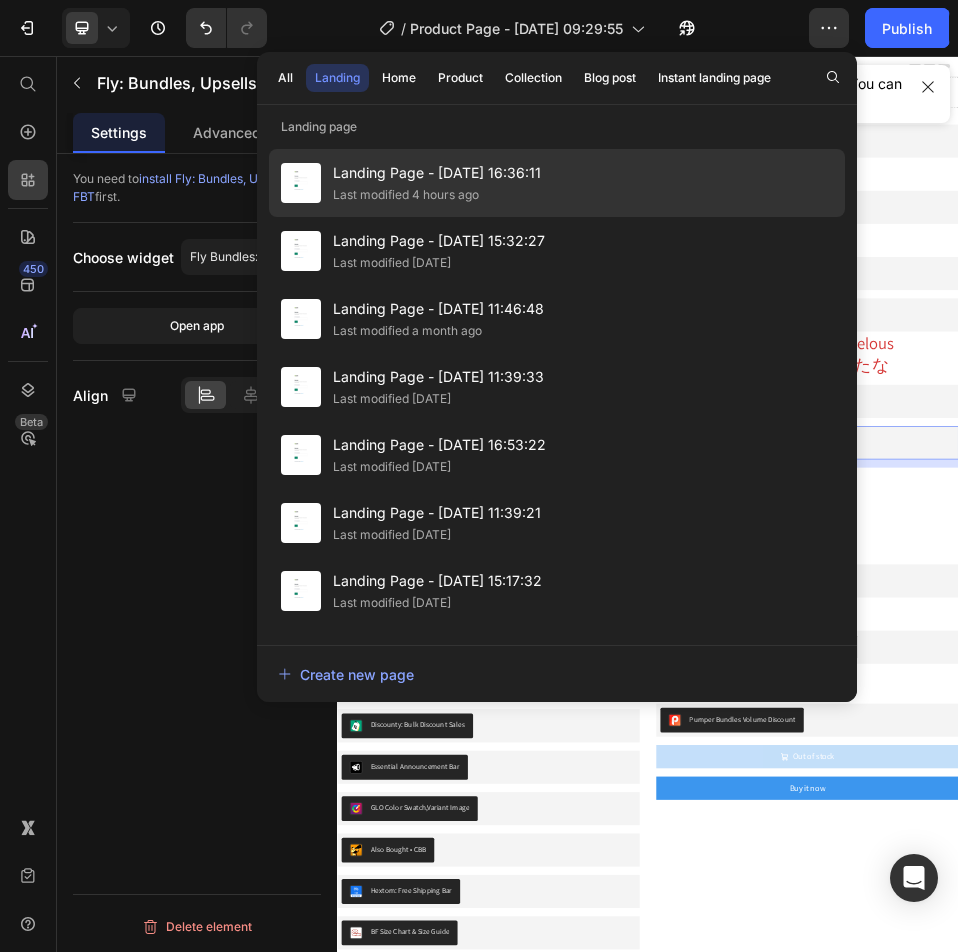click on "Landing Page - [DATE] 16:36:11" at bounding box center [437, 173] 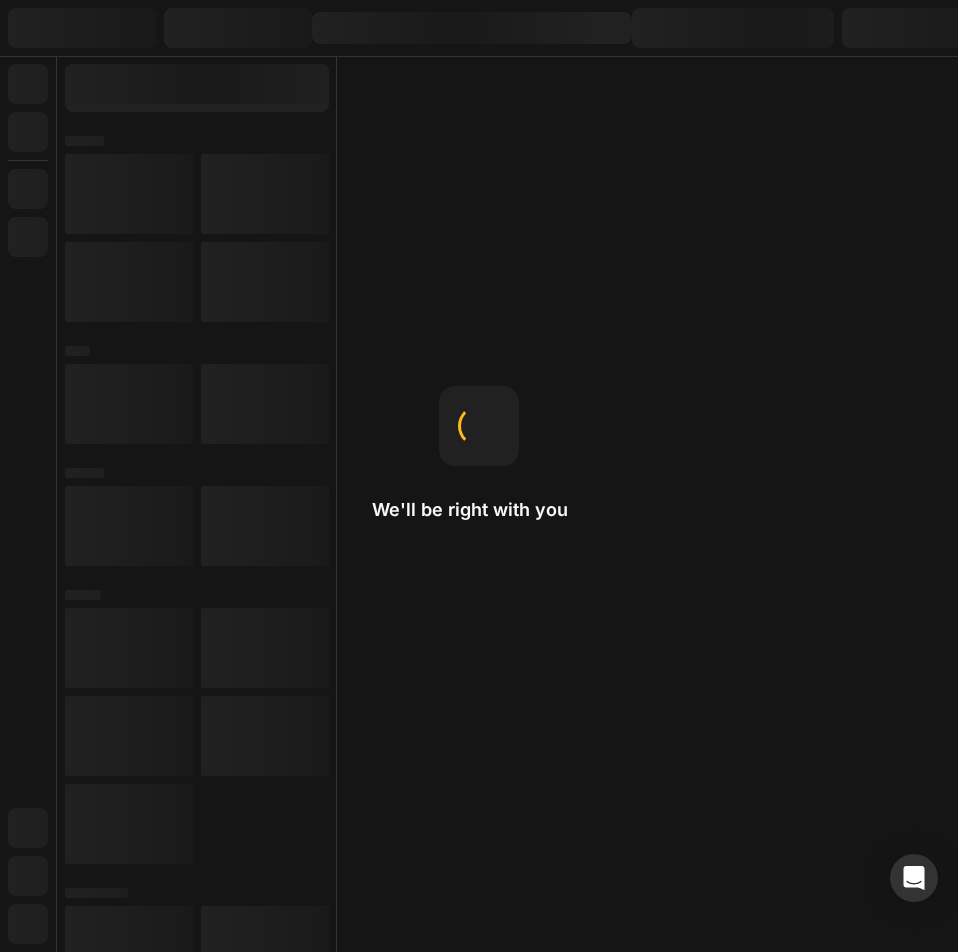 scroll, scrollTop: 0, scrollLeft: 0, axis: both 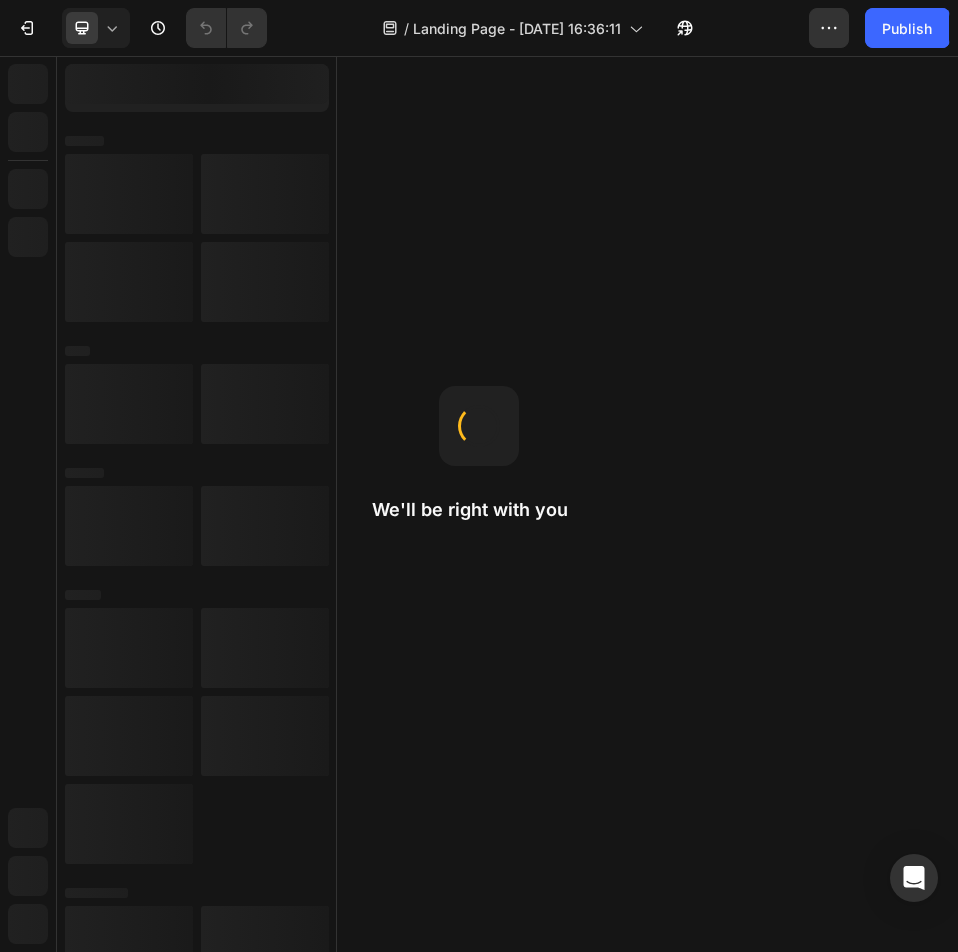 click on "7  Version history  /  Landing Page - [DATE] 16:36:11 Preview  Save   Publish  We'll be right with you Add to Cart Use the Product Cart Button to add a product to your cart. It’s specifically designed for this purpose and supports integration apps effectively." at bounding box center [479, 476] 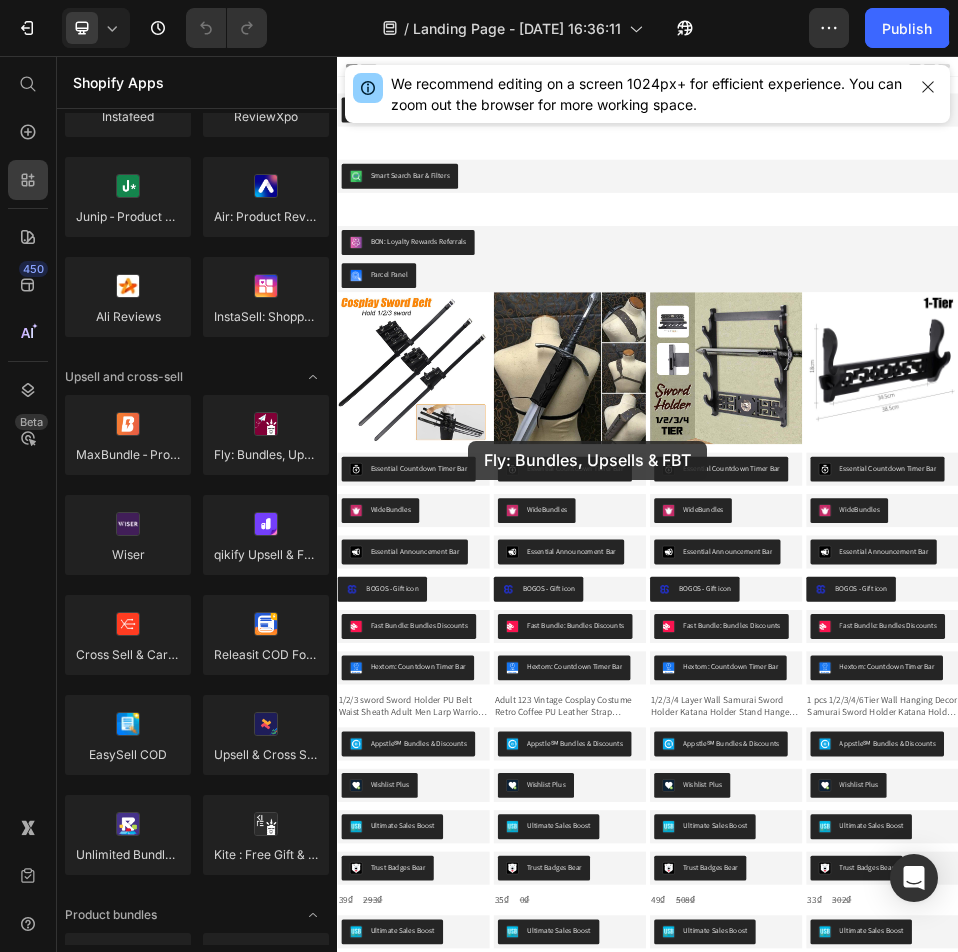 drag, startPoint x: 789, startPoint y: 495, endPoint x: 638, endPoint y: 799, distance: 339.4363 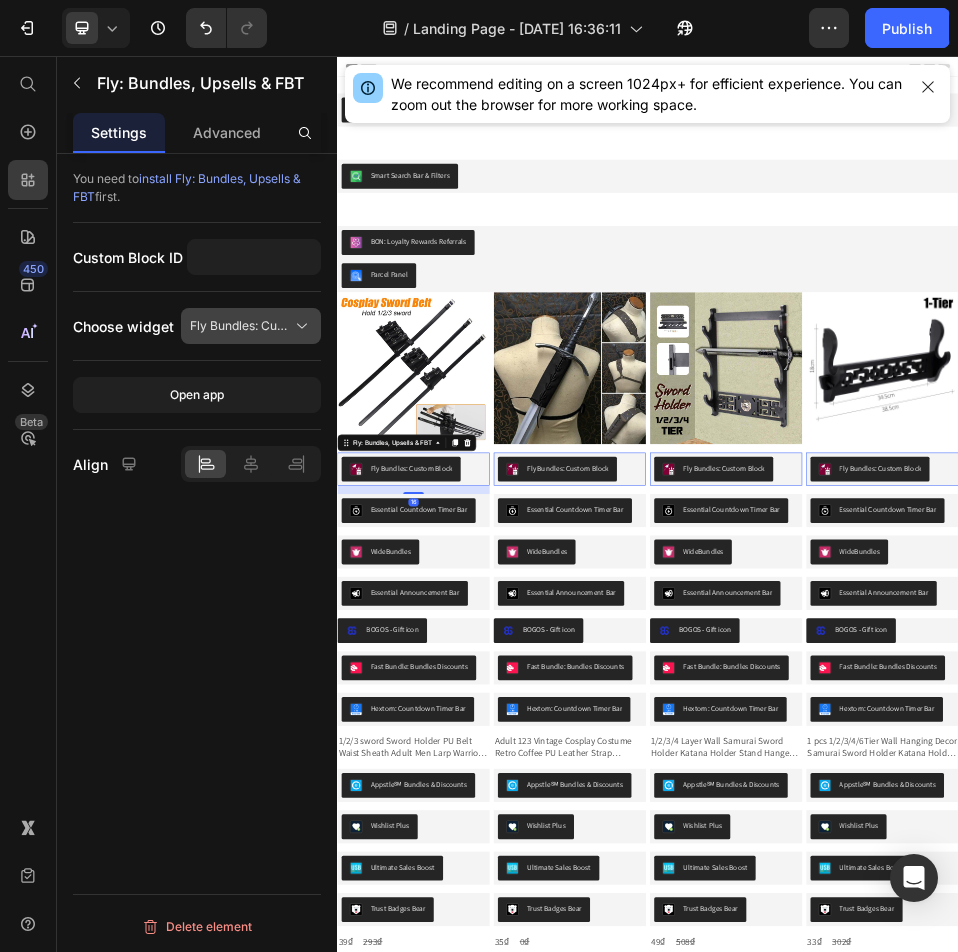 click on "Fly Bundles: Custom Block" at bounding box center [239, 326] 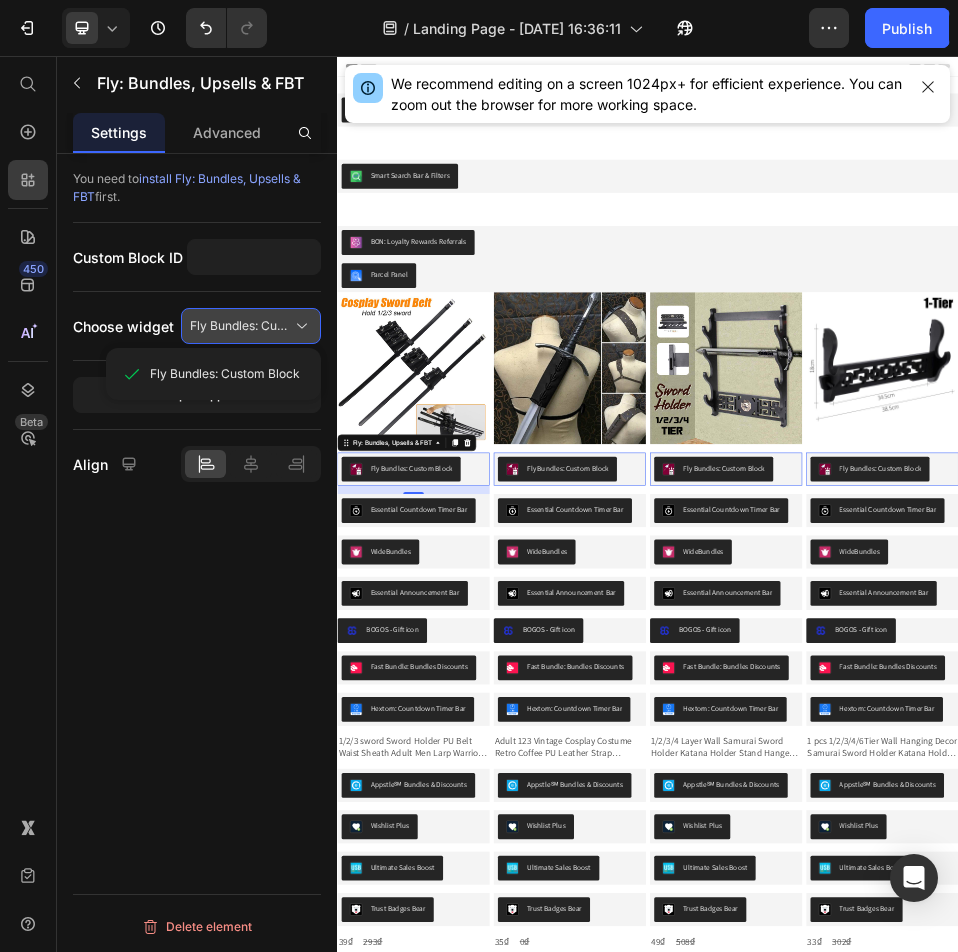 click on "Fly Bundles: Custom Block" at bounding box center (239, 326) 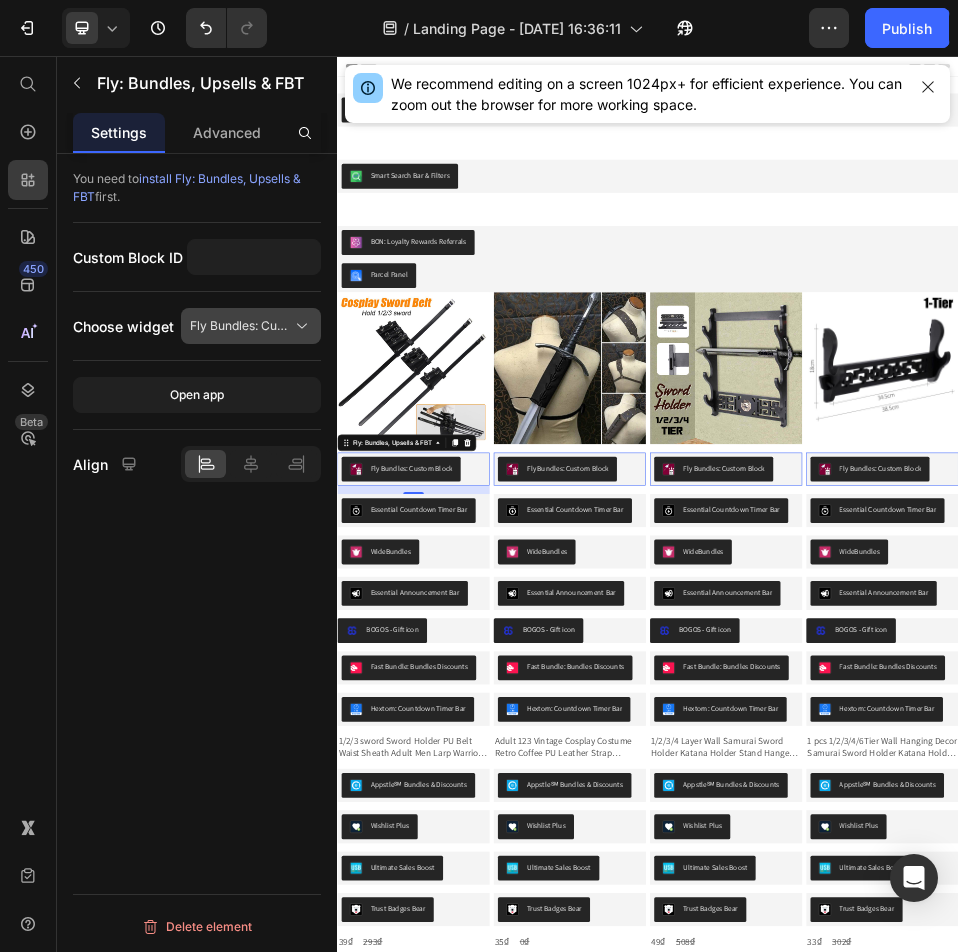click on "Fly Bundles: Custom Block" at bounding box center [251, 326] 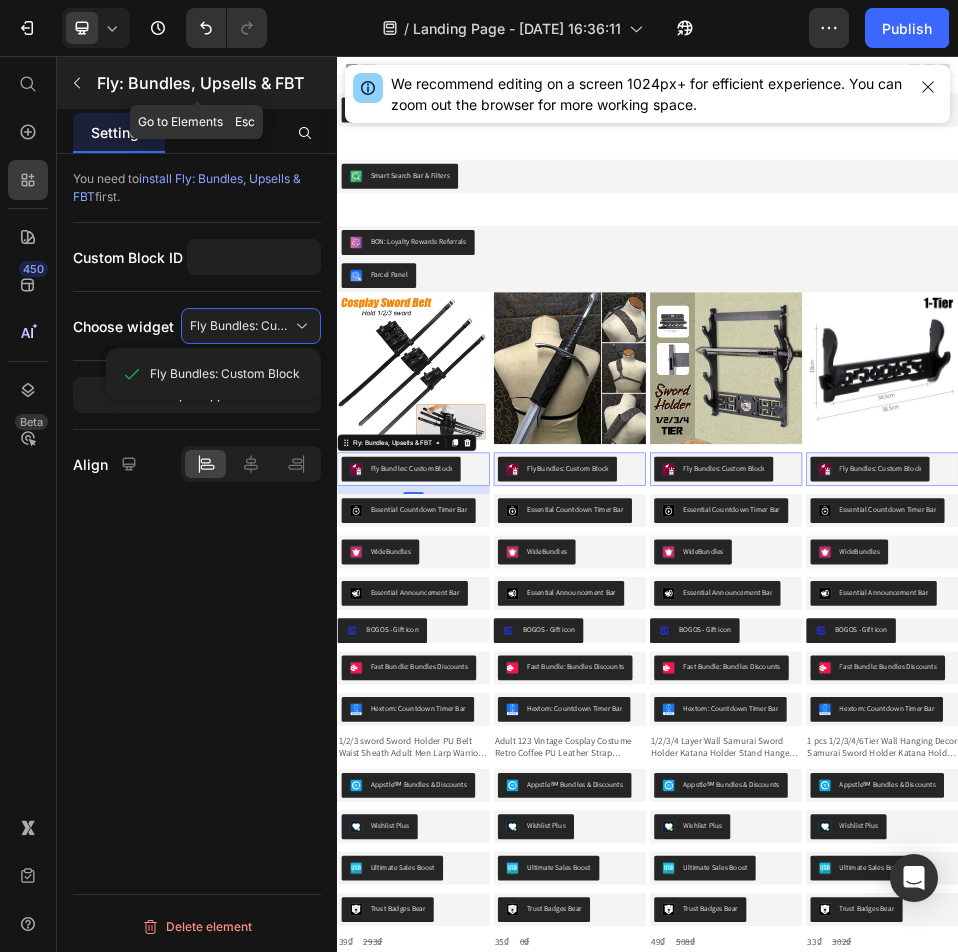 click on "Fly: Bundles, Upsells & FBT" at bounding box center [197, 83] 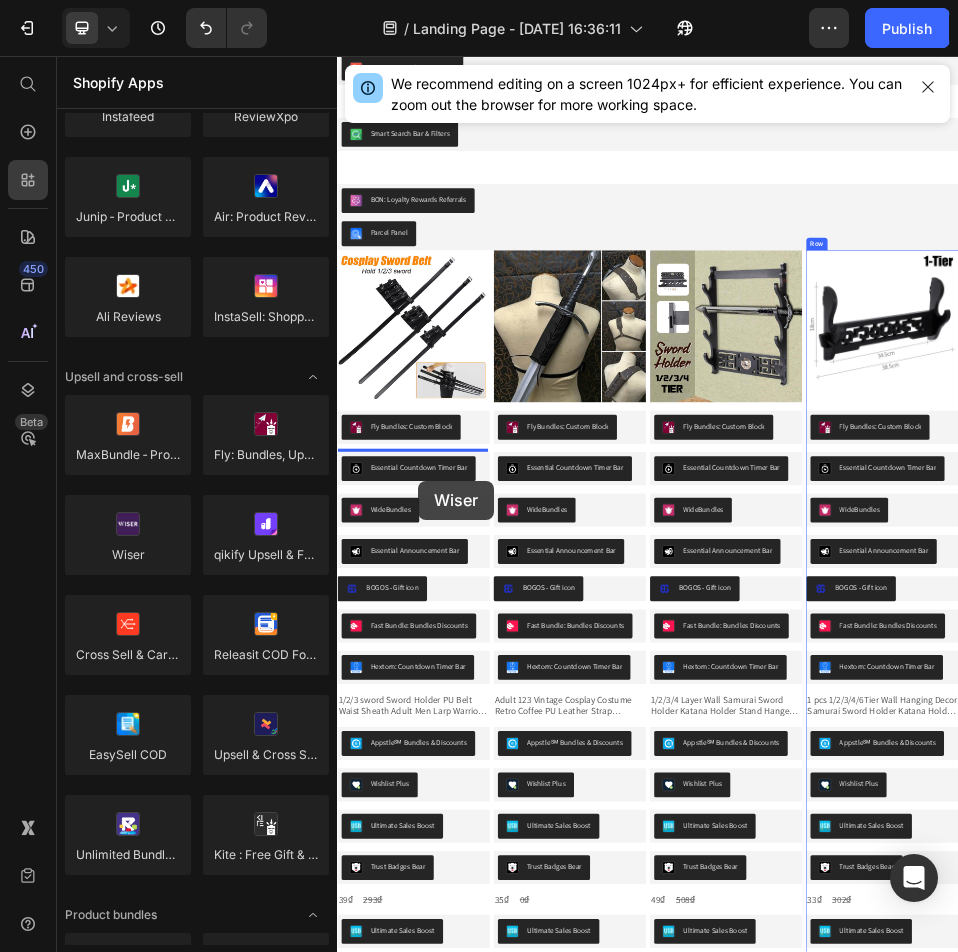 drag, startPoint x: 620, startPoint y: 576, endPoint x: 493, endPoint y: 877, distance: 326.6956 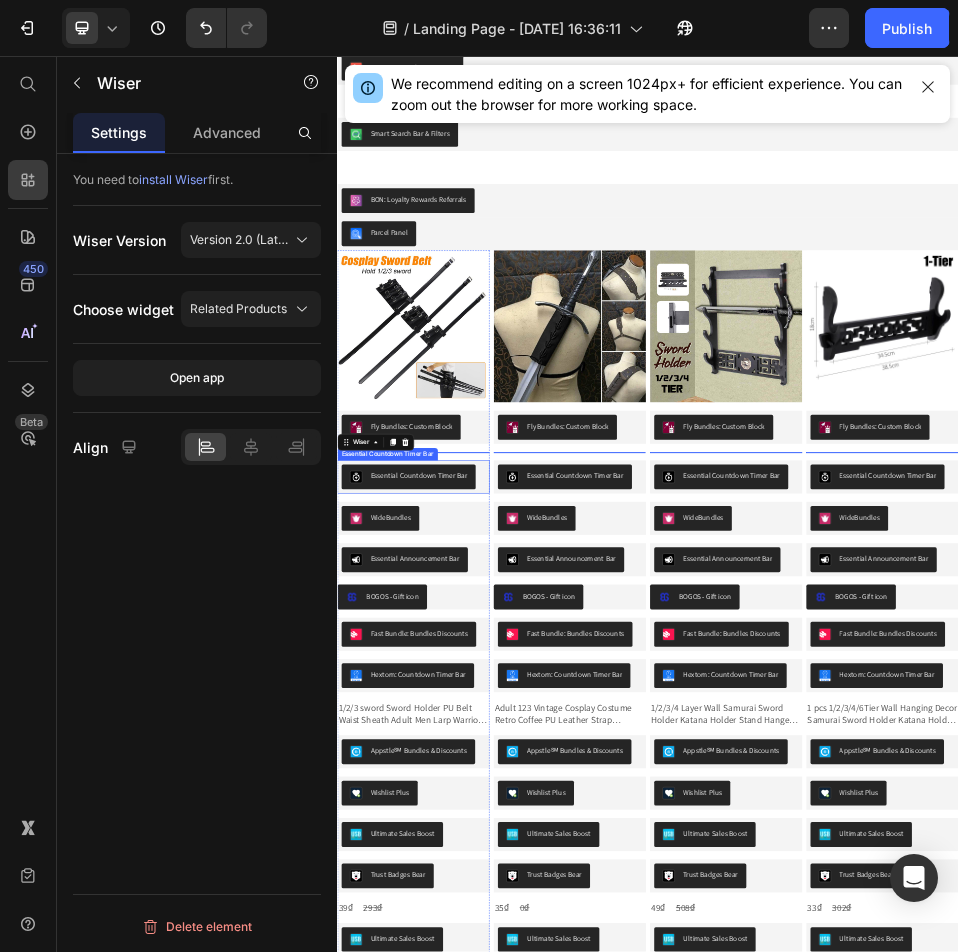 scroll, scrollTop: 84, scrollLeft: 0, axis: vertical 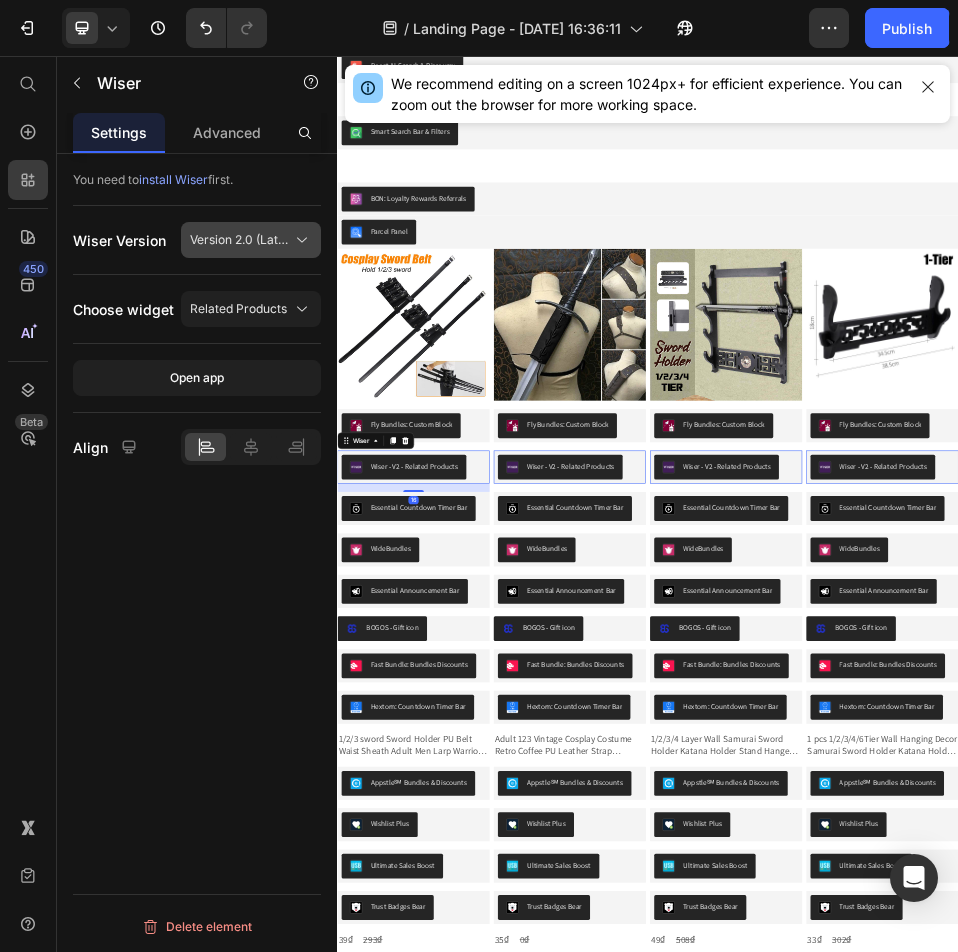 click on "Version 2.0 (Latest Version)" at bounding box center [239, 240] 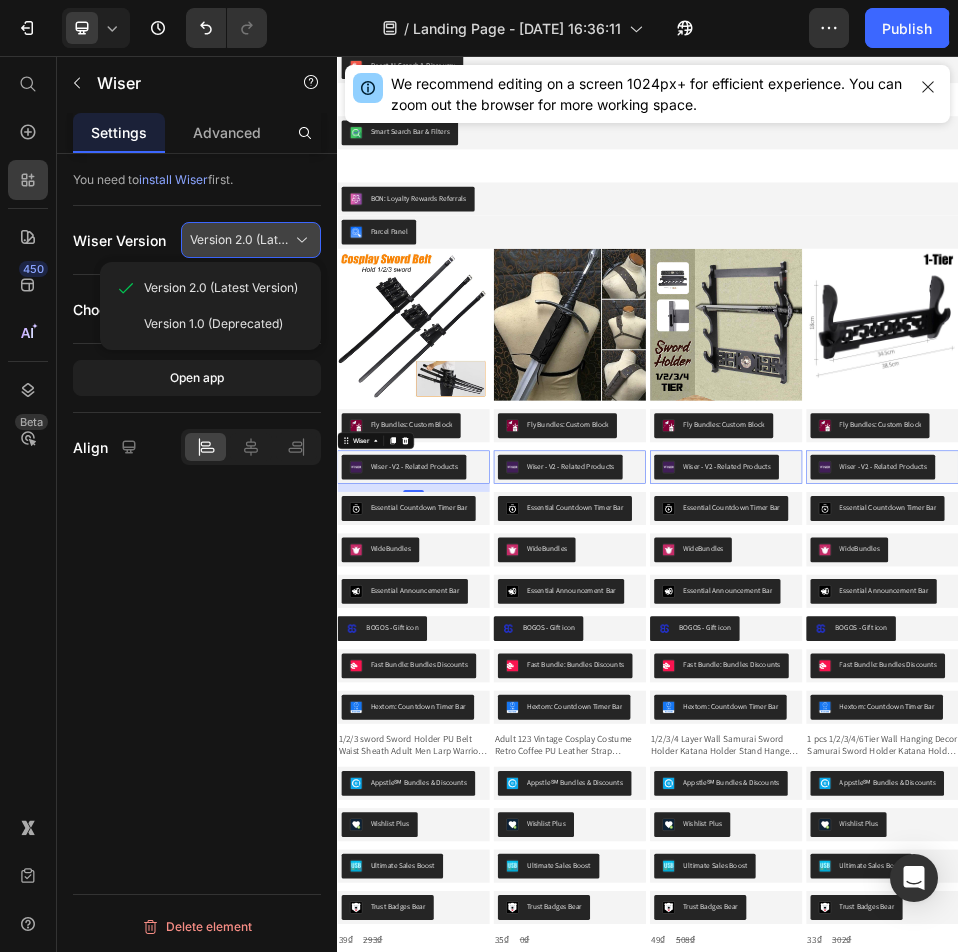 click on "Version 2.0 (Latest Version)" at bounding box center (239, 240) 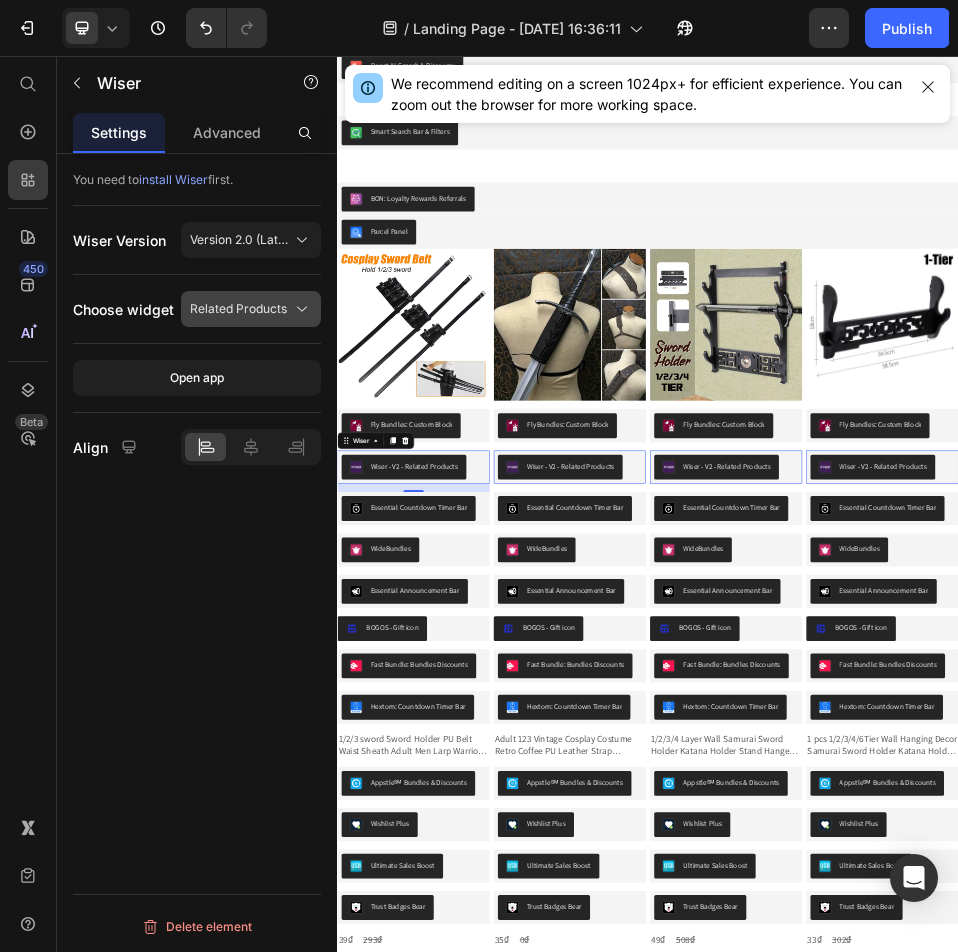 click on "Related Products" at bounding box center [251, 309] 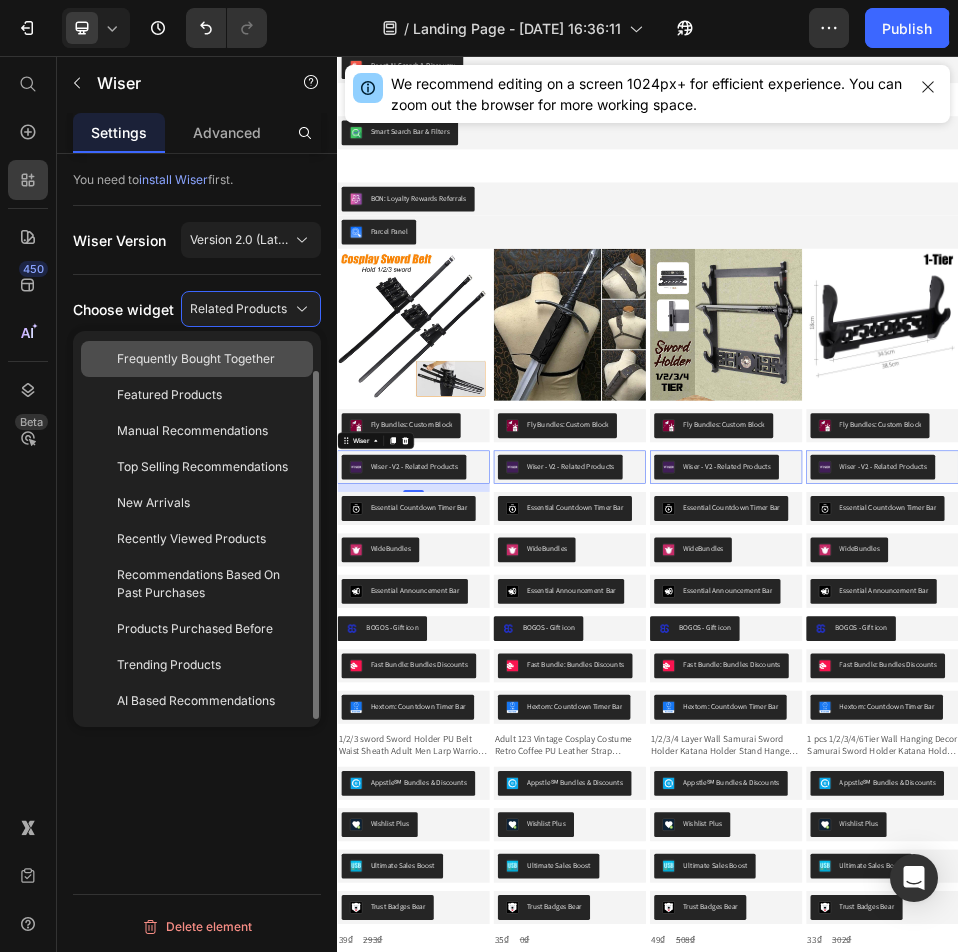 scroll, scrollTop: 0, scrollLeft: 0, axis: both 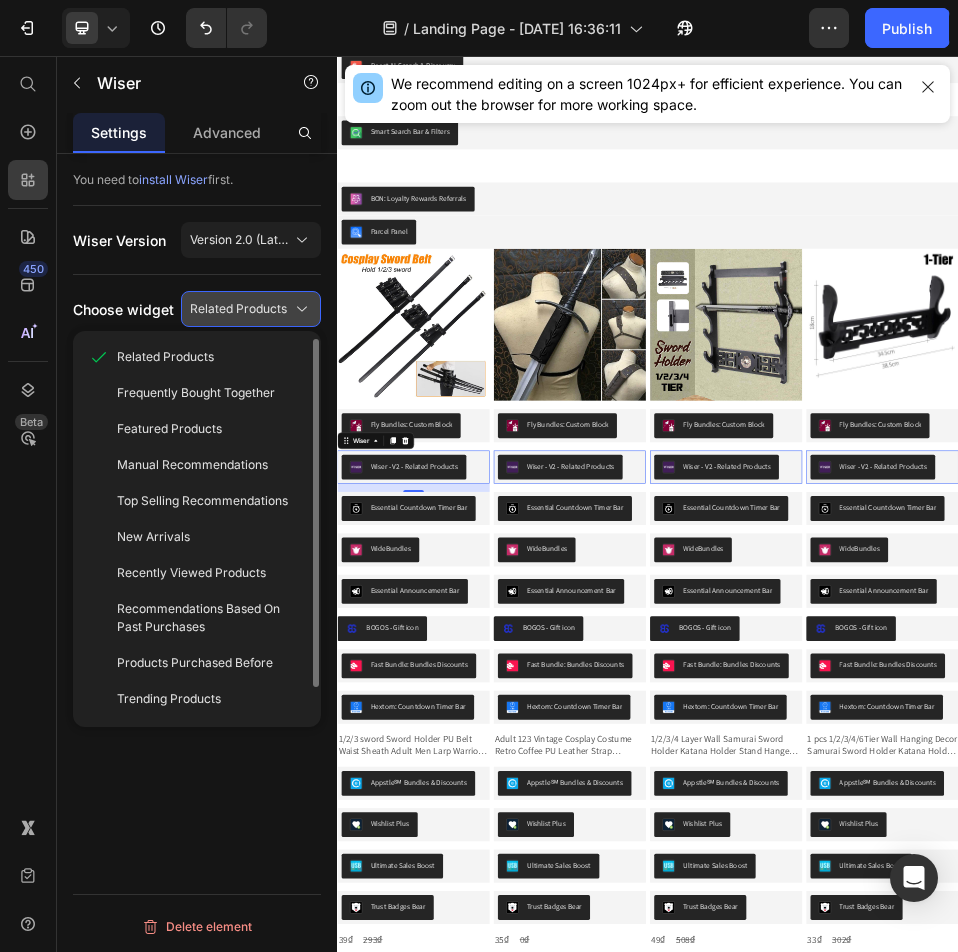 click on "Related Products" at bounding box center (238, 309) 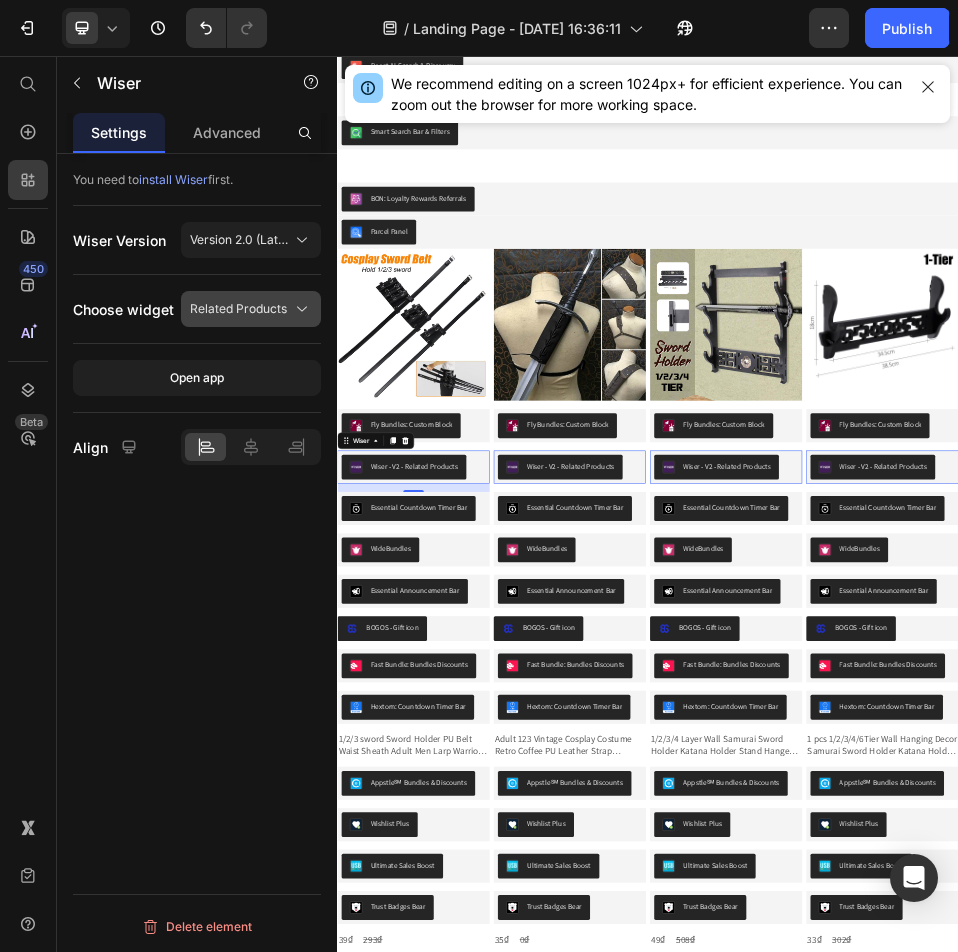 click on "Related Products" at bounding box center (238, 309) 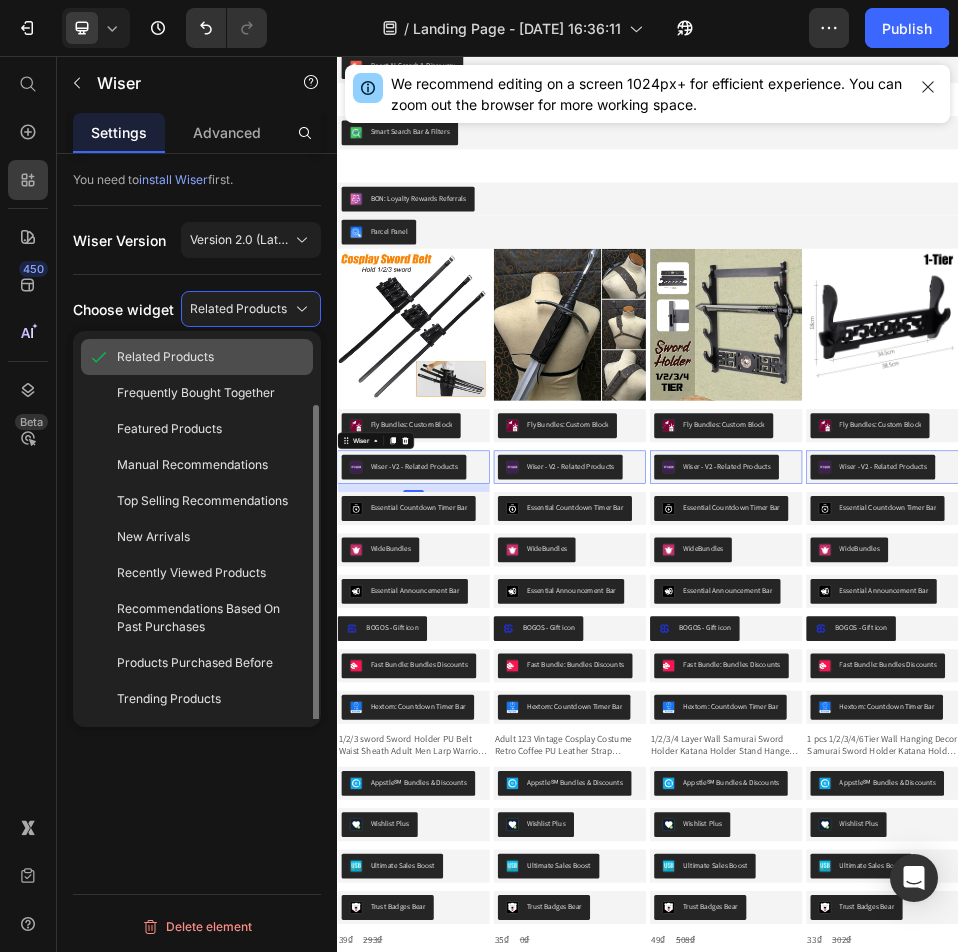 scroll, scrollTop: 34, scrollLeft: 0, axis: vertical 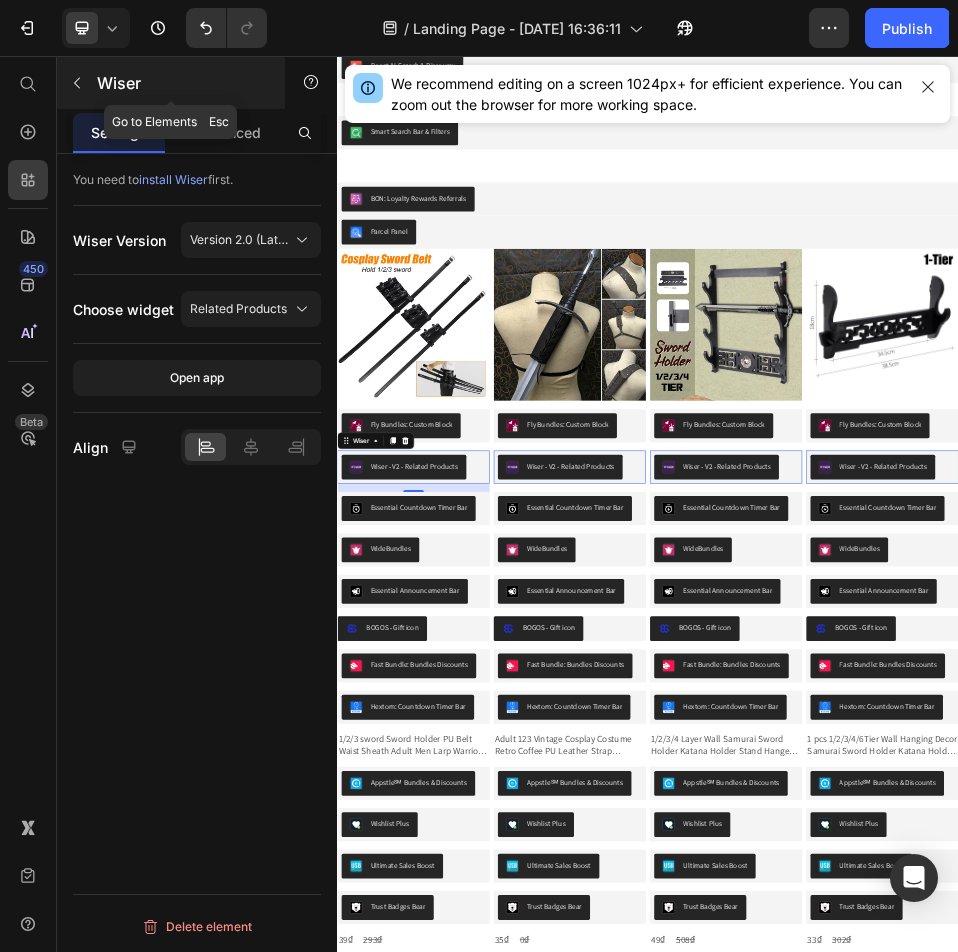 click on "Wiser" at bounding box center [182, 83] 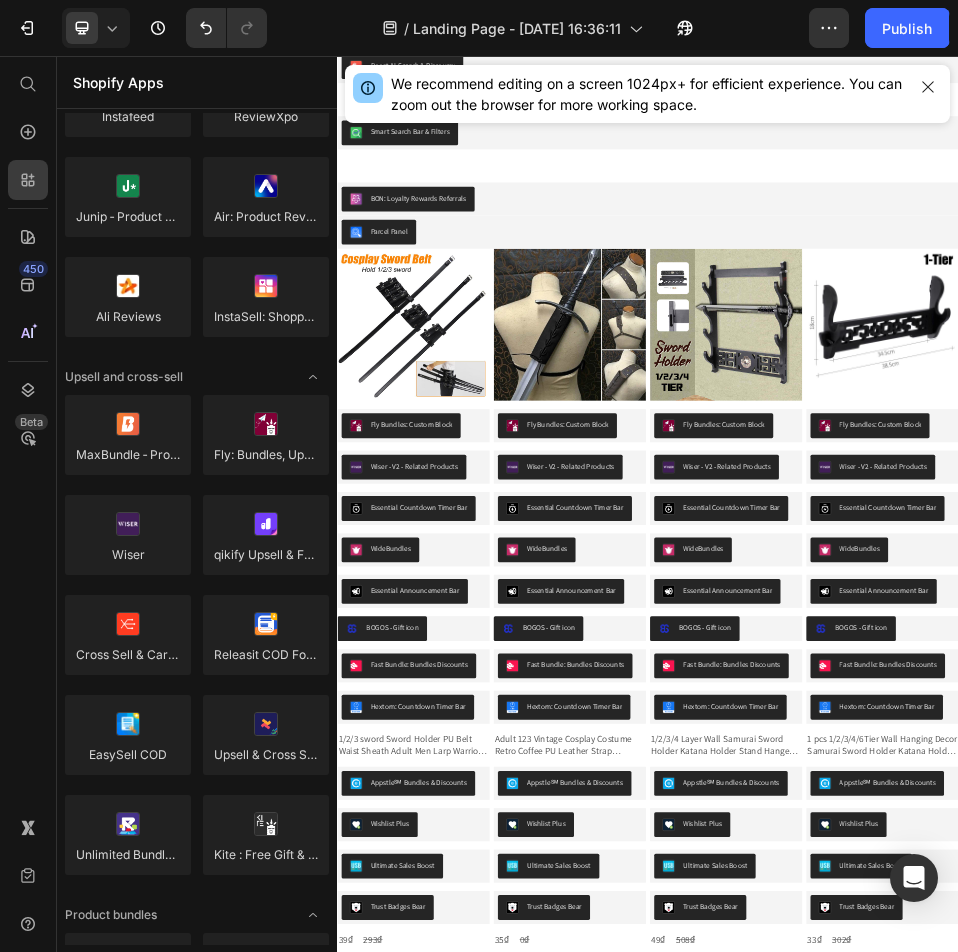 drag, startPoint x: 731, startPoint y: 528, endPoint x: 669, endPoint y: 809, distance: 287.75858 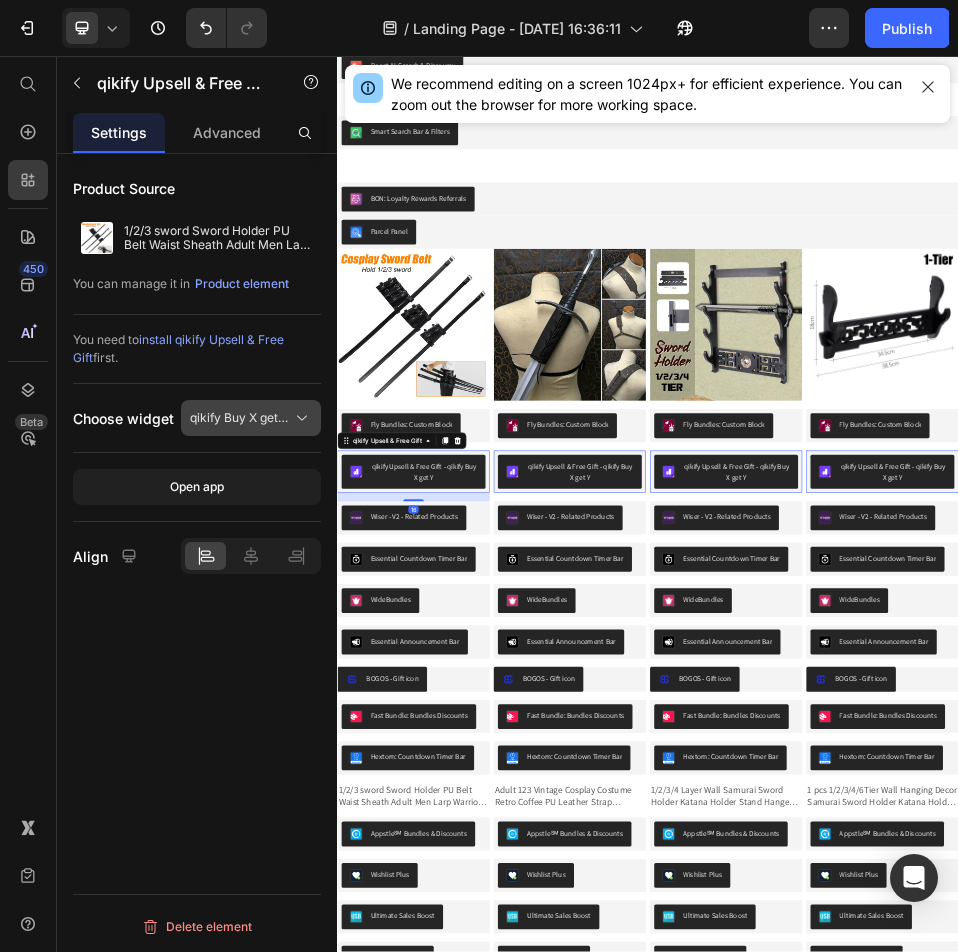 click on "qikify Buy X get Y" at bounding box center (239, 418) 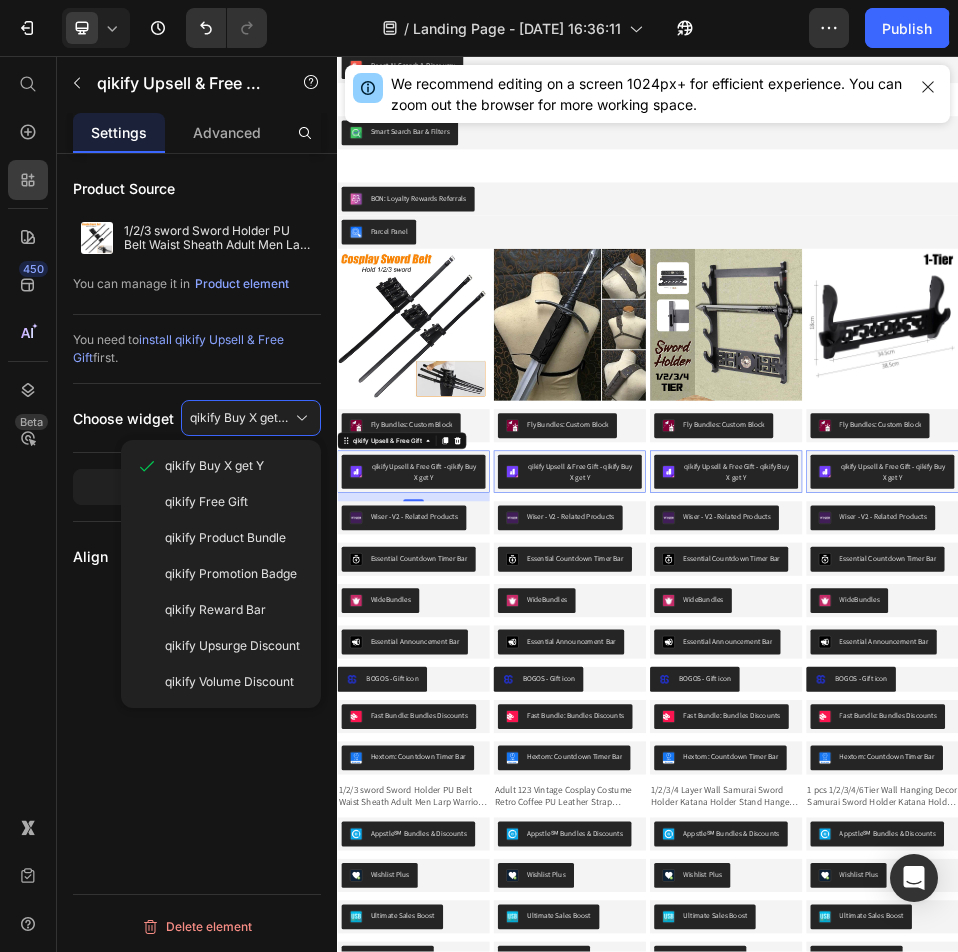 click on "You need to  install qikify Upsell & Free Gift  first." 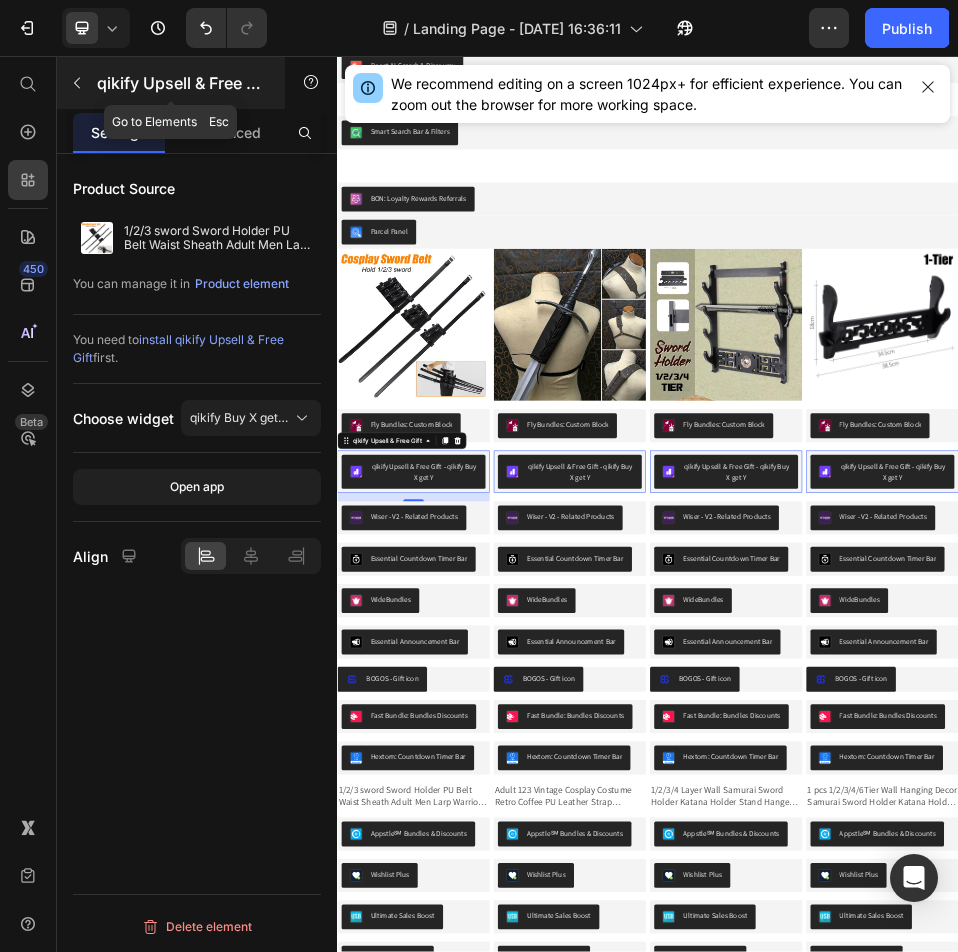 click on "qikify Upsell & Free Gift" at bounding box center [171, 83] 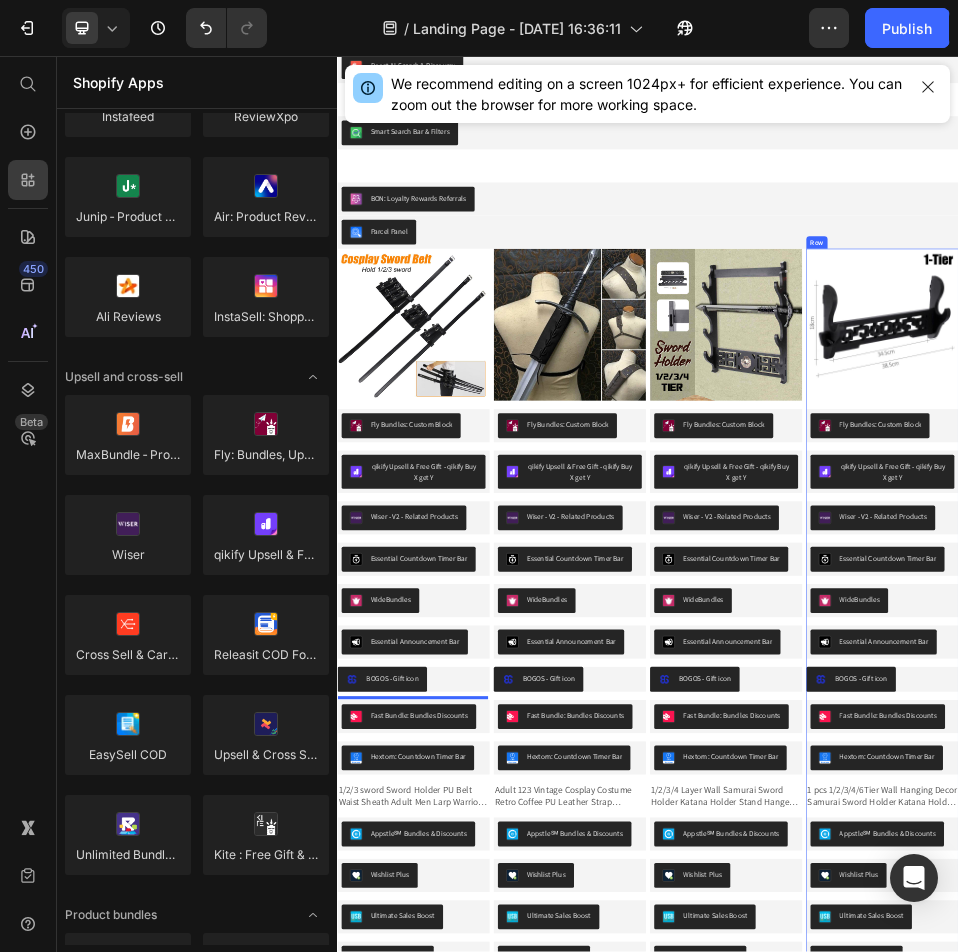scroll, scrollTop: 614, scrollLeft: 0, axis: vertical 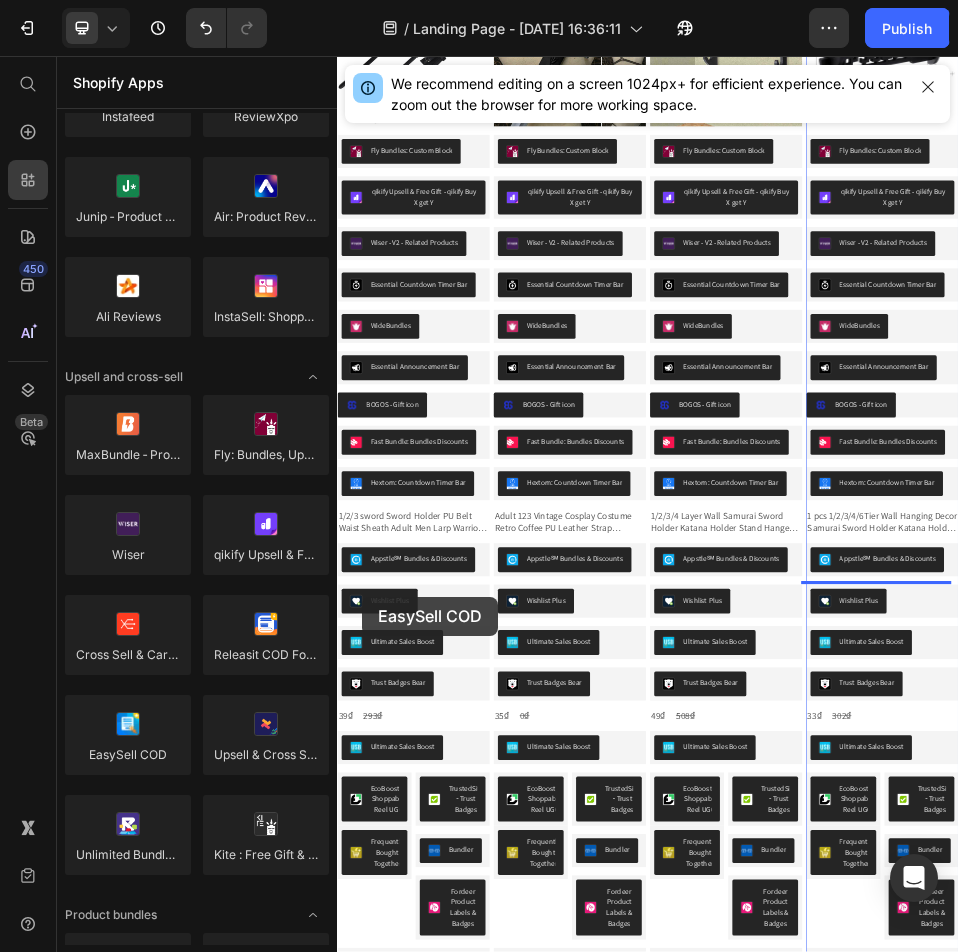drag, startPoint x: 516, startPoint y: 770, endPoint x: 371, endPoint y: 1132, distance: 389.96027 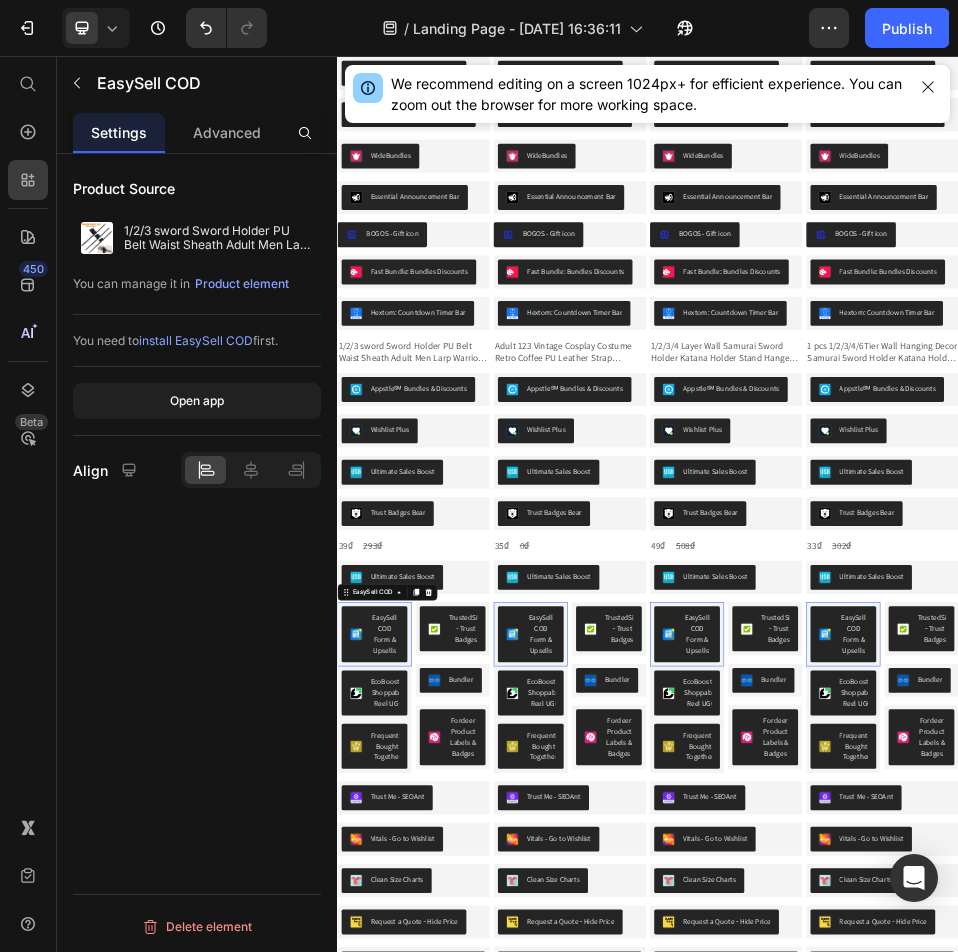 click on "450 Beta" at bounding box center (28, 504) 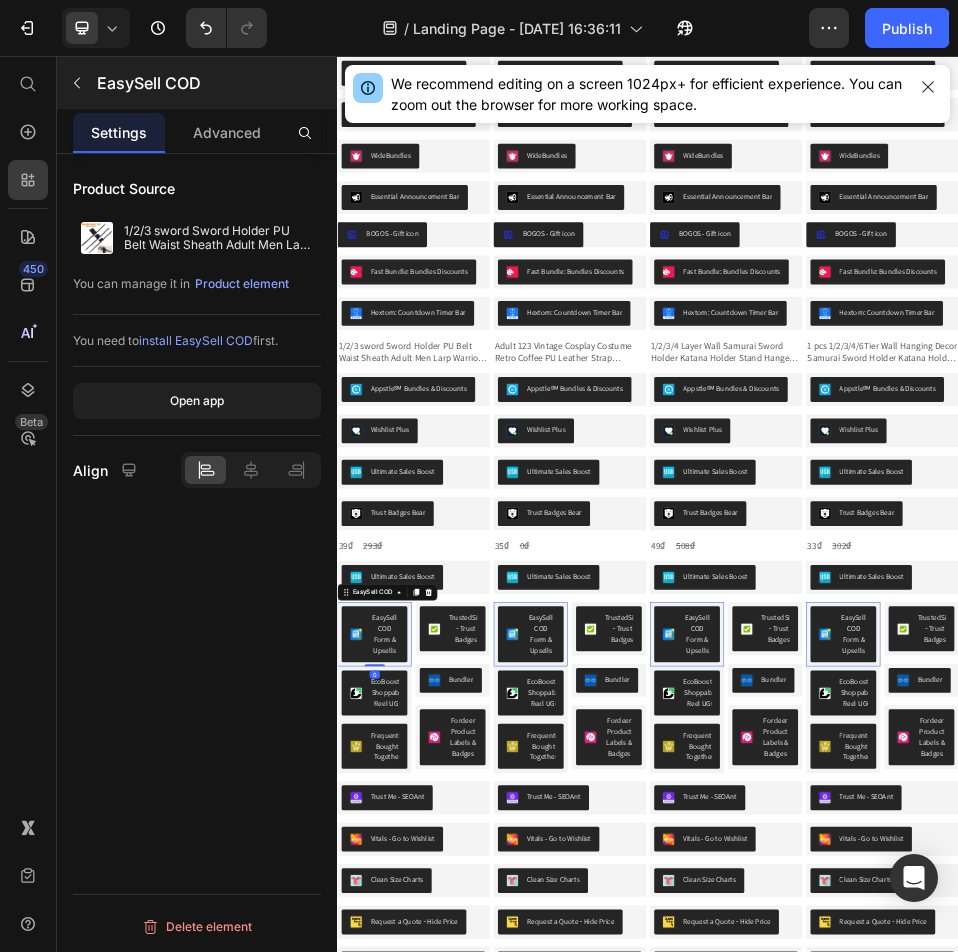 click on "EasySell COD" at bounding box center [197, 83] 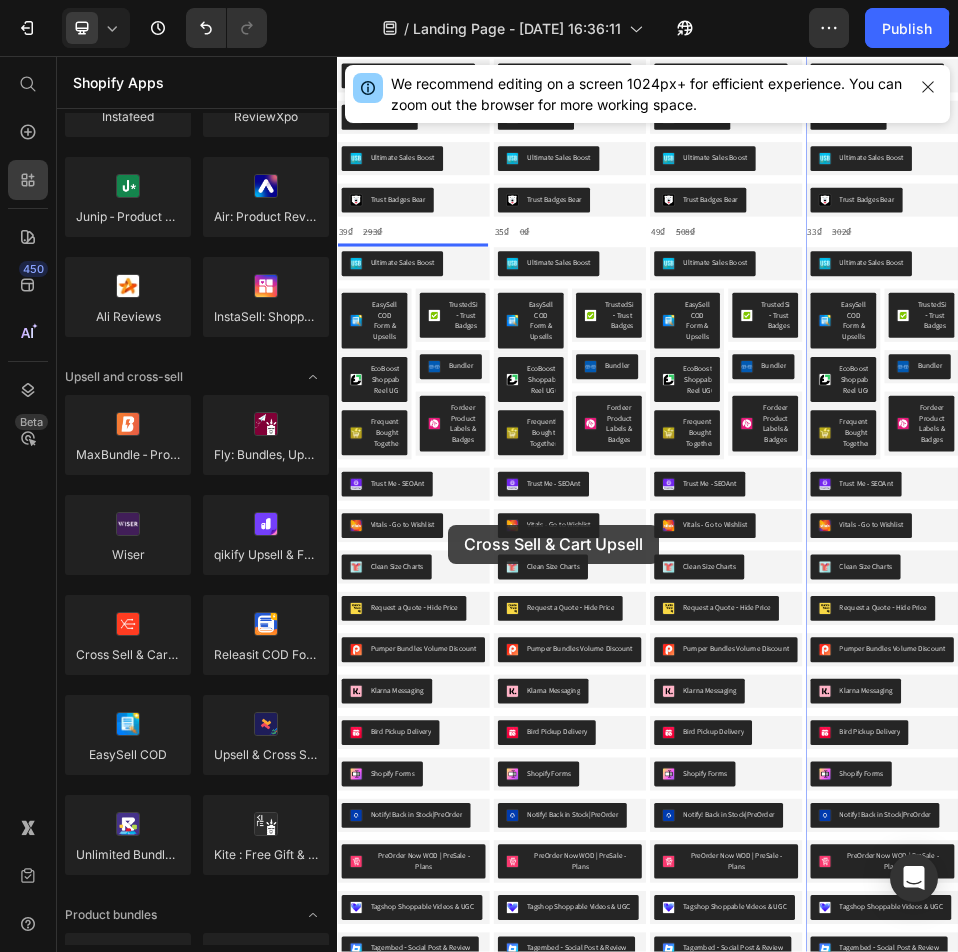 scroll, scrollTop: 1631, scrollLeft: 0, axis: vertical 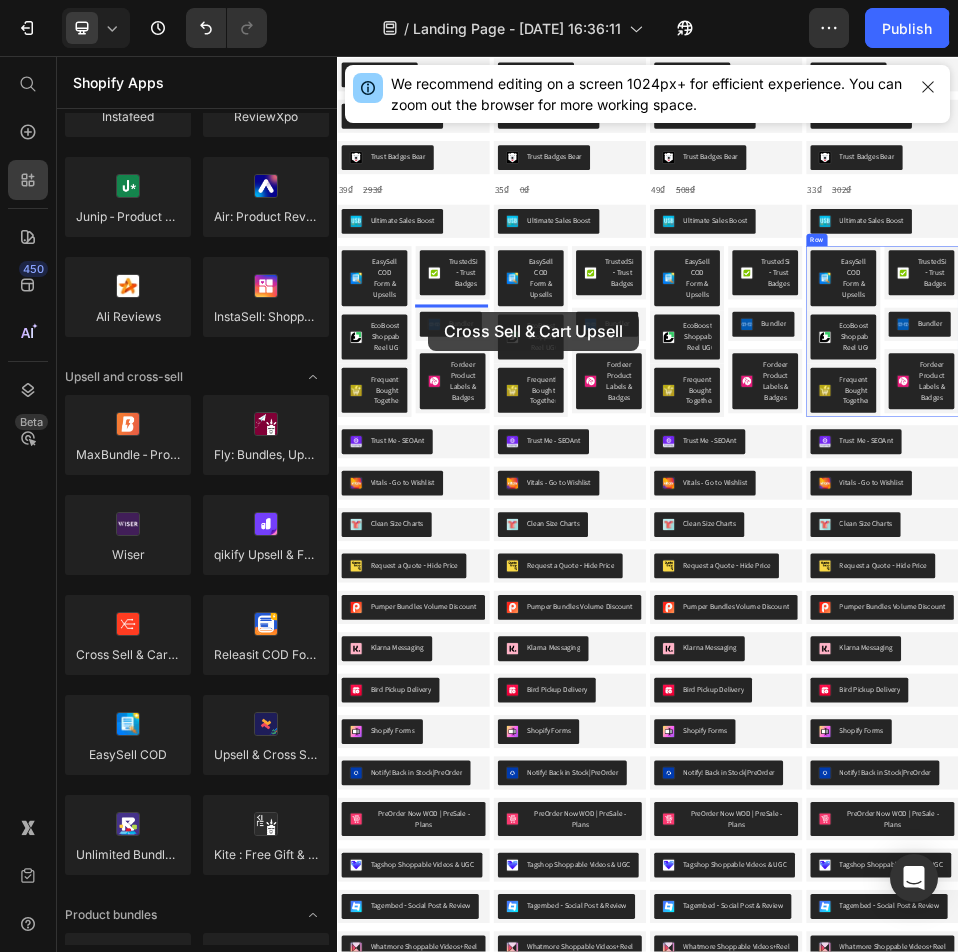 drag, startPoint x: 580, startPoint y: 672, endPoint x: 497, endPoint y: 444, distance: 242.63759 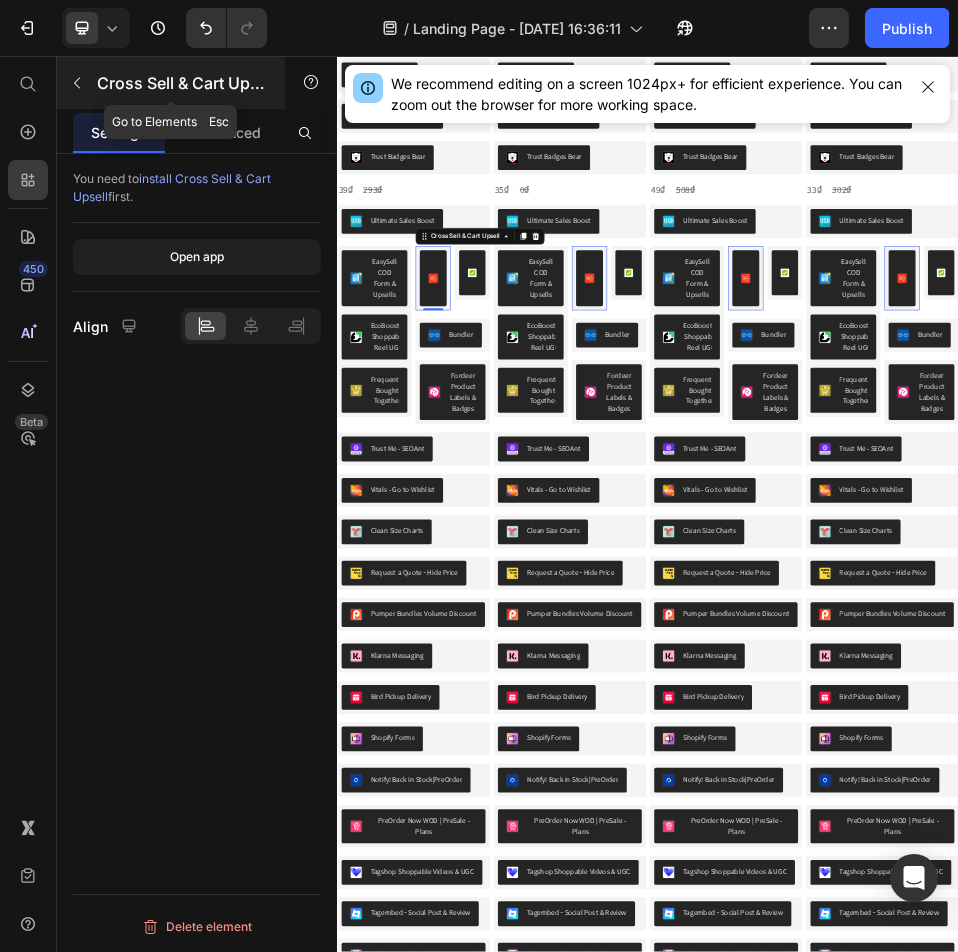 click on "Cross Sell & Cart Upsell" at bounding box center [182, 83] 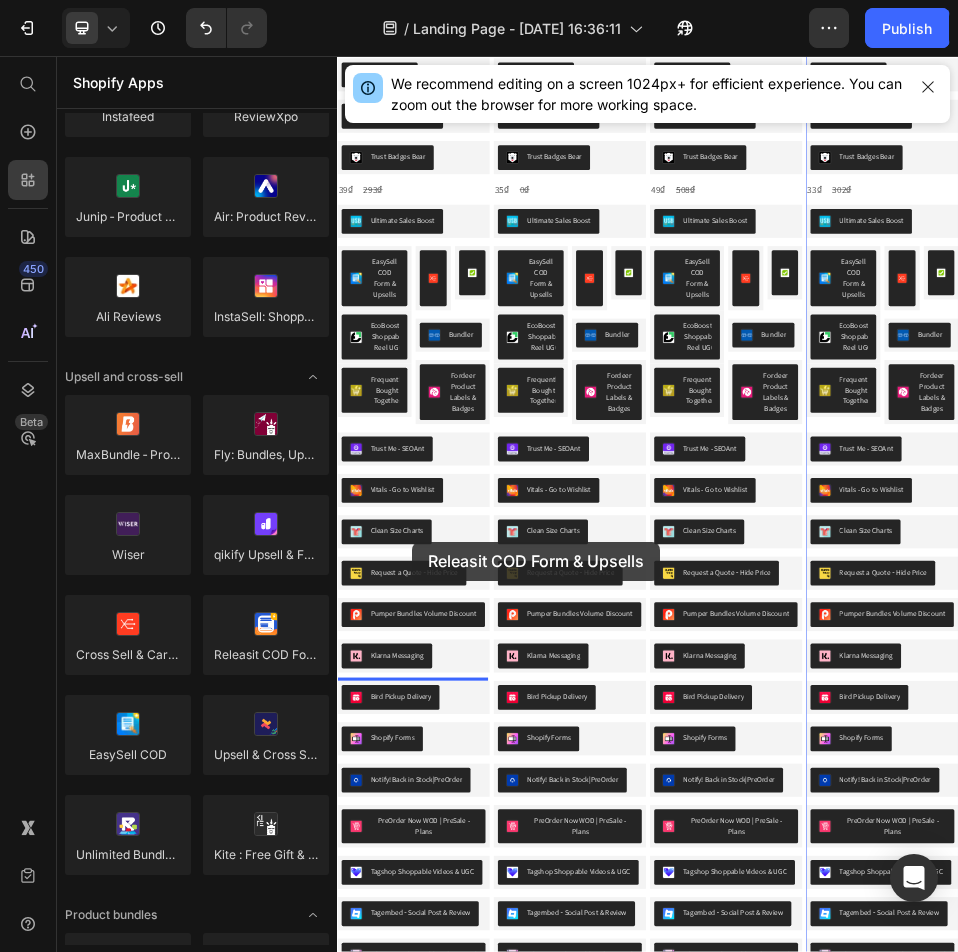 scroll, scrollTop: 2021, scrollLeft: 0, axis: vertical 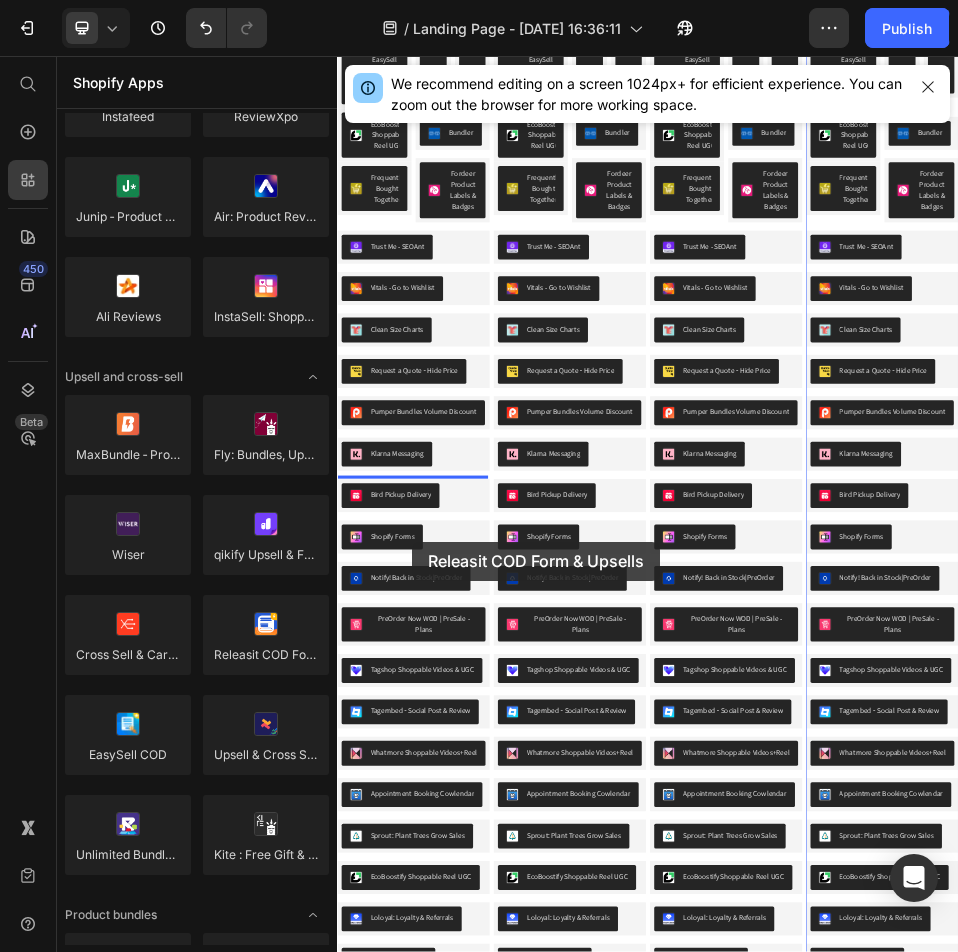 drag, startPoint x: 588, startPoint y: 692, endPoint x: 481, endPoint y: 995, distance: 321.33783 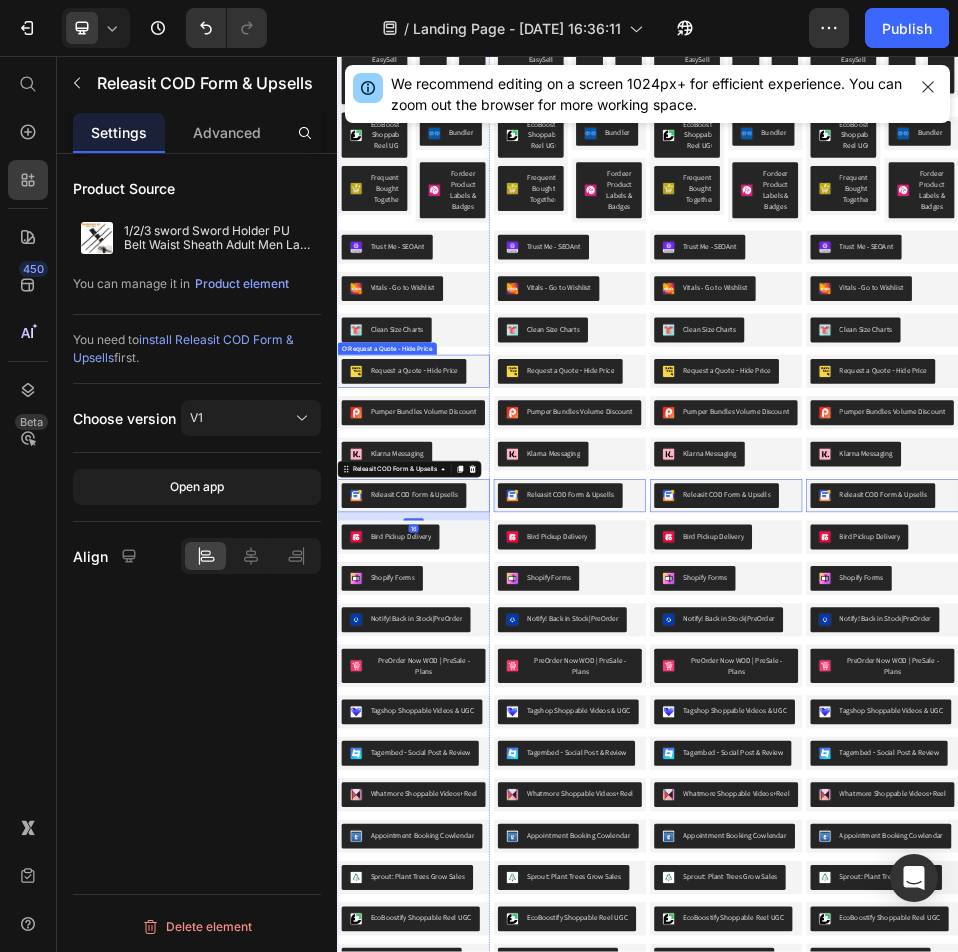 click on "Product Source 1/2/3 sword Sword Holder PU Belt Waist Sheath Adult Men Larp Warrior Cosplay Leather Buckle Strap for Comic Show|Boys Costume Accessories  You can manage it in   Product element   You need to  install Releasit COD Form & Upsells  first.  Choose version V1  Open app  Align" at bounding box center (197, 388) 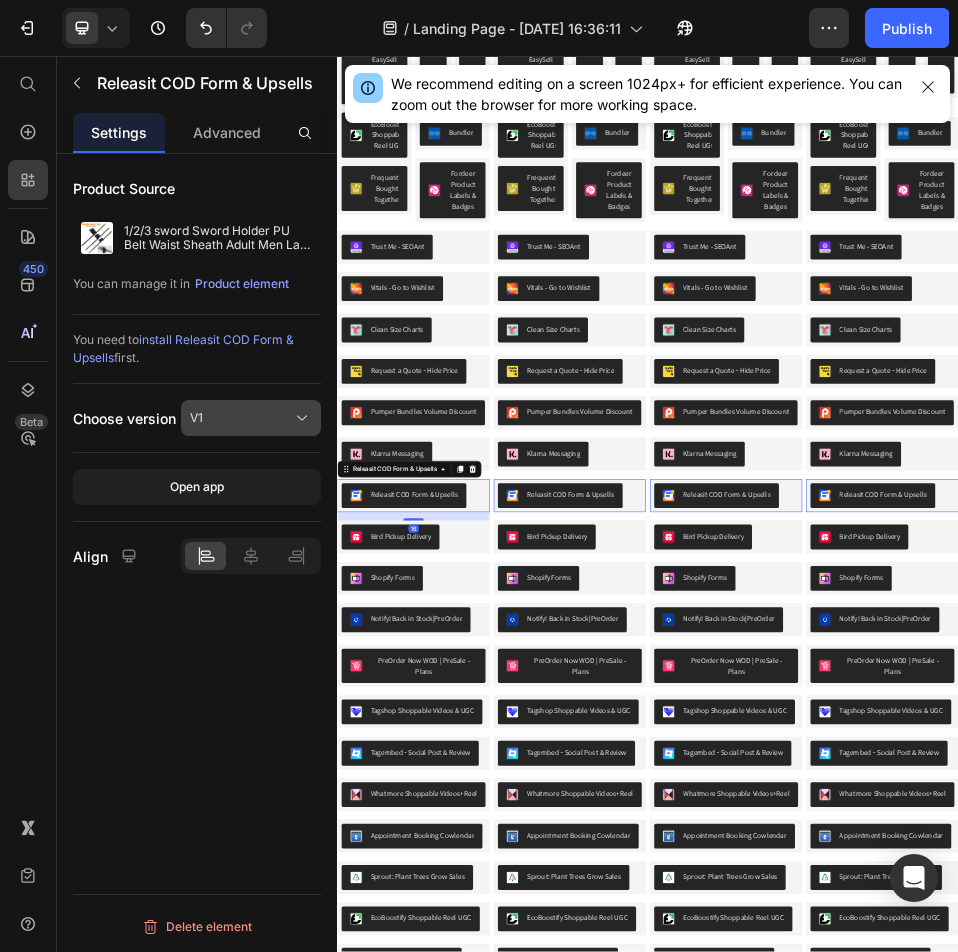 click on "V1" at bounding box center (251, 418) 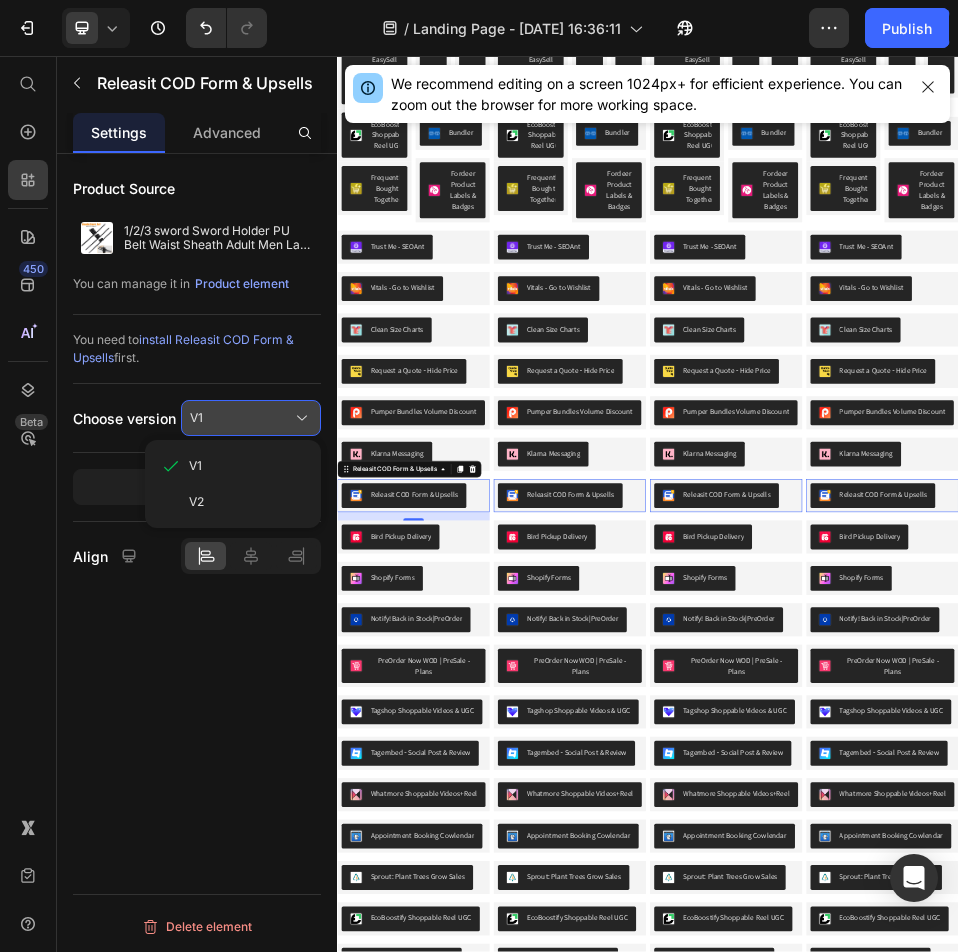 click on "V1" at bounding box center (251, 418) 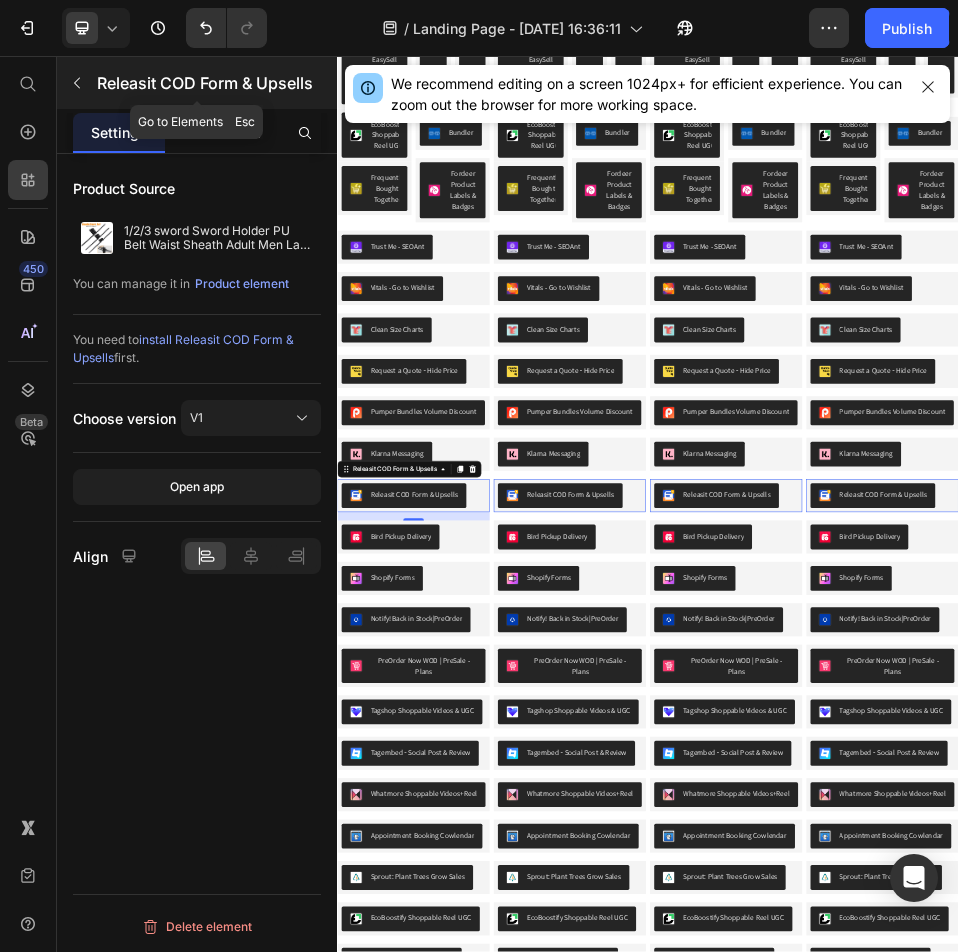 click on "Releasit COD Form & Upsells" at bounding box center [215, 83] 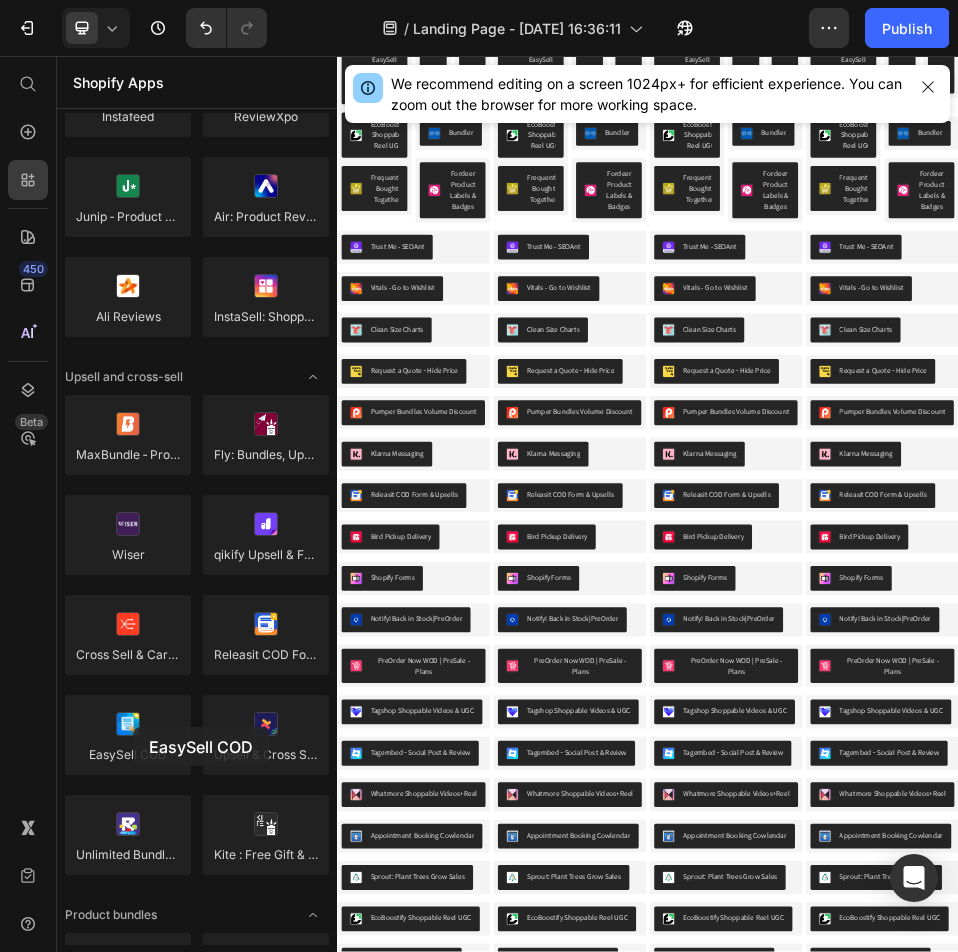 drag, startPoint x: 470, startPoint y: 783, endPoint x: 665, endPoint y: 1095, distance: 367.92526 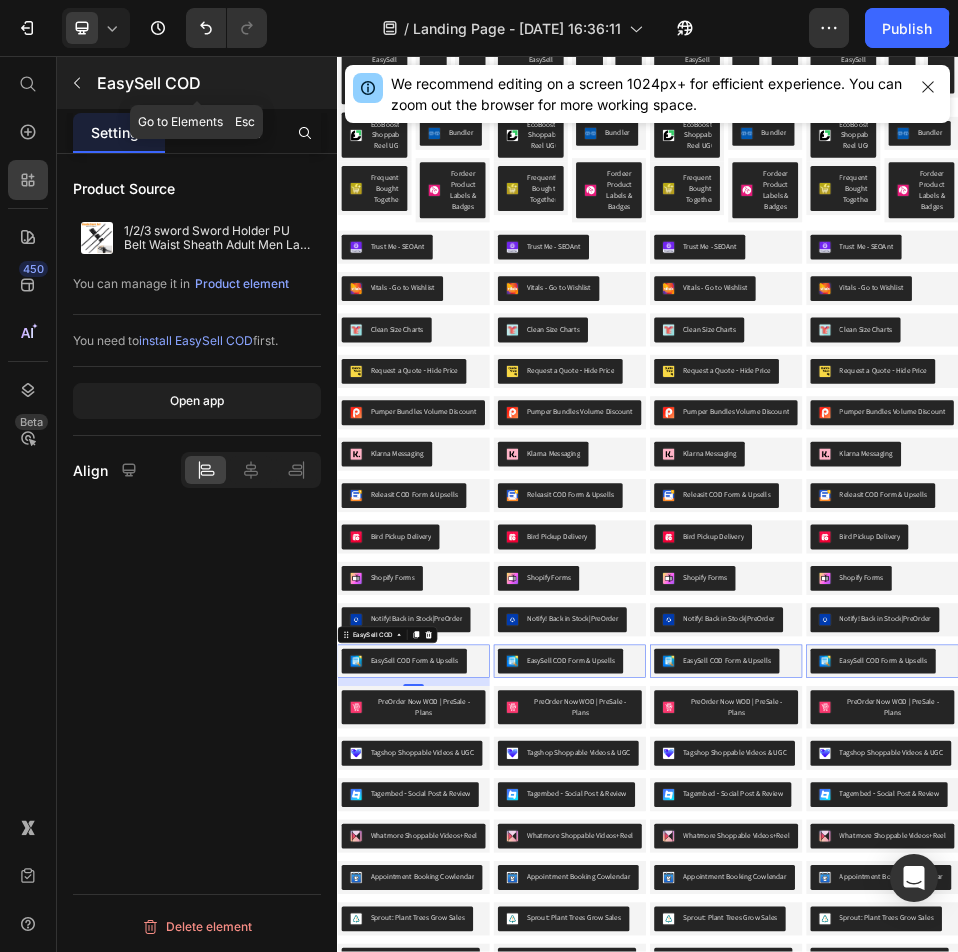 click on "EasySell COD" at bounding box center (215, 83) 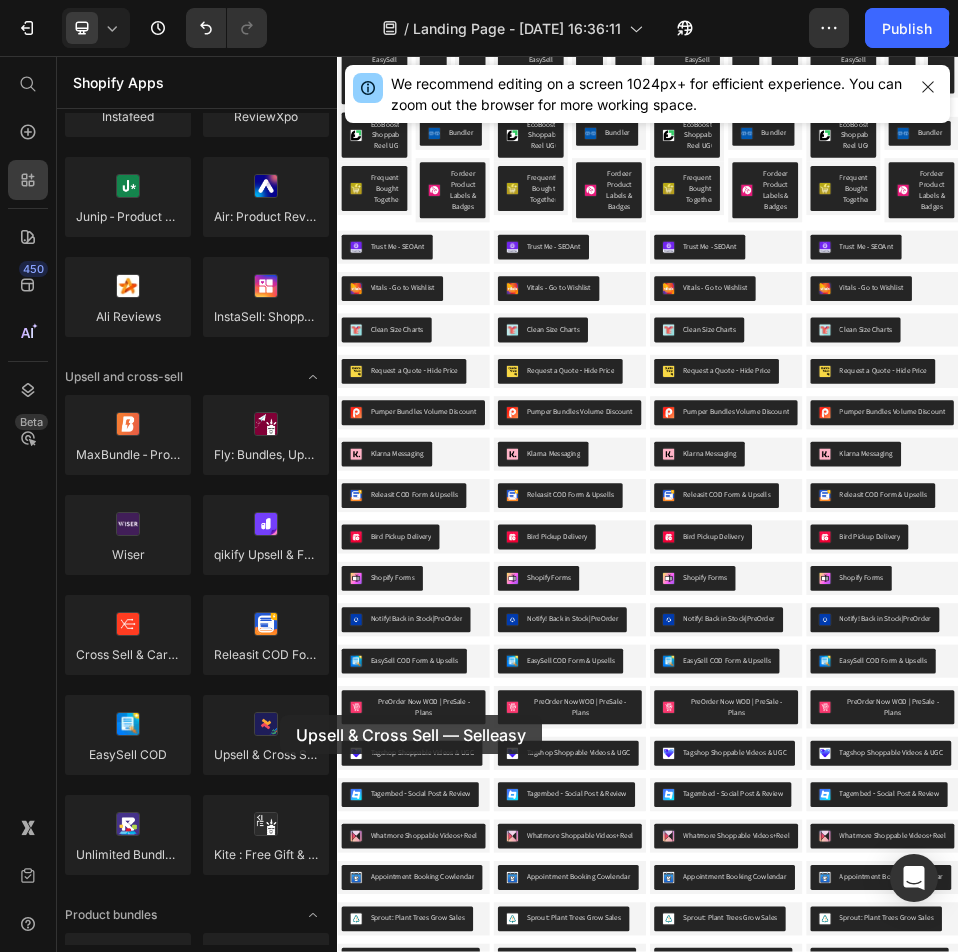 drag, startPoint x: 617, startPoint y: 771, endPoint x: 708, endPoint y: 1298, distance: 534.799 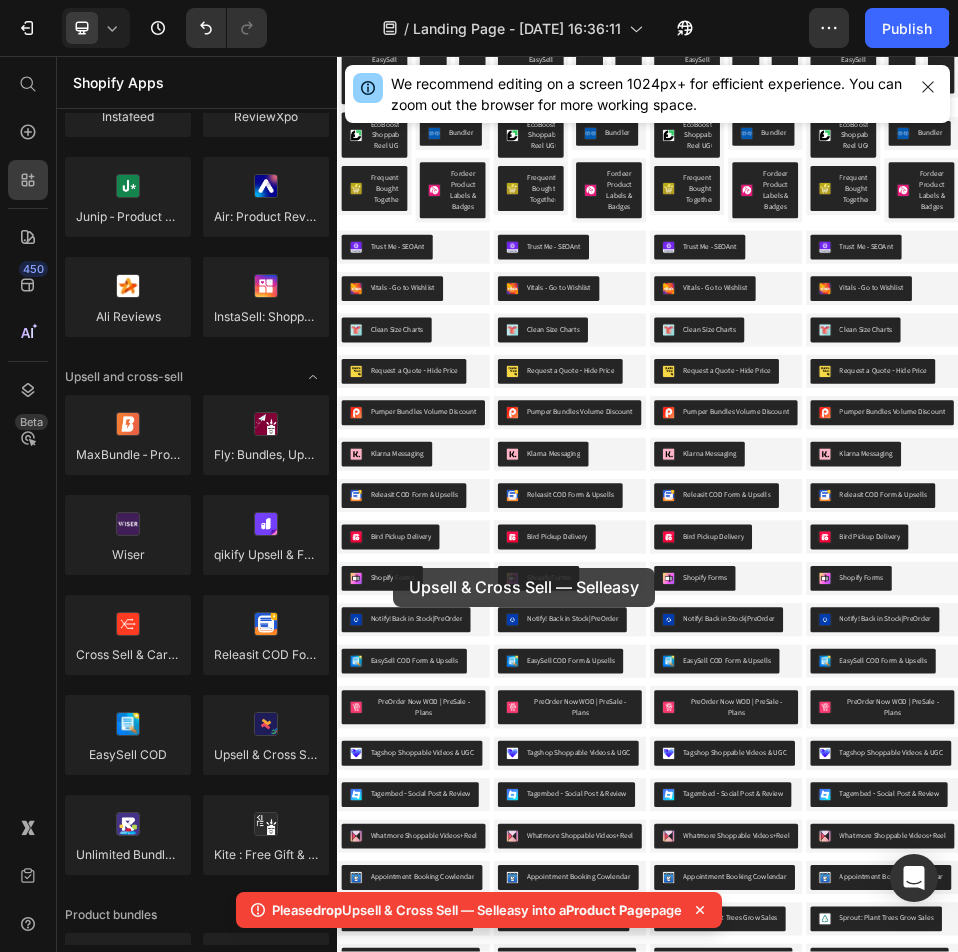 drag, startPoint x: 594, startPoint y: 784, endPoint x: 505, endPoint y: 971, distance: 207.09901 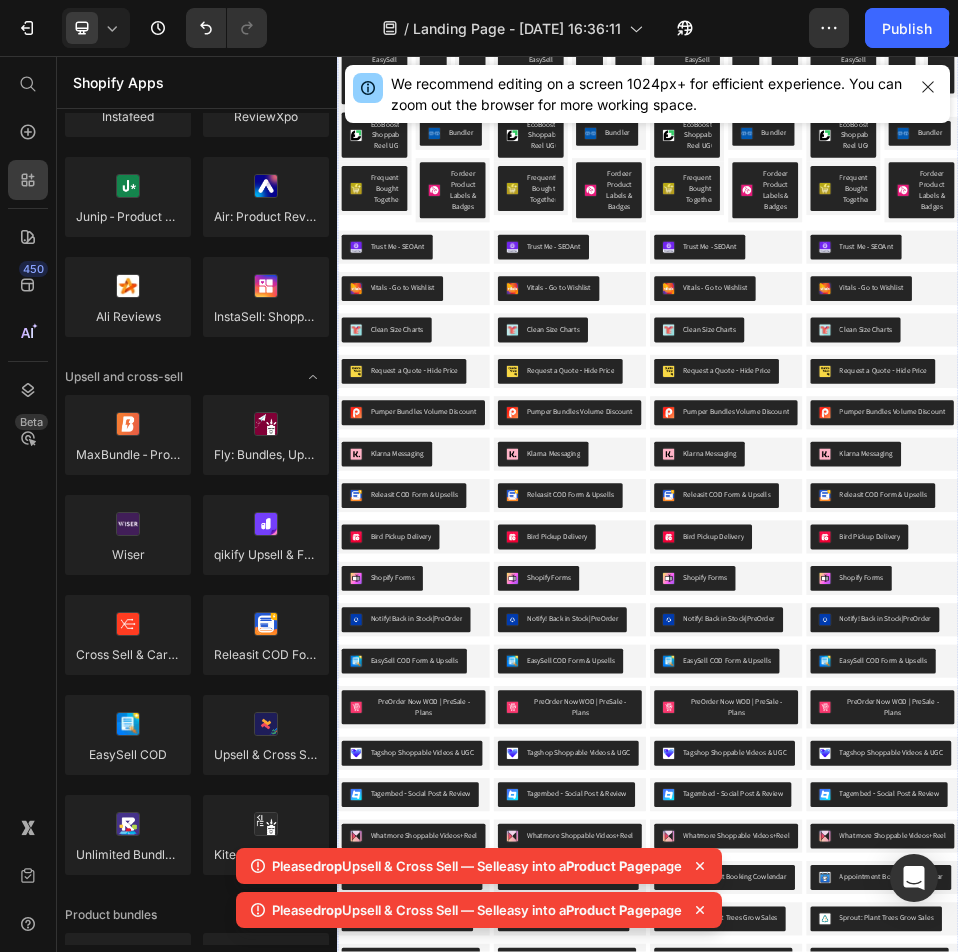 scroll, scrollTop: 2421, scrollLeft: 0, axis: vertical 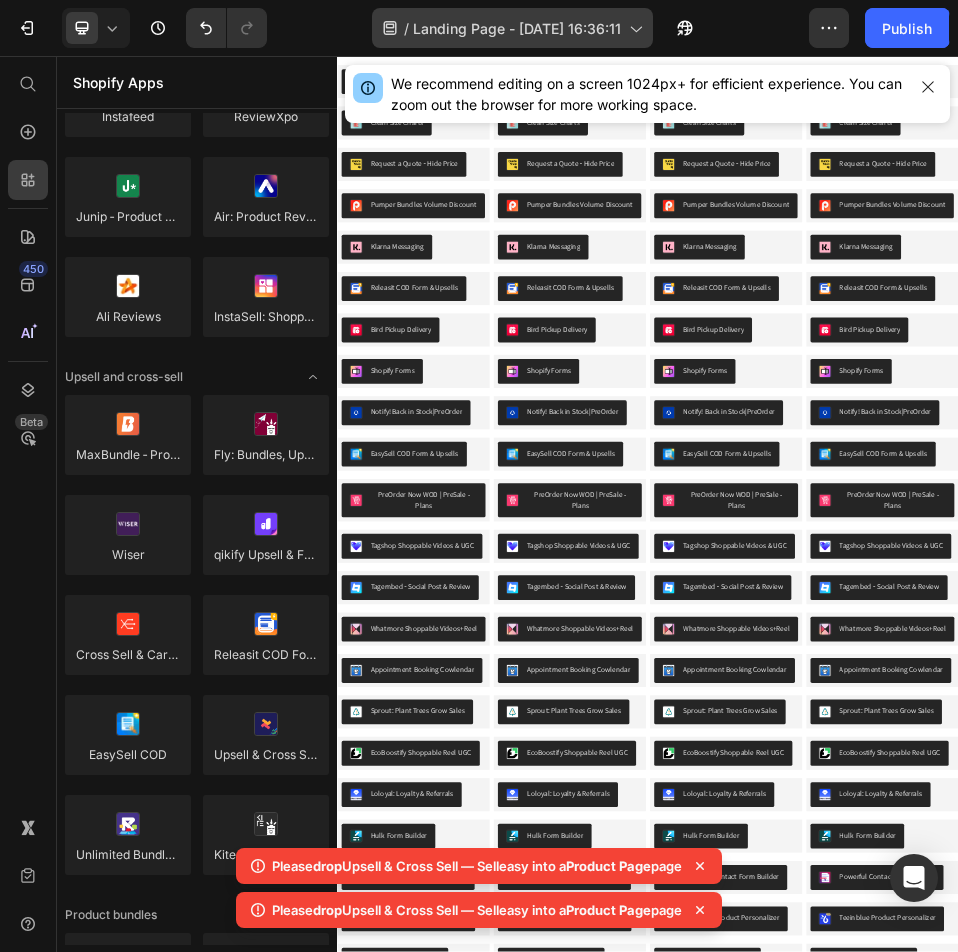 click on "Landing Page - [DATE] 16:36:11" at bounding box center (517, 28) 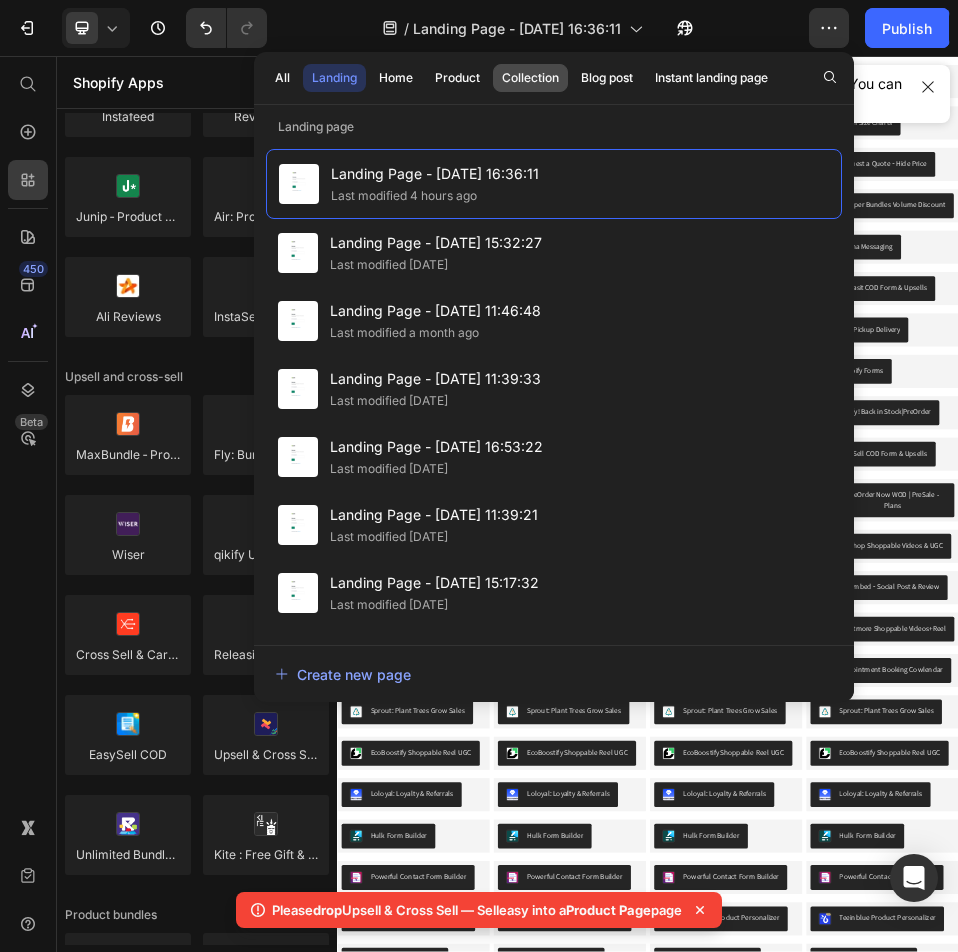 click on "Collection" at bounding box center (530, 78) 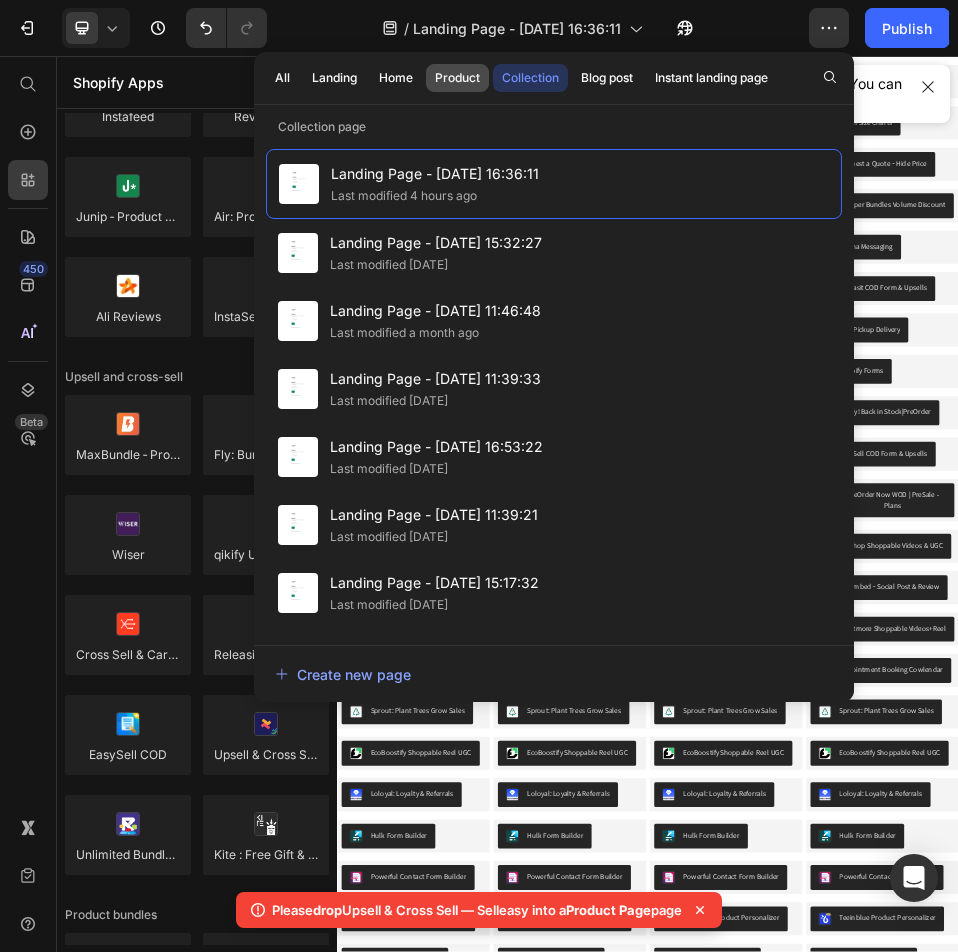click on "Product" at bounding box center (457, 78) 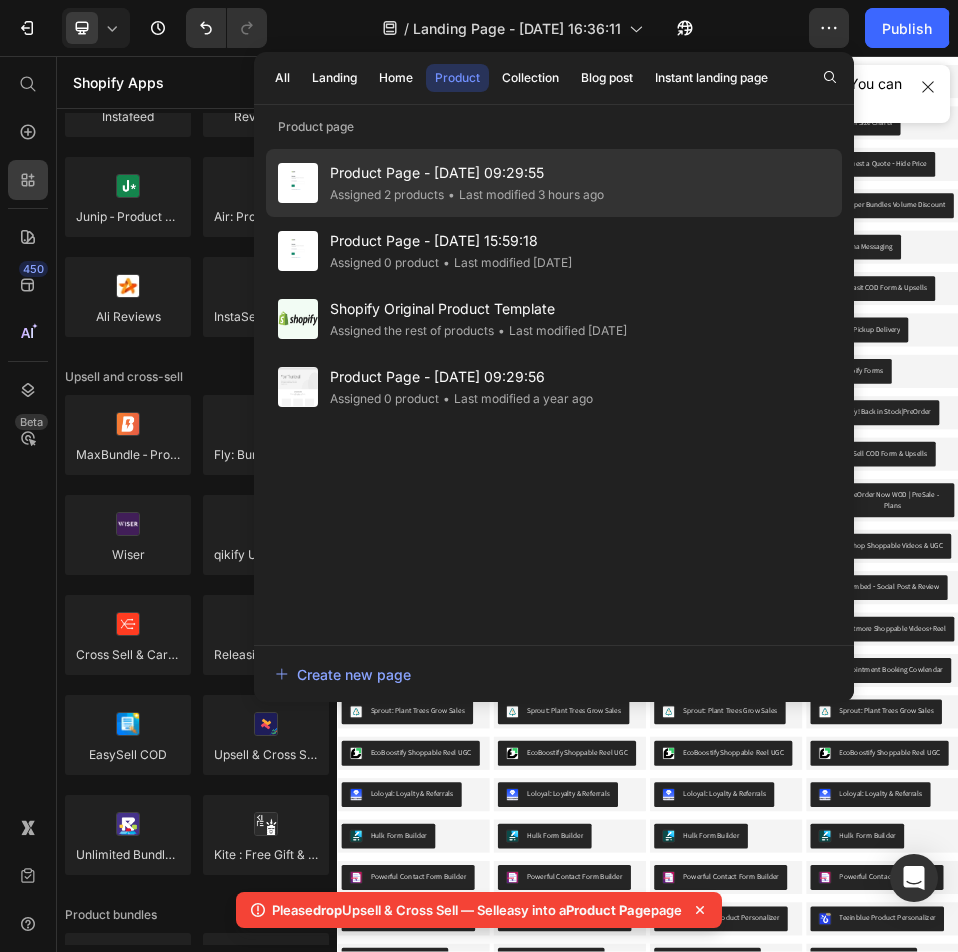 click on "• Last modified 3 hours ago" 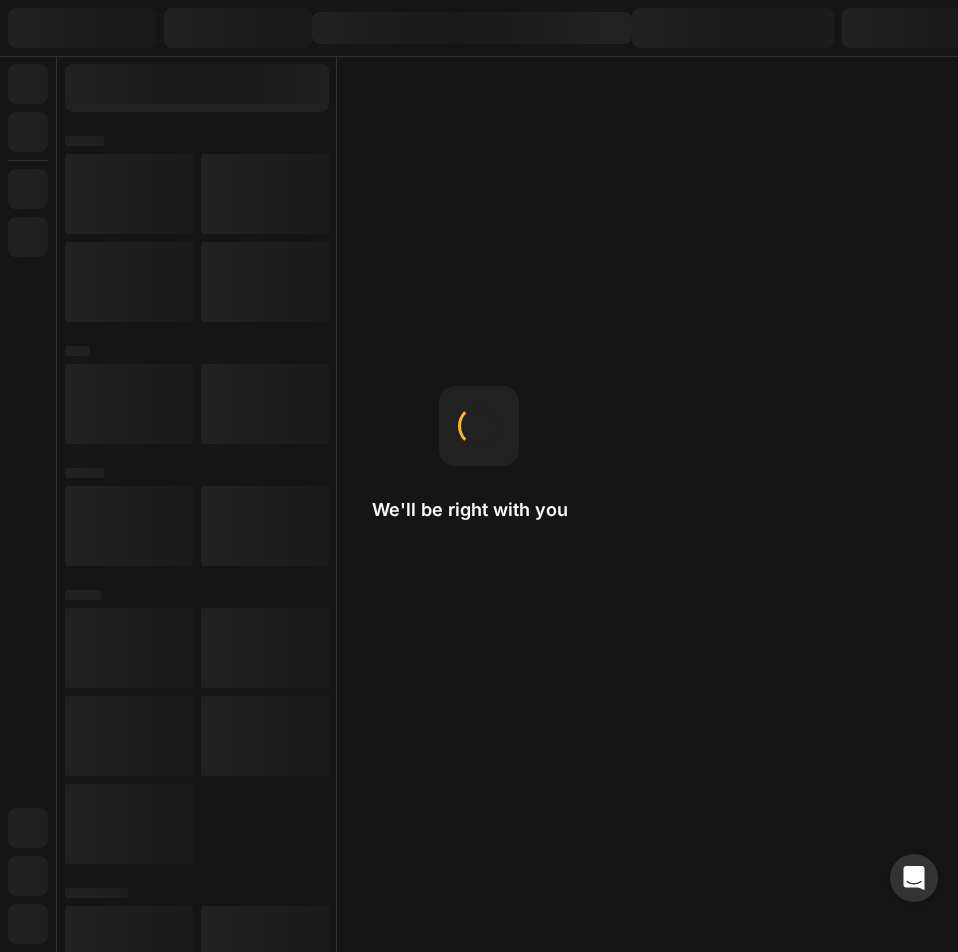 scroll, scrollTop: 0, scrollLeft: 0, axis: both 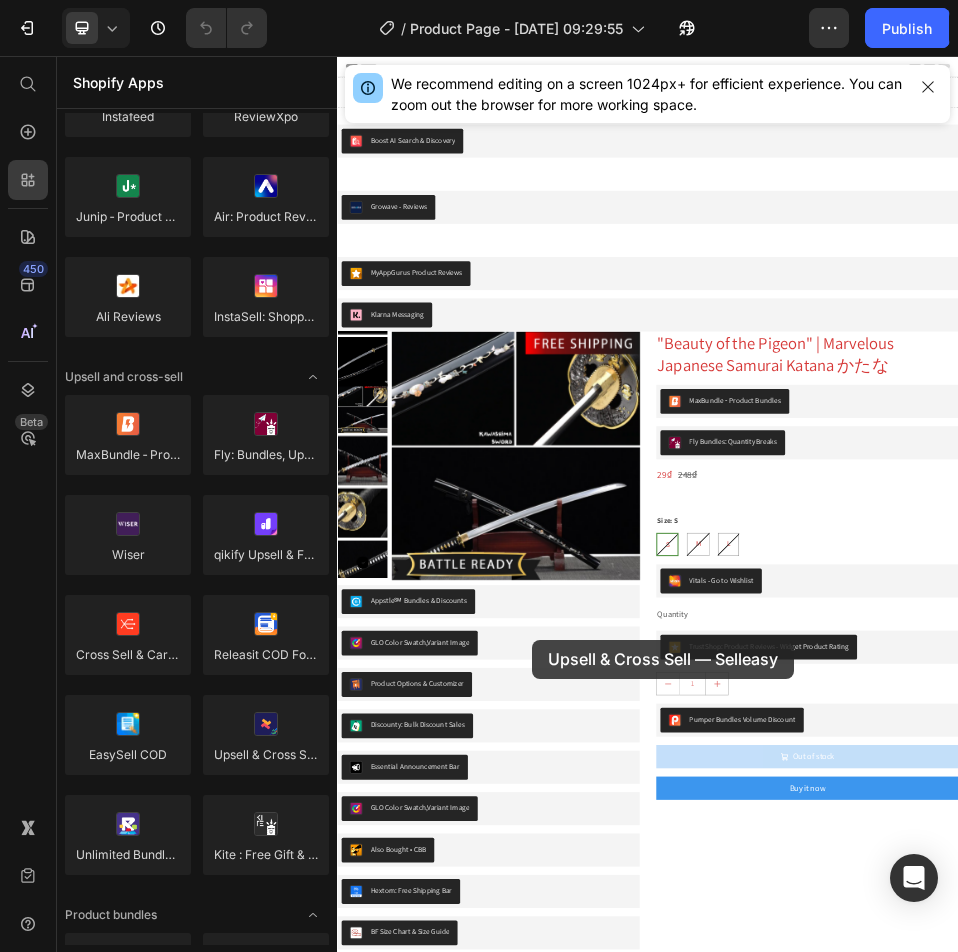 drag, startPoint x: 638, startPoint y: 777, endPoint x: 715, endPoint y: 1182, distance: 412.25476 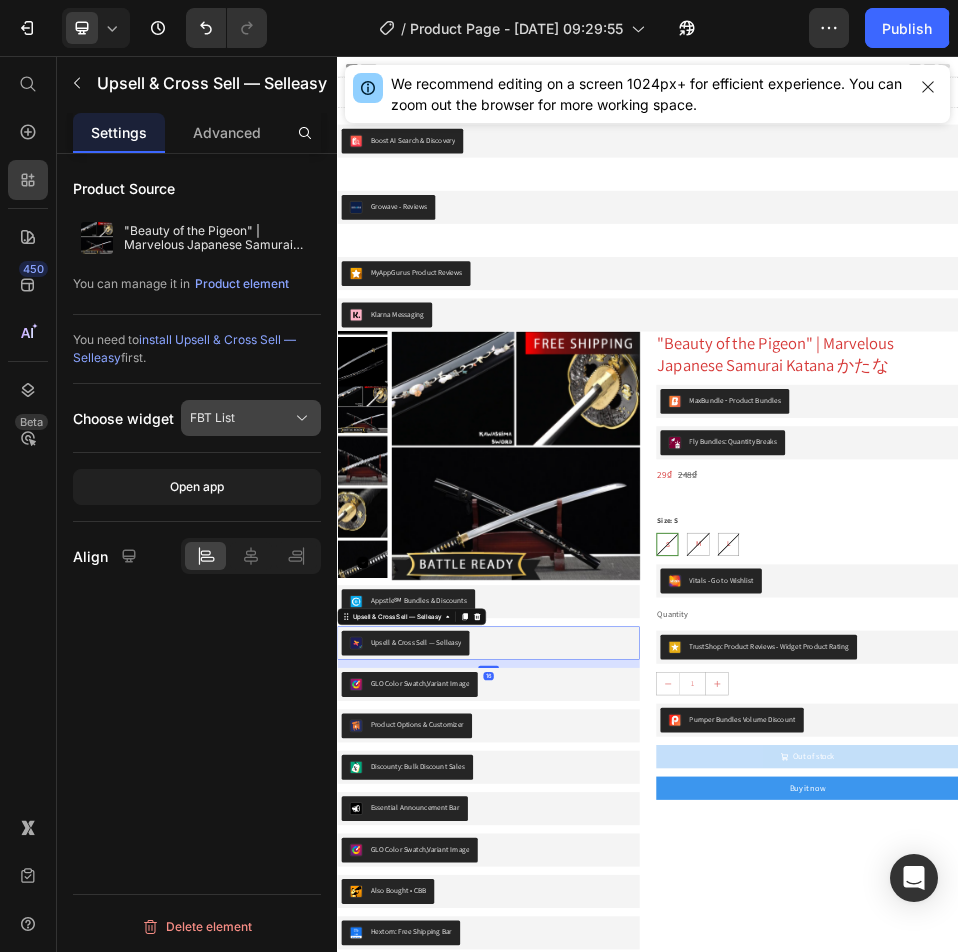 click on "FBT List" at bounding box center [251, 418] 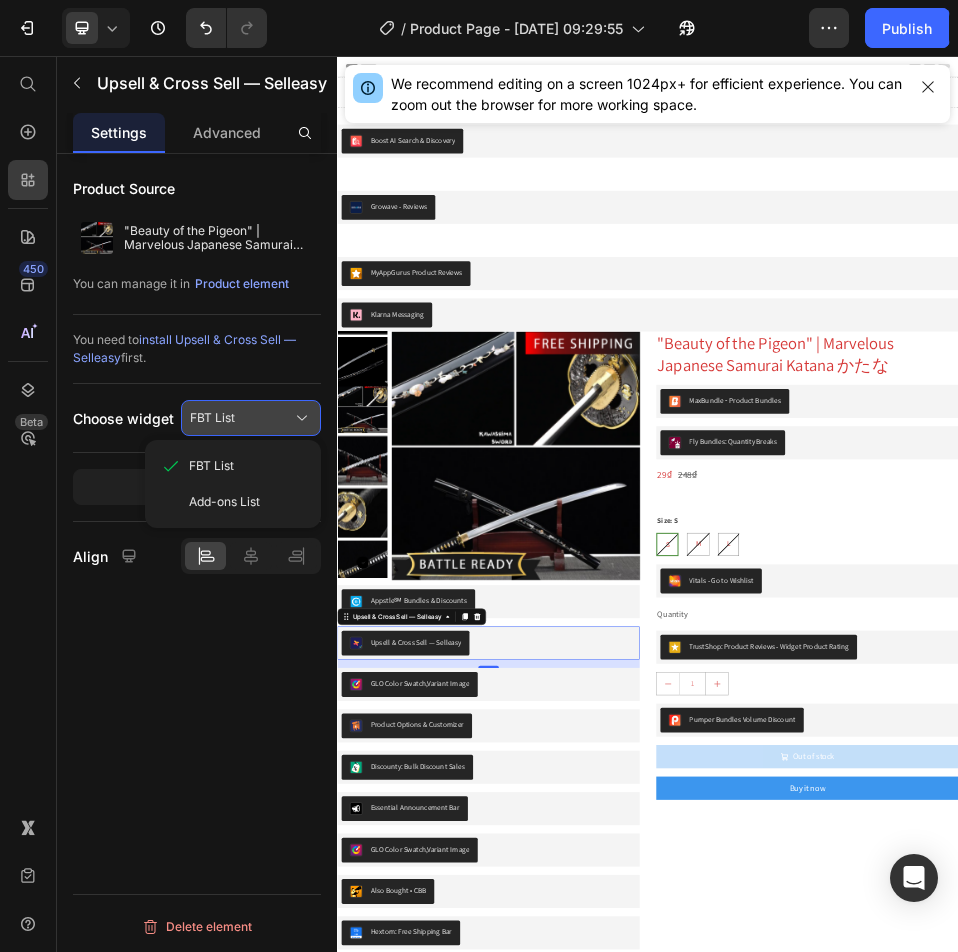 click on "FBT List" at bounding box center [251, 418] 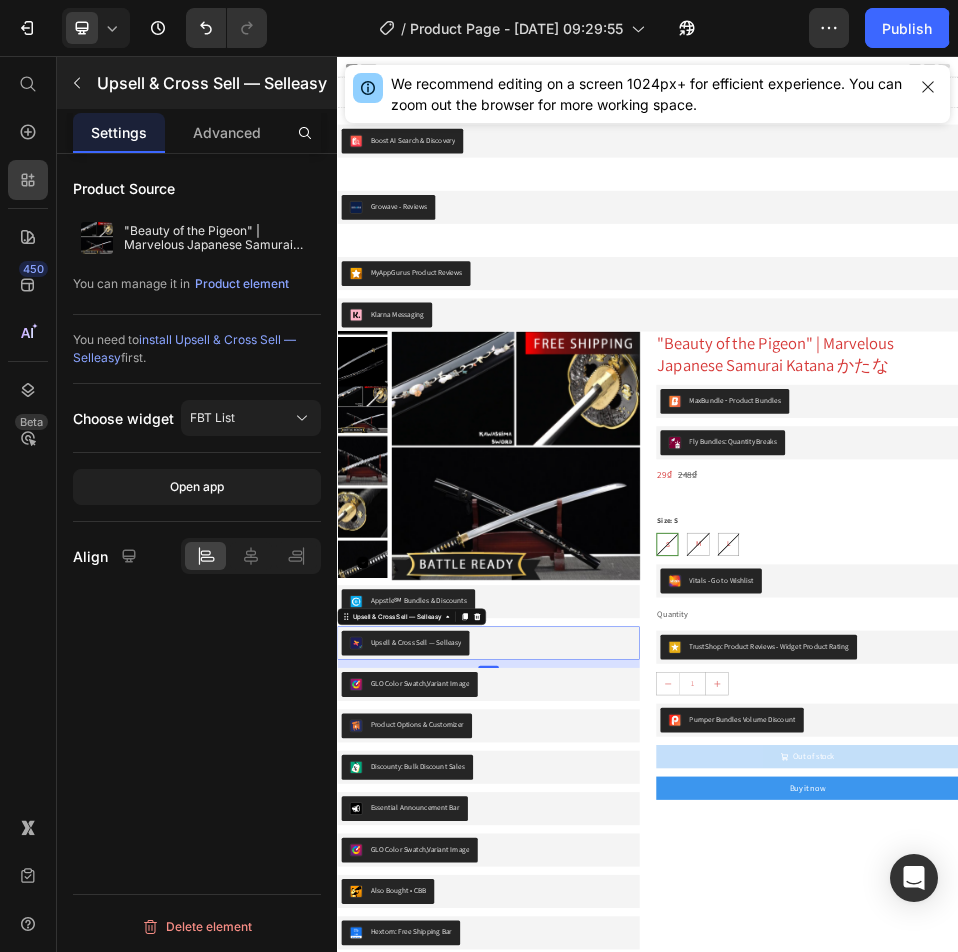 click on "Upsell & Cross Sell — Selleasy" at bounding box center [197, 83] 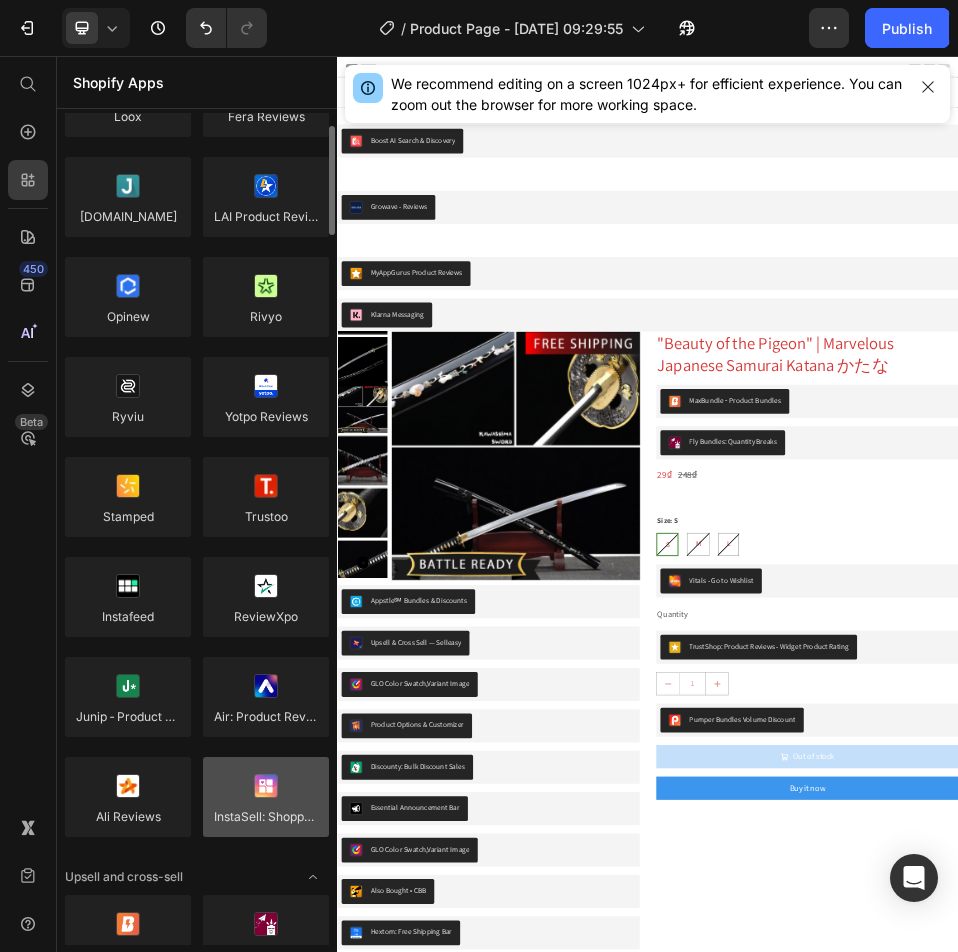scroll, scrollTop: 0, scrollLeft: 0, axis: both 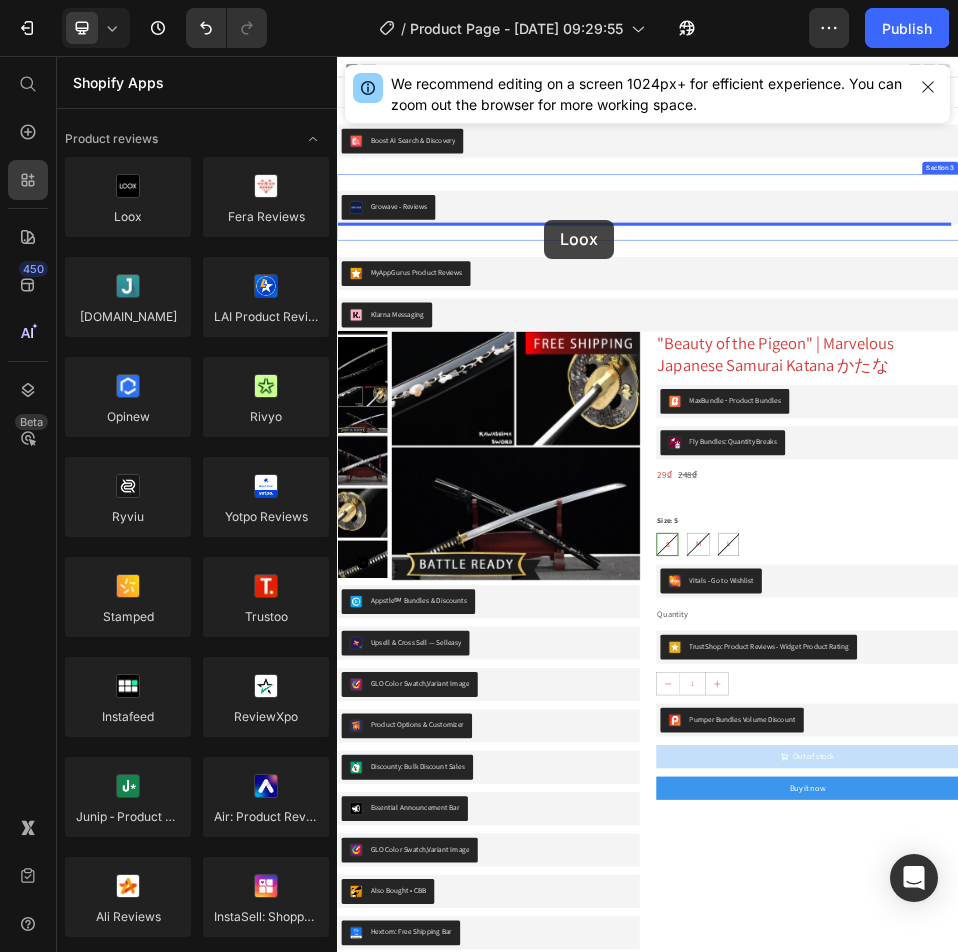 drag, startPoint x: 488, startPoint y: 263, endPoint x: 737, endPoint y: 372, distance: 271.81244 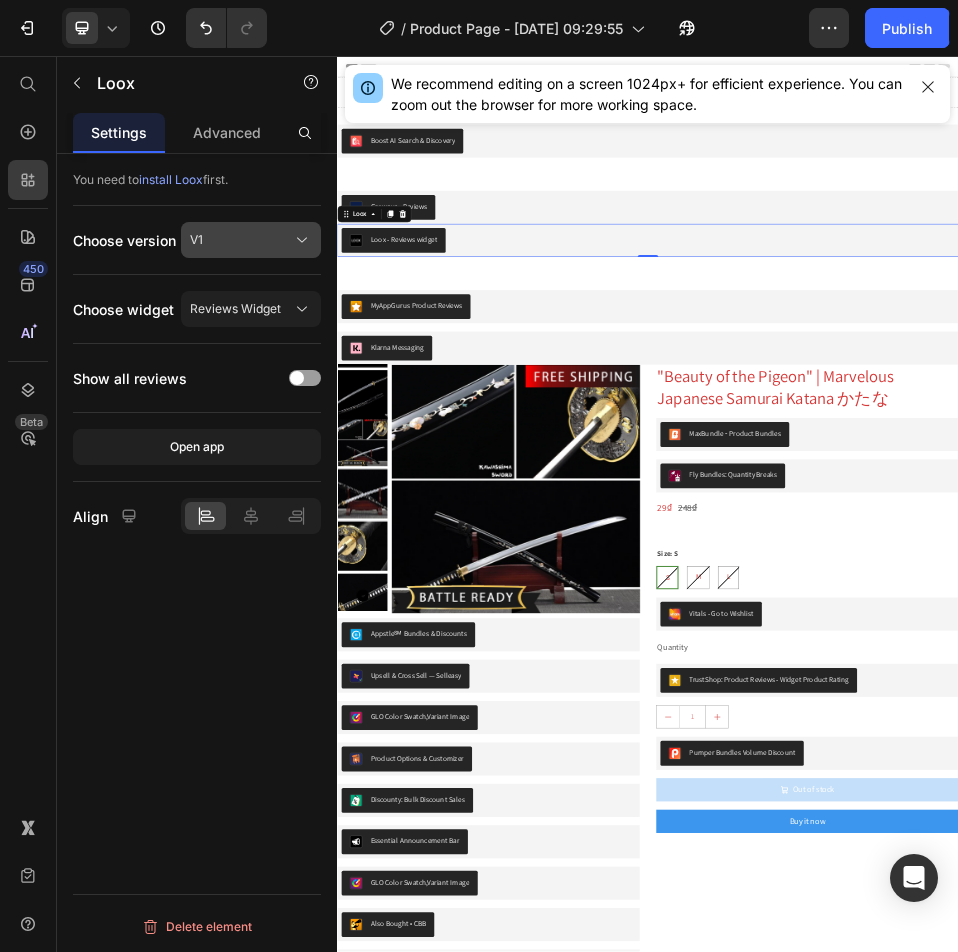click on "V1" at bounding box center (251, 240) 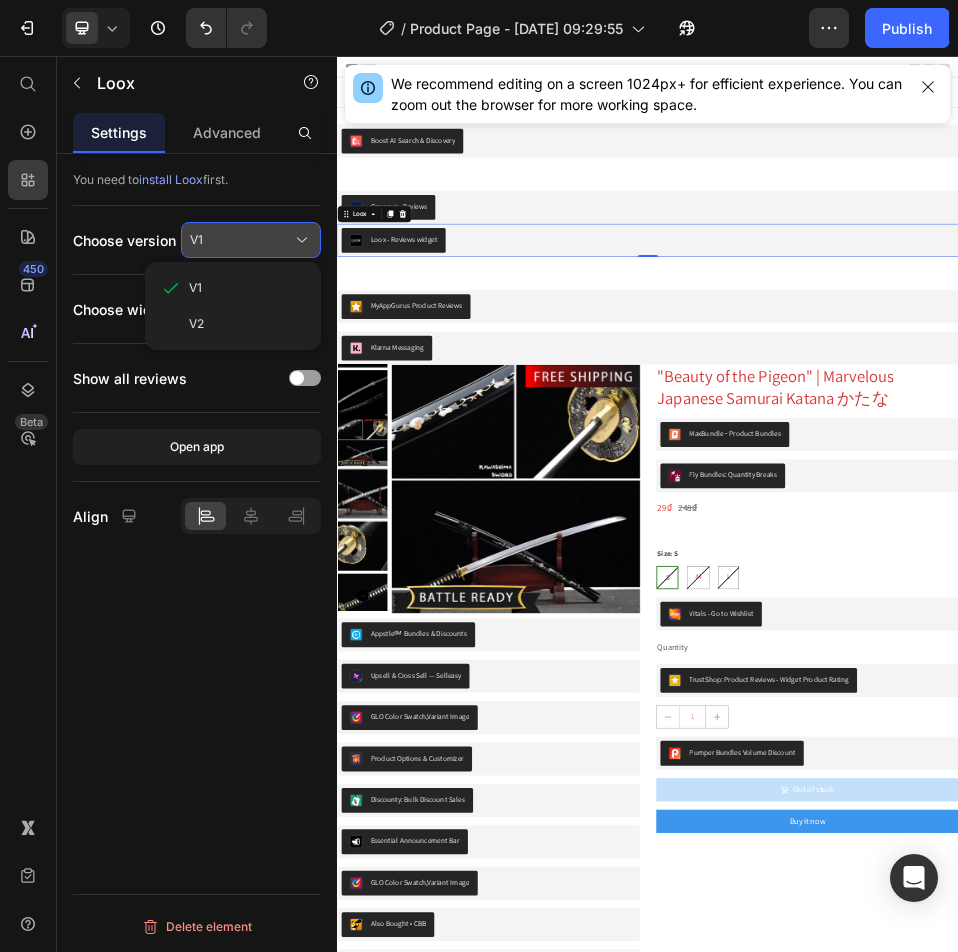 click on "V1" at bounding box center (251, 240) 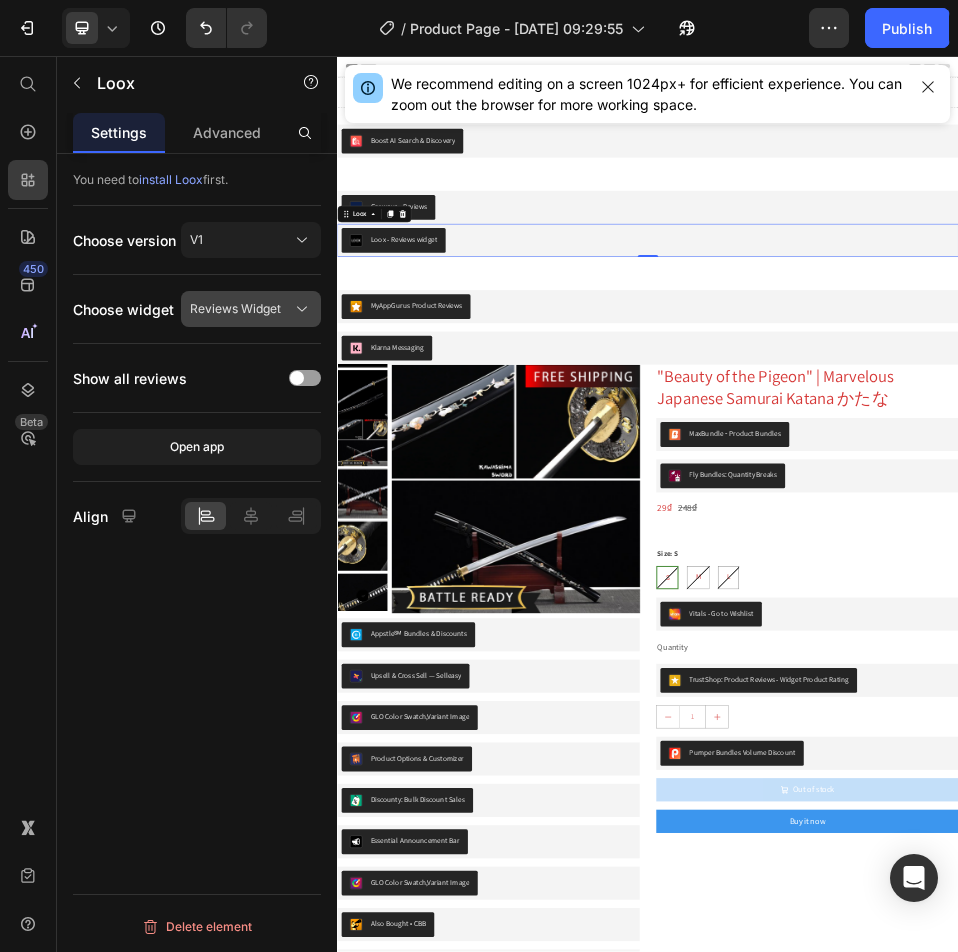 click on "Reviews Widget" at bounding box center [235, 309] 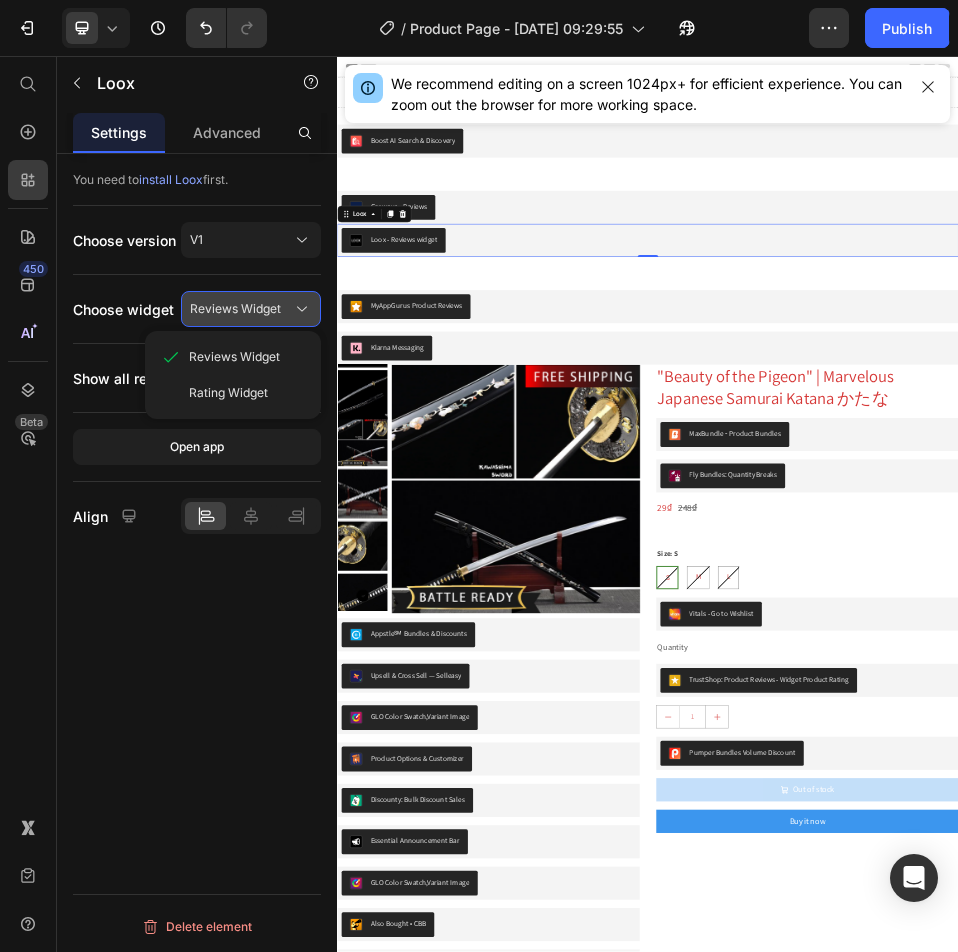 click on "Reviews Widget" at bounding box center (235, 309) 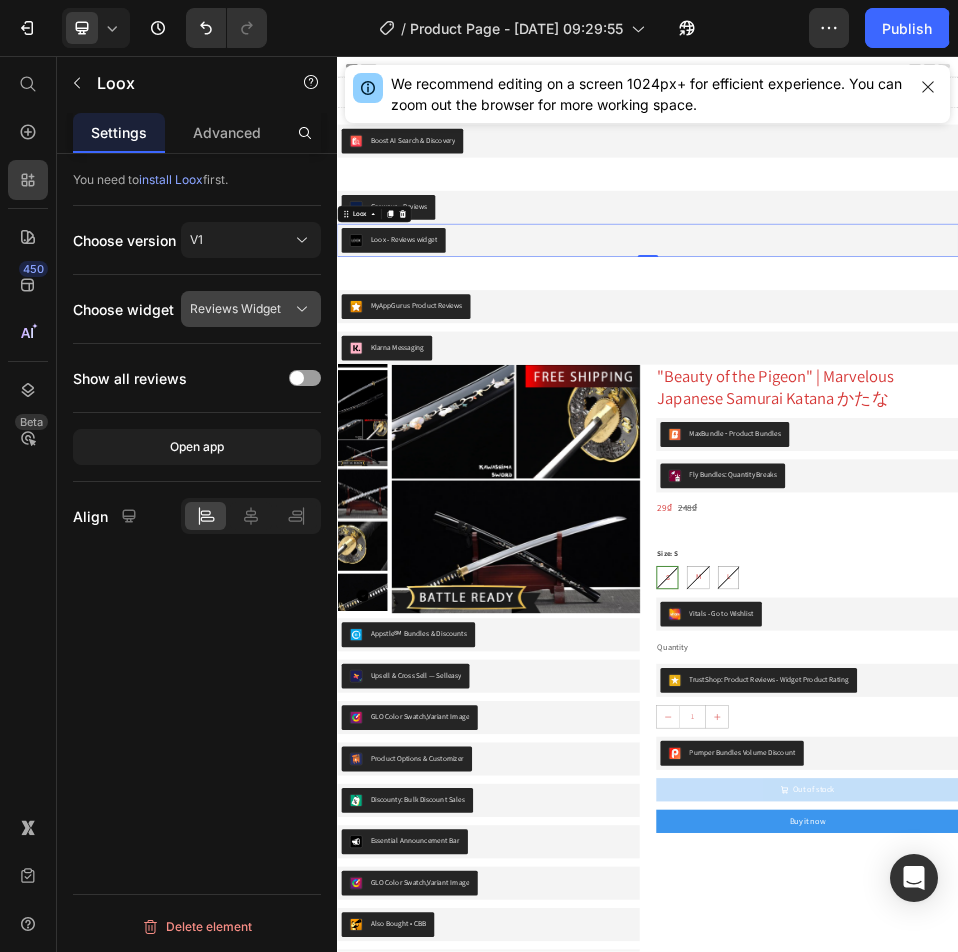click on "Reviews Widget" at bounding box center [251, 309] 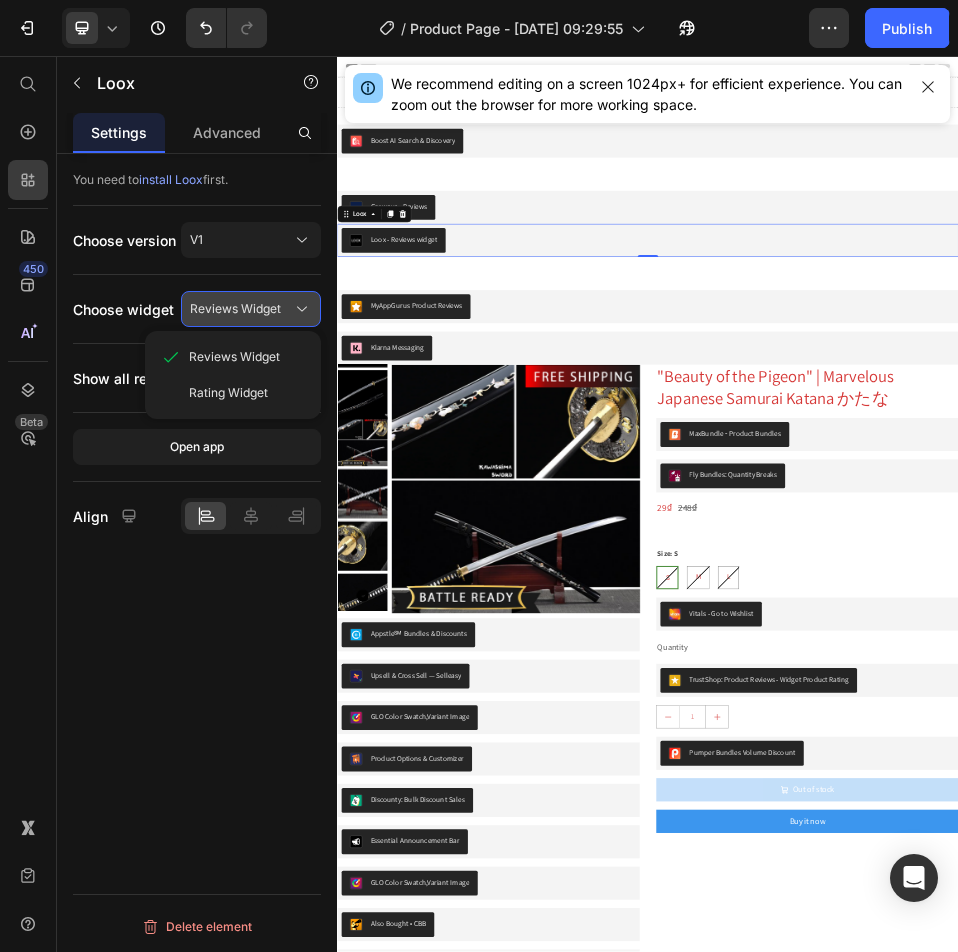 click on "Reviews Widget" at bounding box center (251, 309) 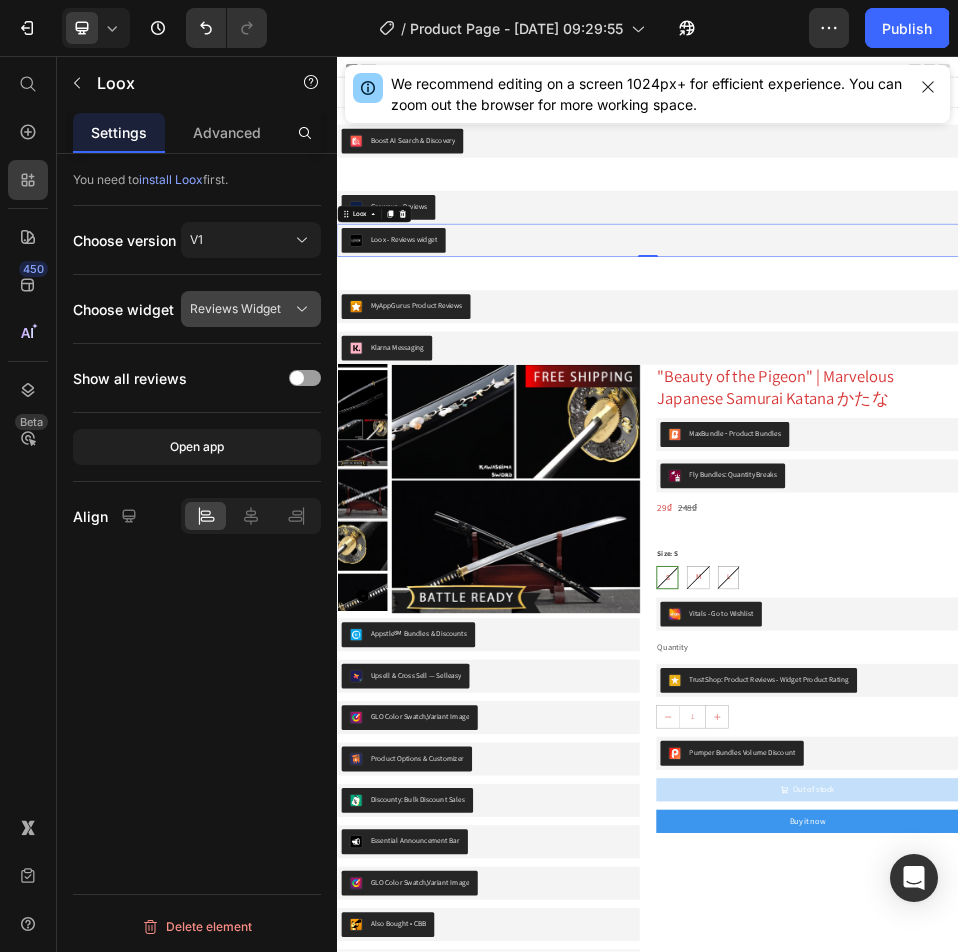 click on "Reviews Widget" at bounding box center (251, 309) 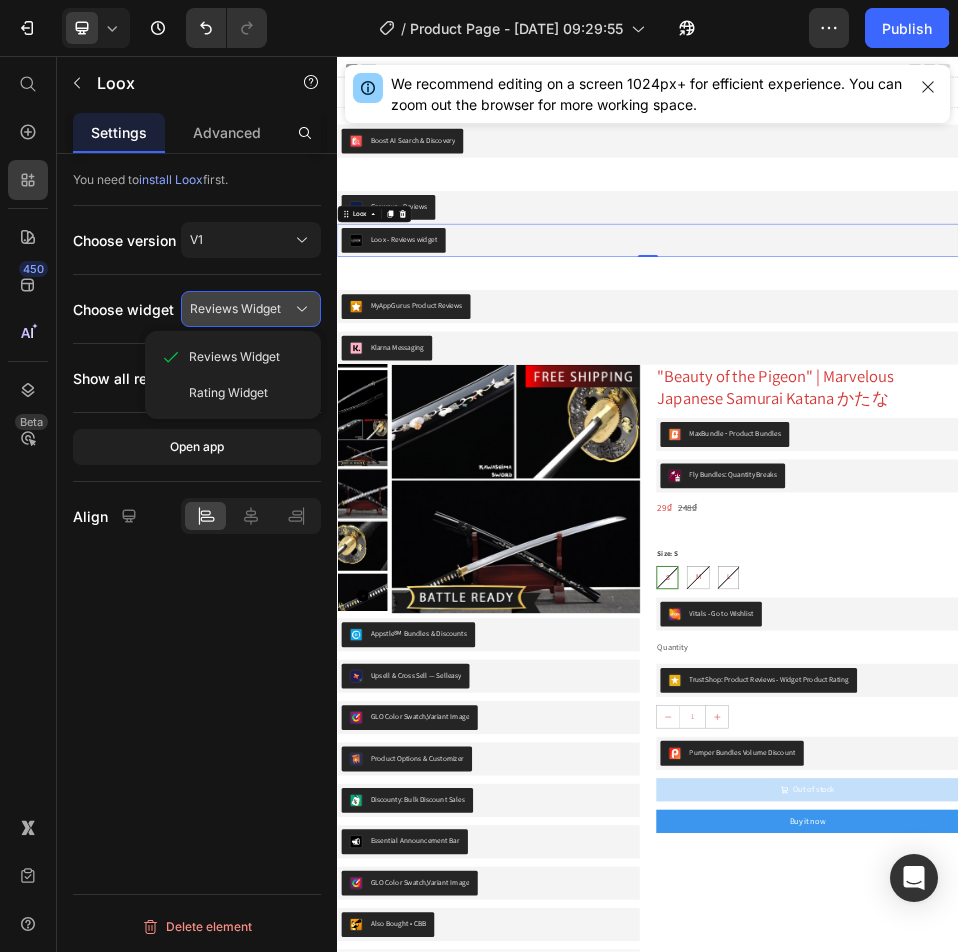 click on "Reviews Widget" at bounding box center [251, 309] 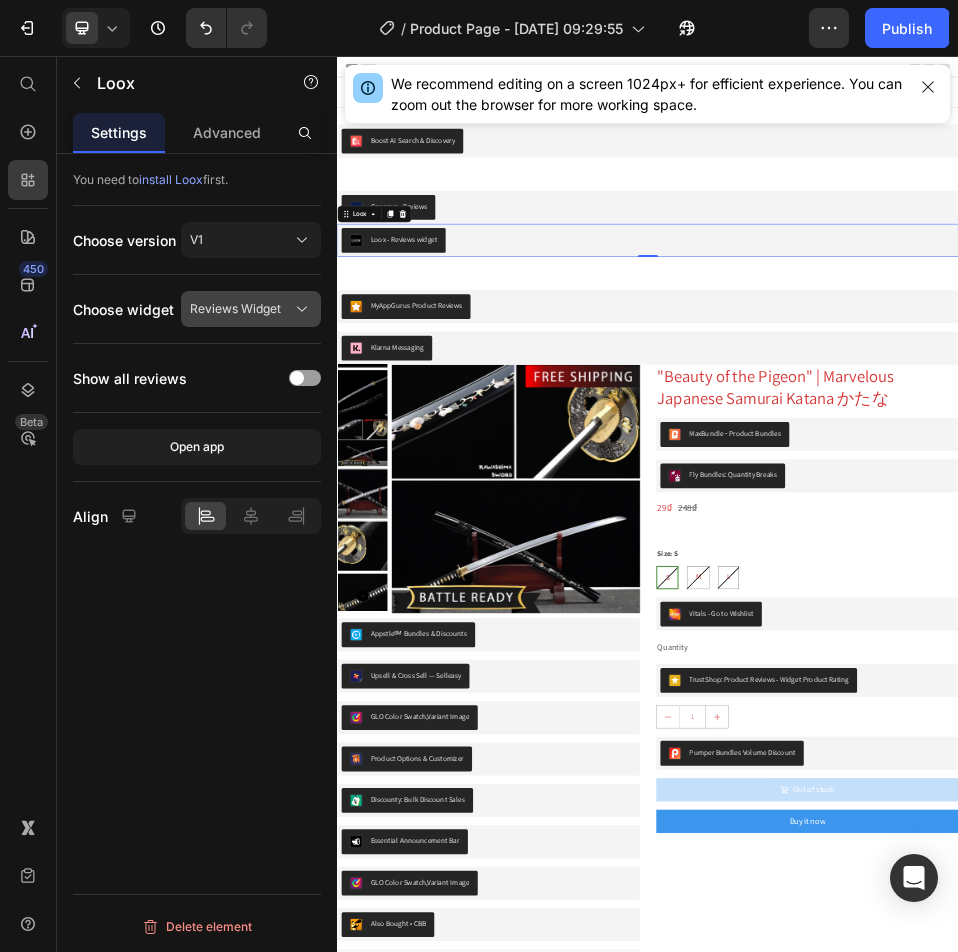 click on "Reviews Widget" at bounding box center (251, 309) 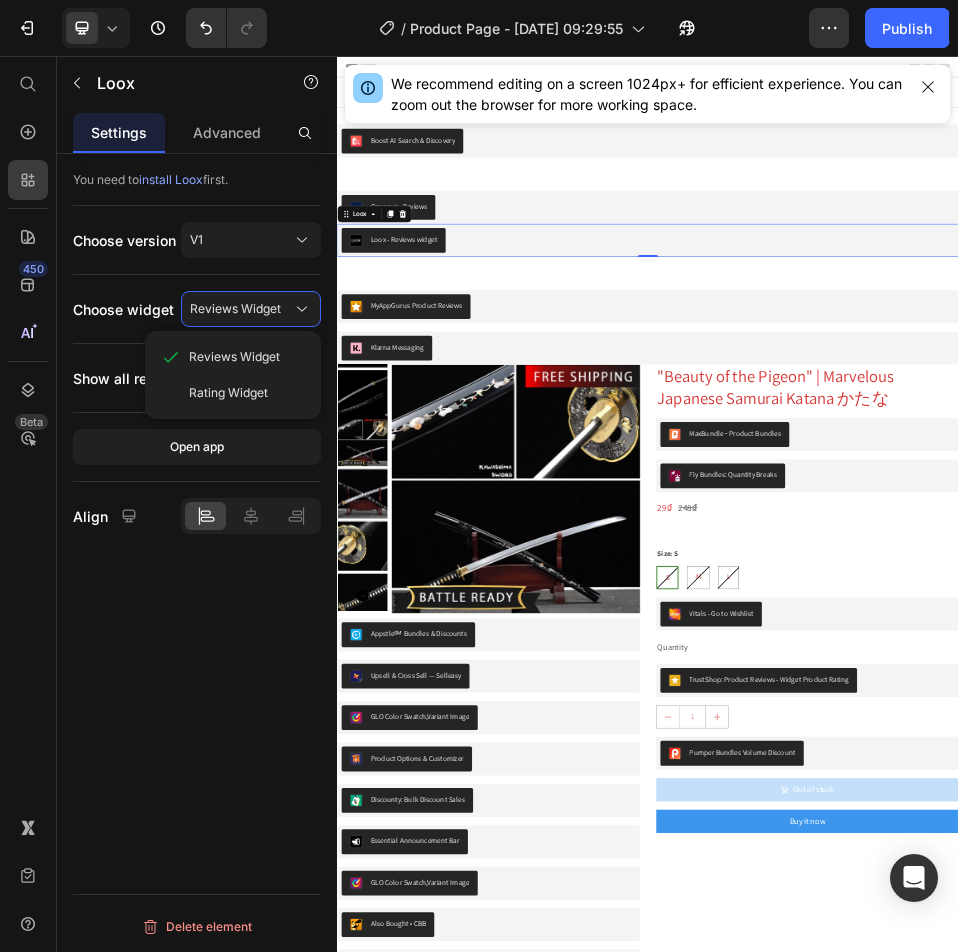 click on "Show all reviews" at bounding box center (130, 378) 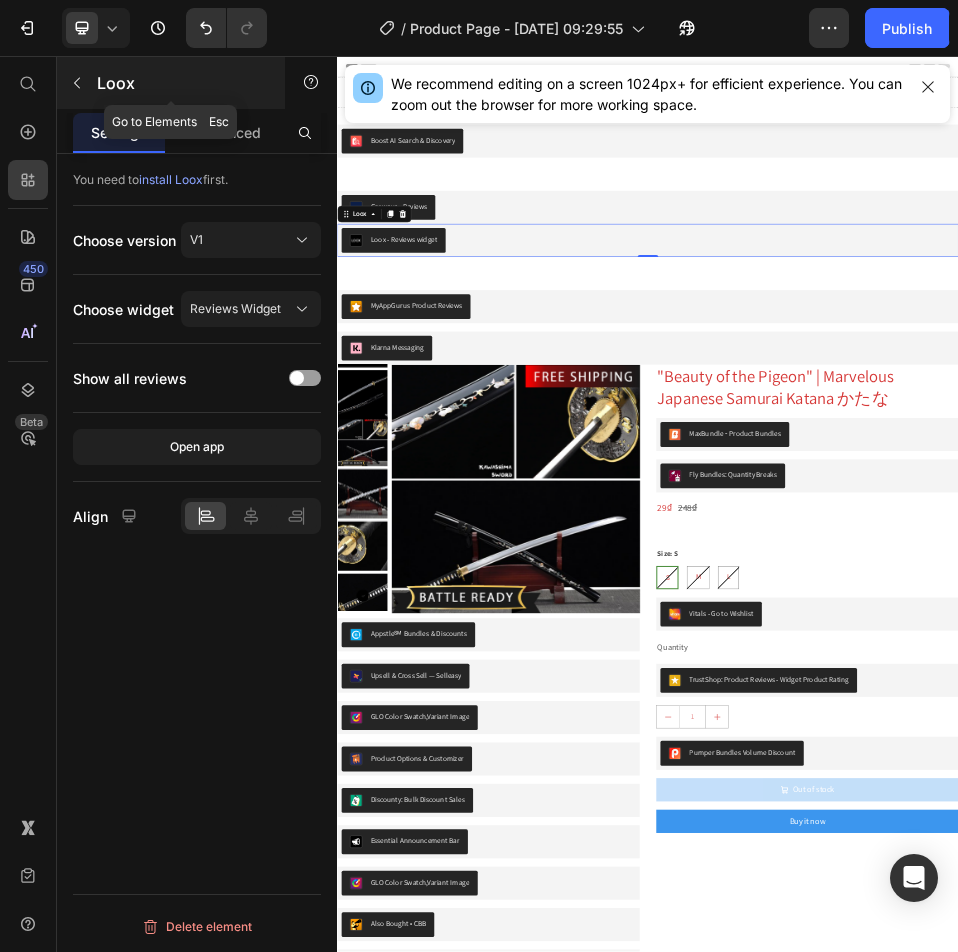click on "Loox" at bounding box center [182, 83] 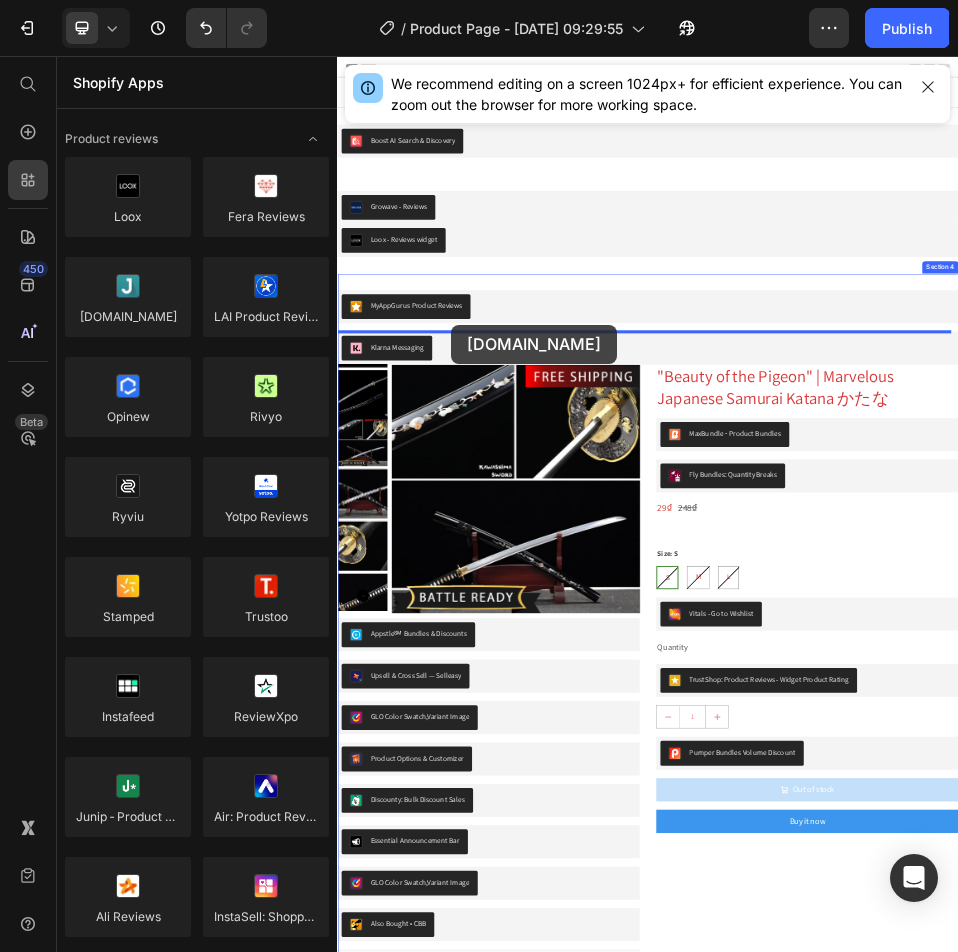 drag, startPoint x: 489, startPoint y: 359, endPoint x: 557, endPoint y: 575, distance: 226.45088 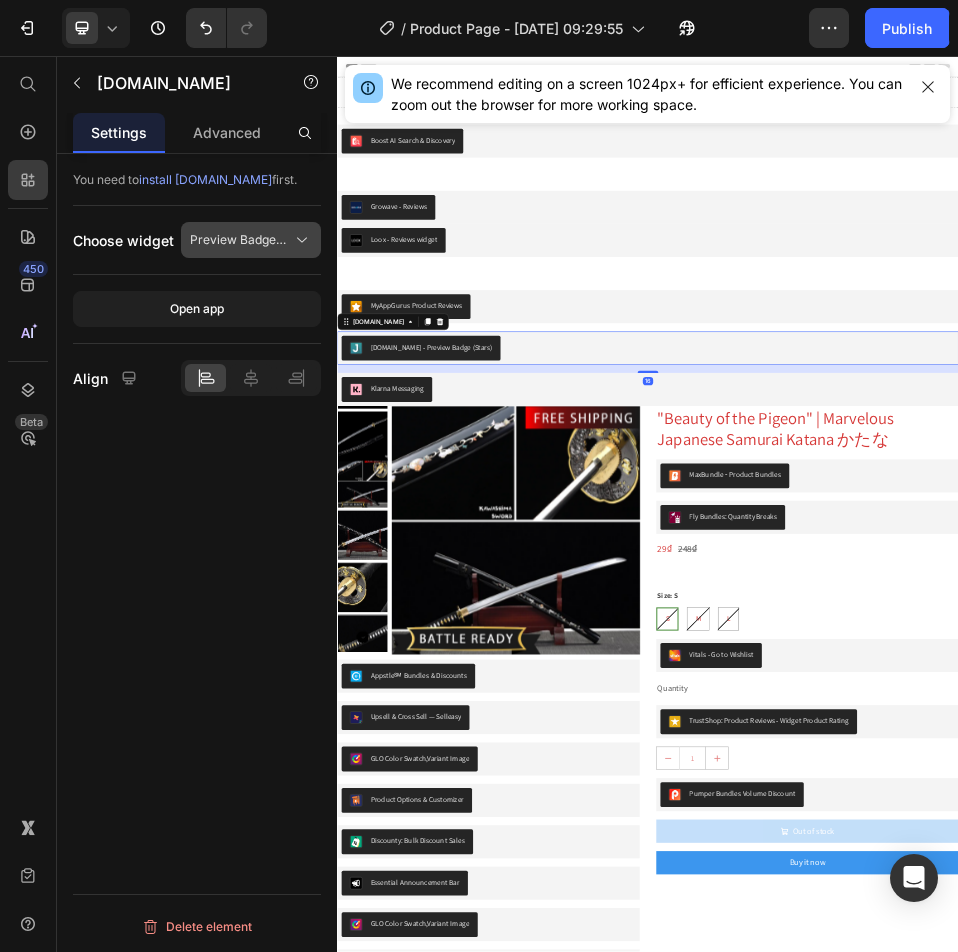 click on "Preview Badge (Stars)" at bounding box center (239, 240) 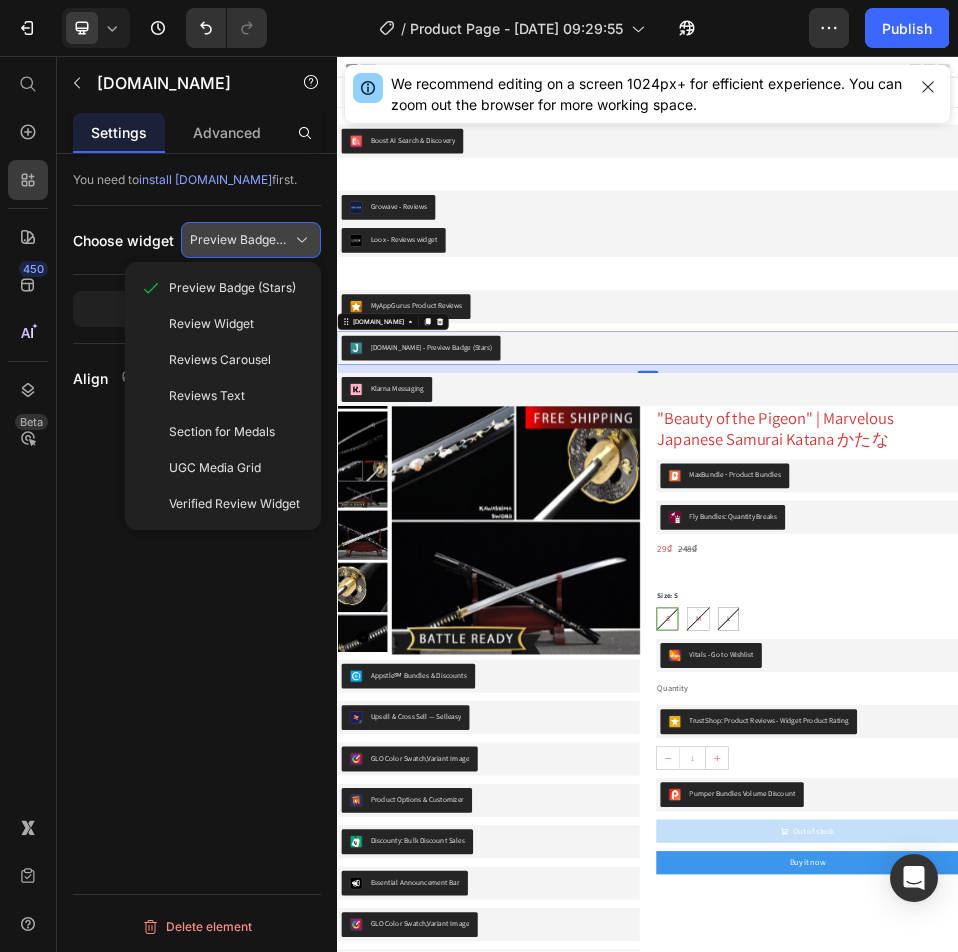 click on "Preview Badge (Stars)" at bounding box center [239, 240] 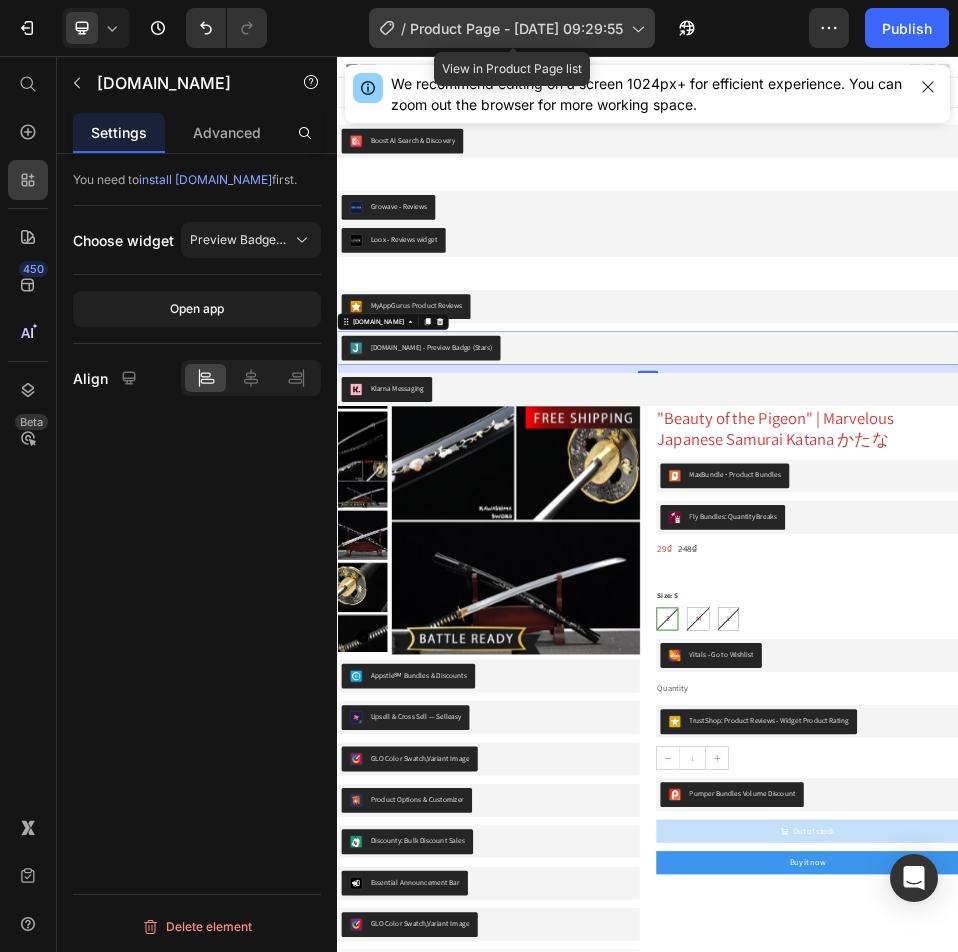 click on "Product Page - [DATE] 09:29:55" at bounding box center (516, 28) 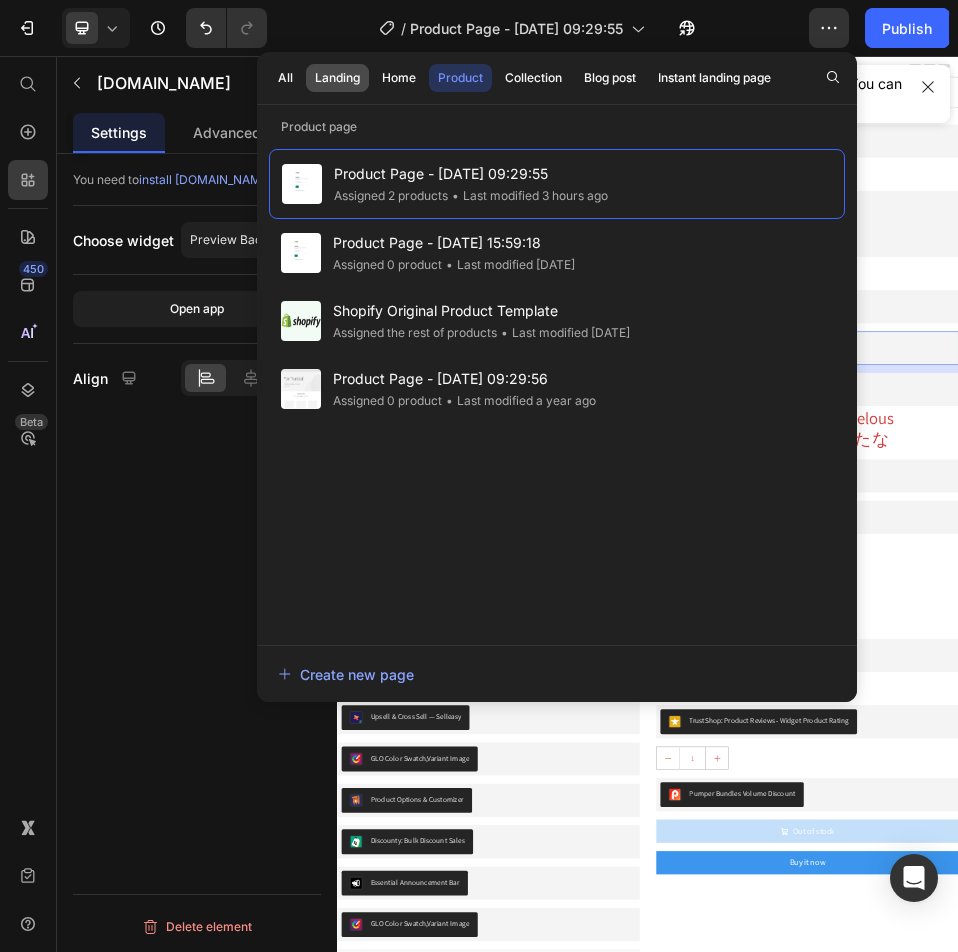 click on "Landing" at bounding box center (337, 78) 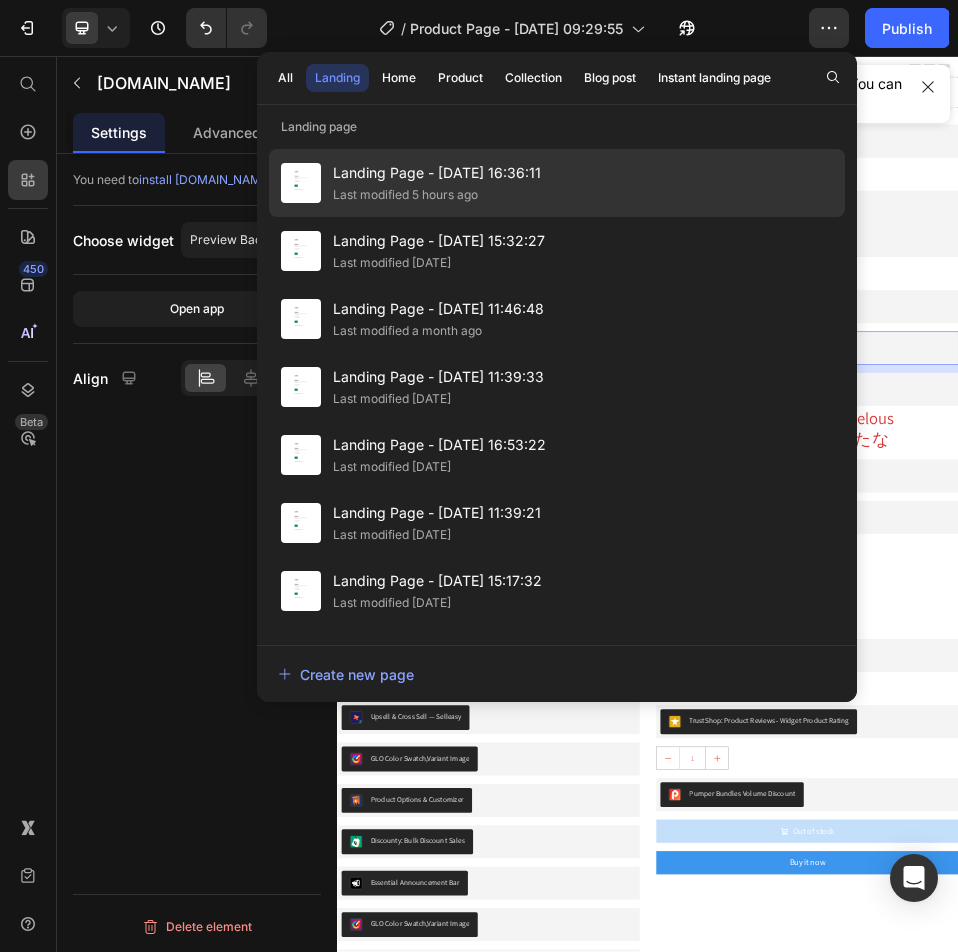 click on "Landing Page - [DATE] 16:36:11" at bounding box center (437, 173) 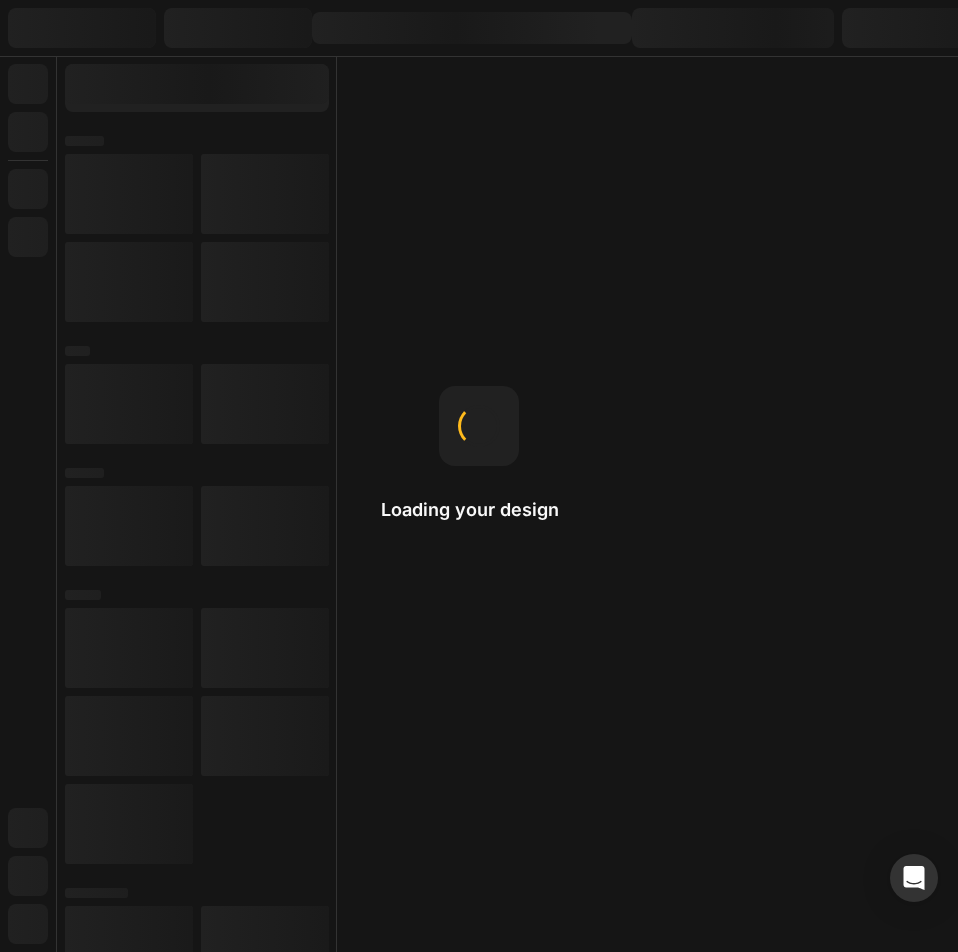 scroll, scrollTop: 0, scrollLeft: 0, axis: both 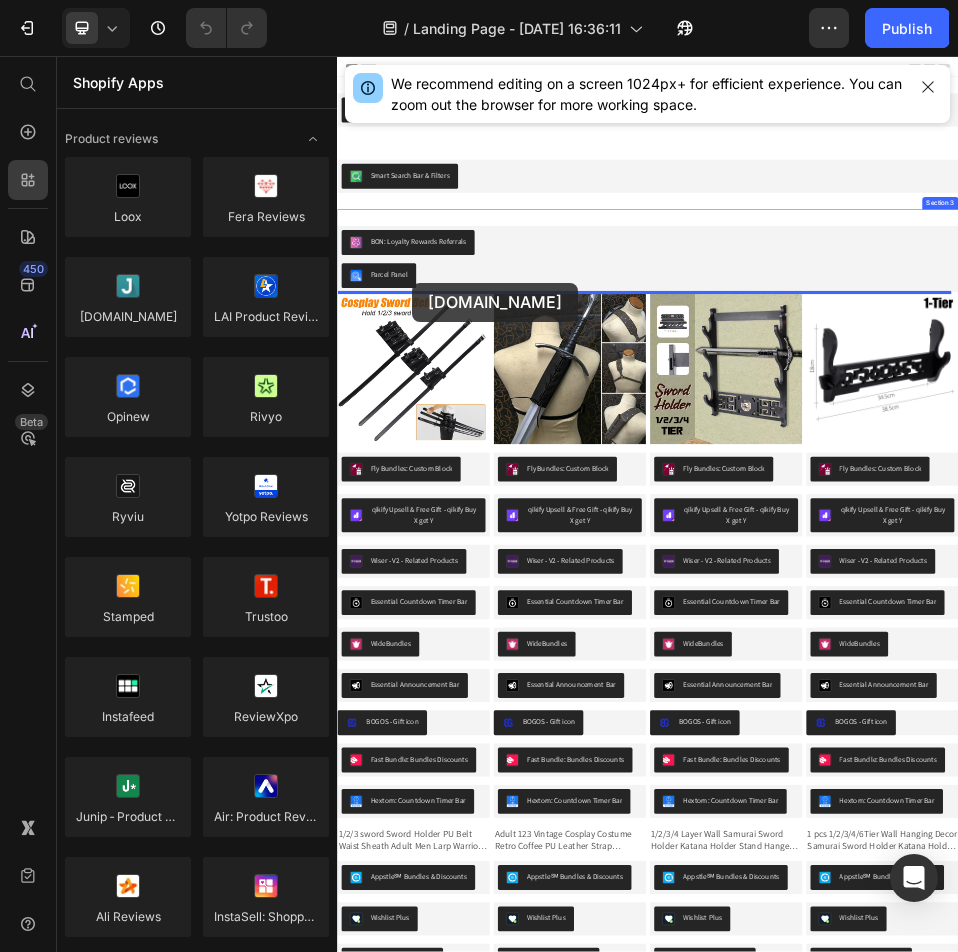 drag, startPoint x: 736, startPoint y: 363, endPoint x: 485, endPoint y: 494, distance: 283.12894 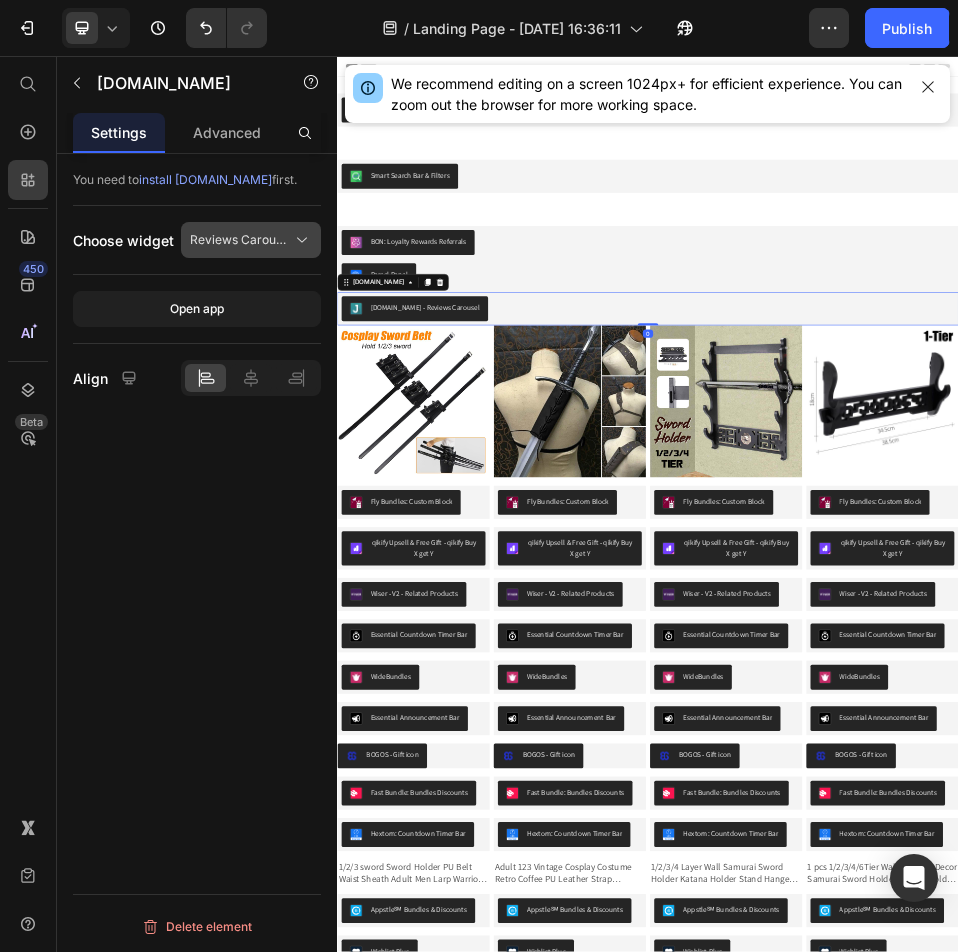 click 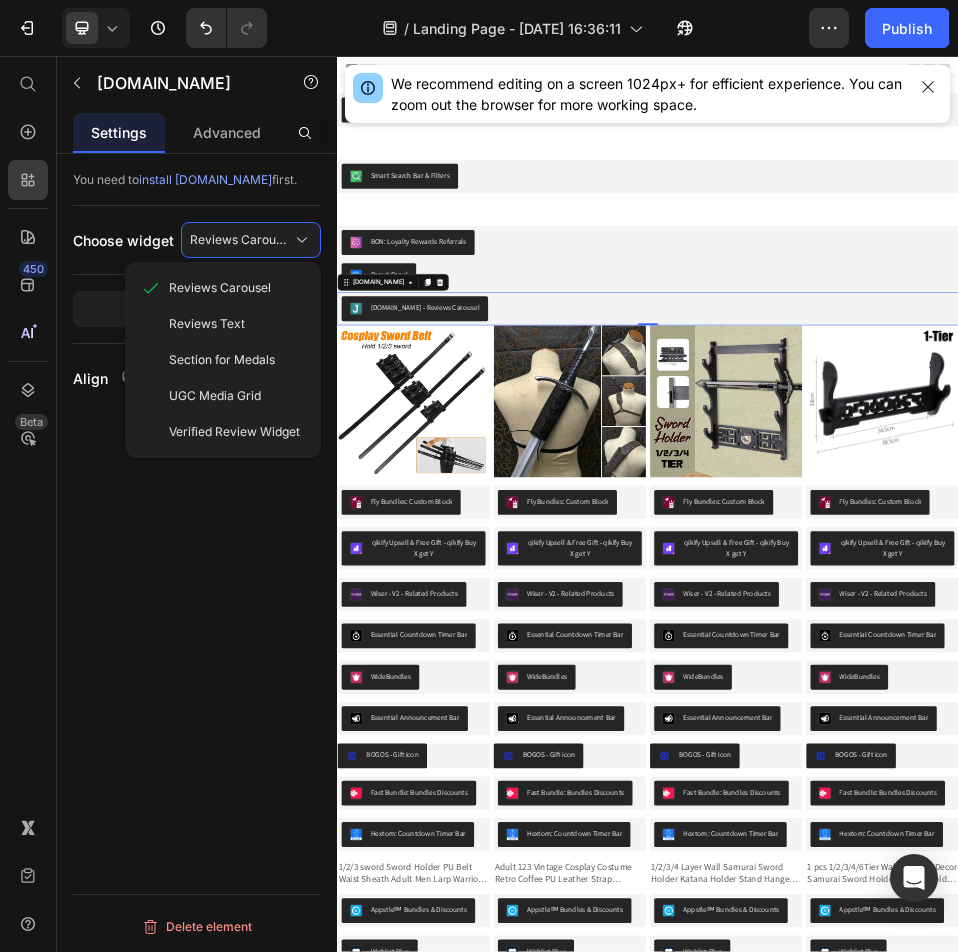 click on "You need to  install [DOMAIN_NAME]  first.  Choose widget Reviews Carousel Reviews Carousel Reviews Text Section for Medals UGC Media Grid Verified Review Widget  Open app  Align  Delete element" at bounding box center [197, 581] 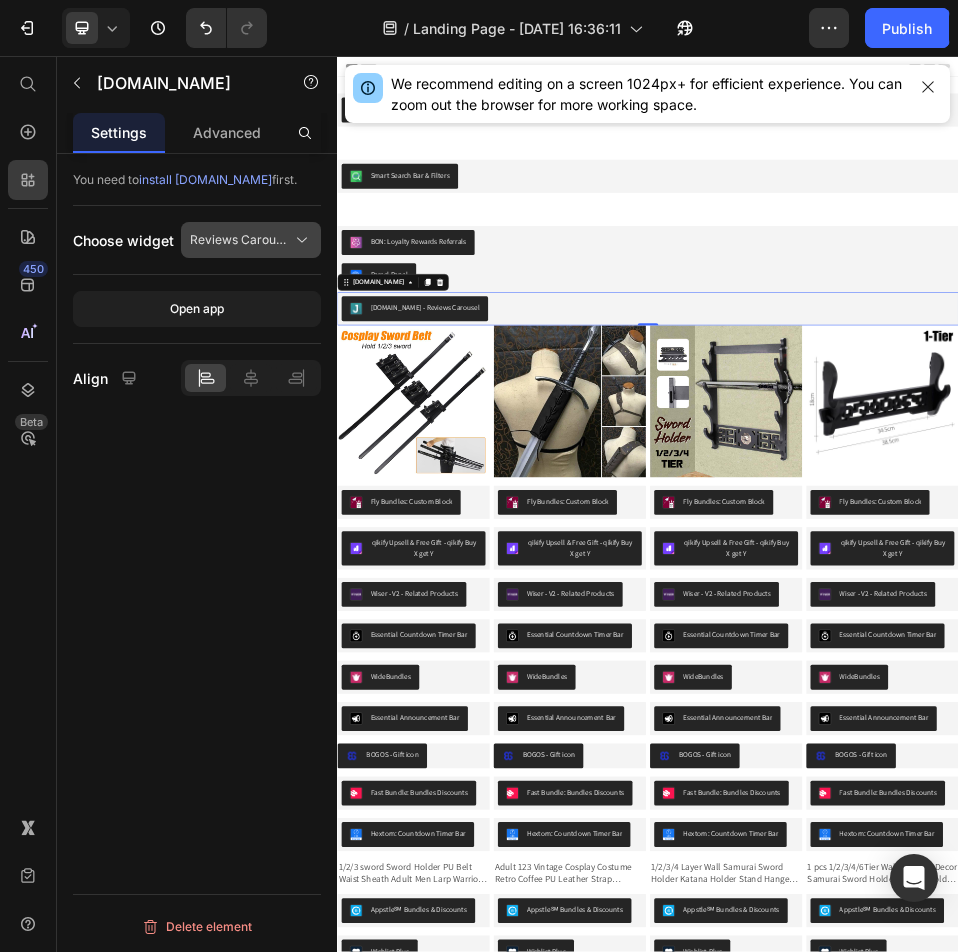 click on "Reviews Carousel" at bounding box center (239, 240) 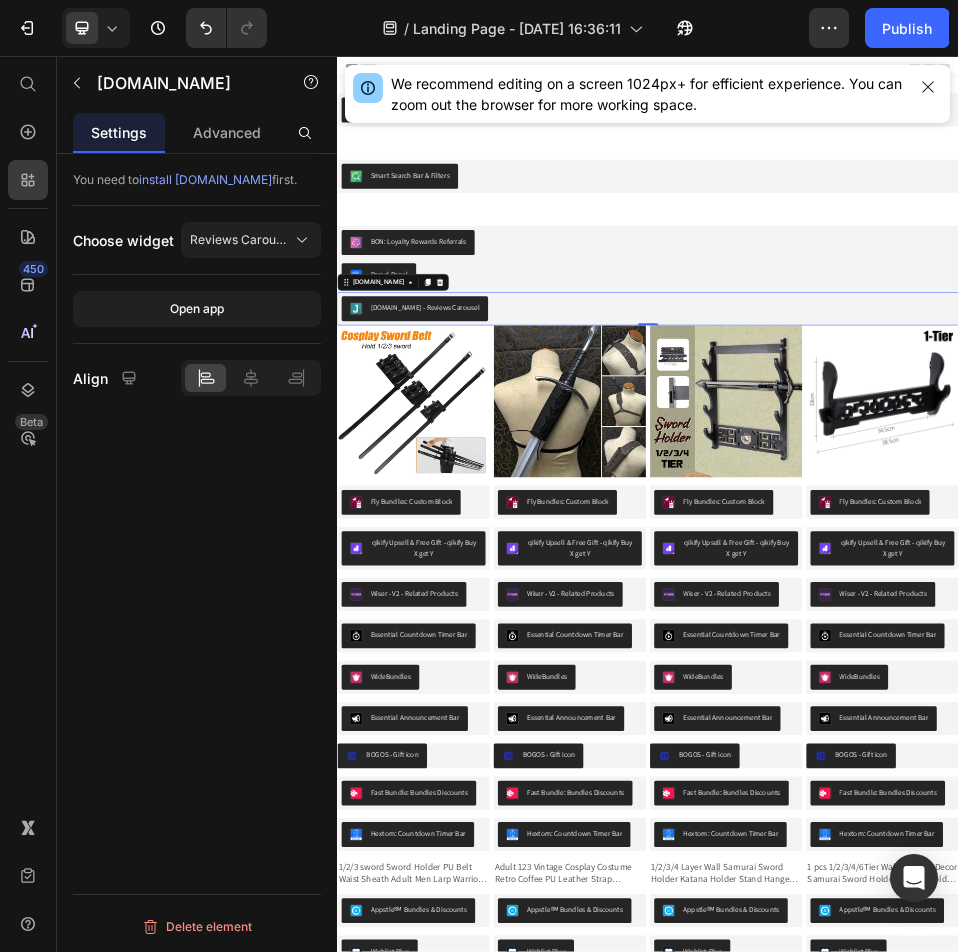 click on "You need to  install [DOMAIN_NAME]  first.  Choose widget Reviews Carousel  Open app  Align  Delete element" at bounding box center (197, 581) 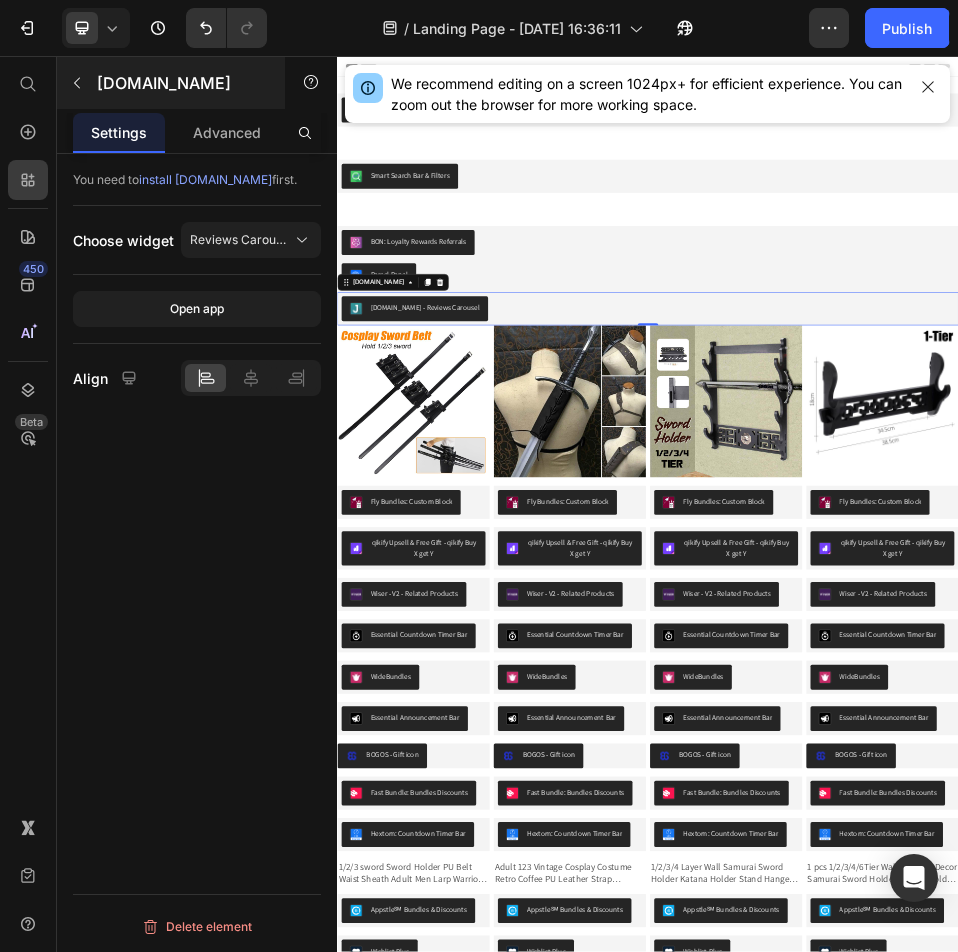 click on "[DOMAIN_NAME]" at bounding box center (182, 83) 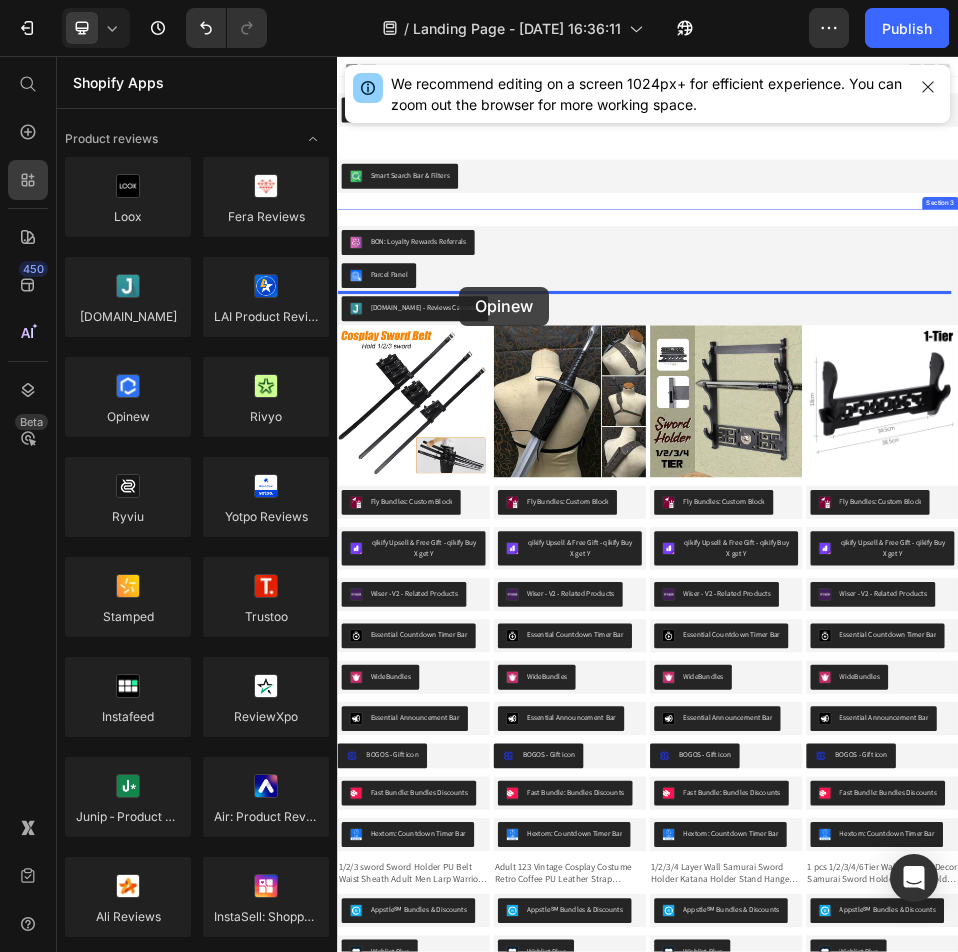 drag, startPoint x: 489, startPoint y: 471, endPoint x: 576, endPoint y: 494, distance: 89.98889 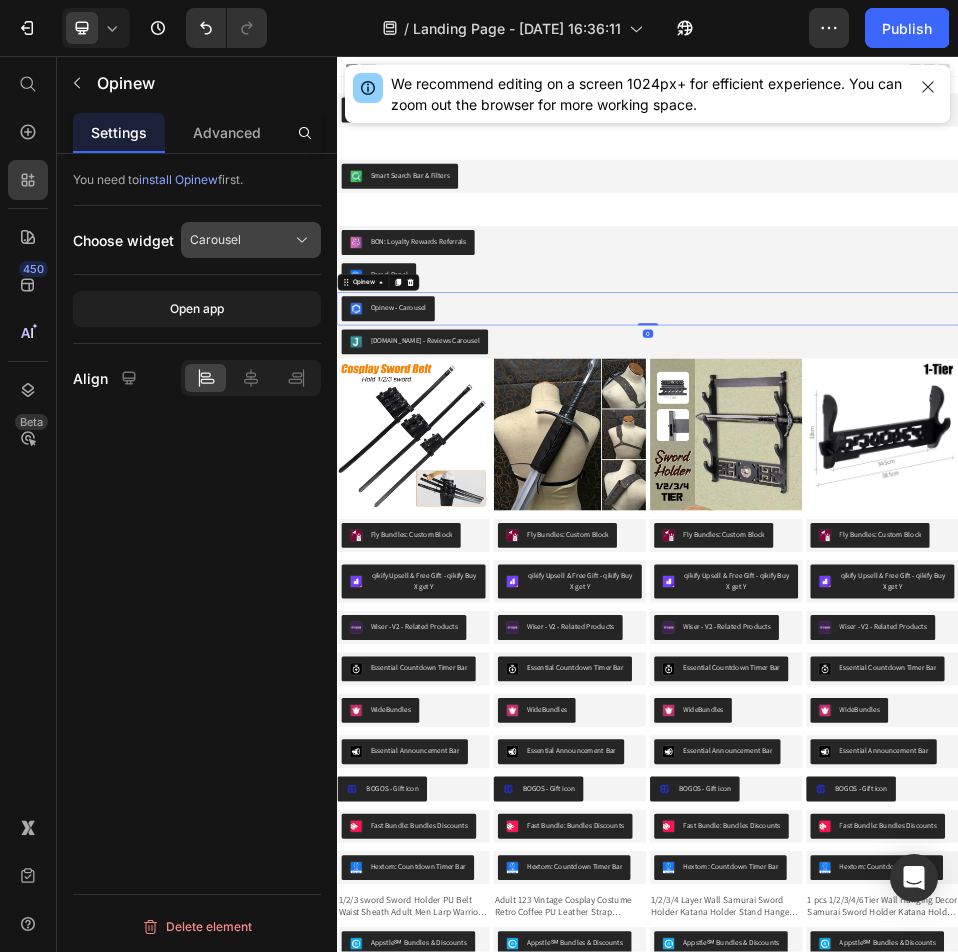 click on "Carousel" at bounding box center (251, 240) 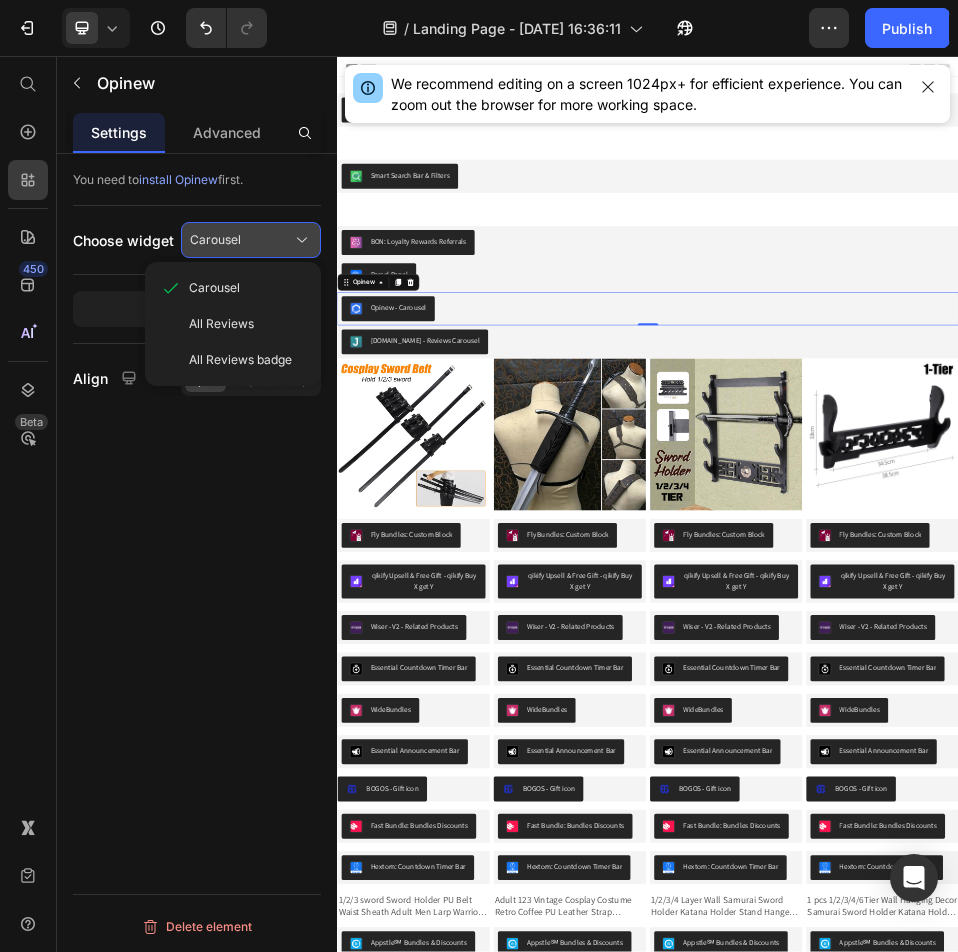 drag, startPoint x: 291, startPoint y: 235, endPoint x: 27, endPoint y: 345, distance: 286 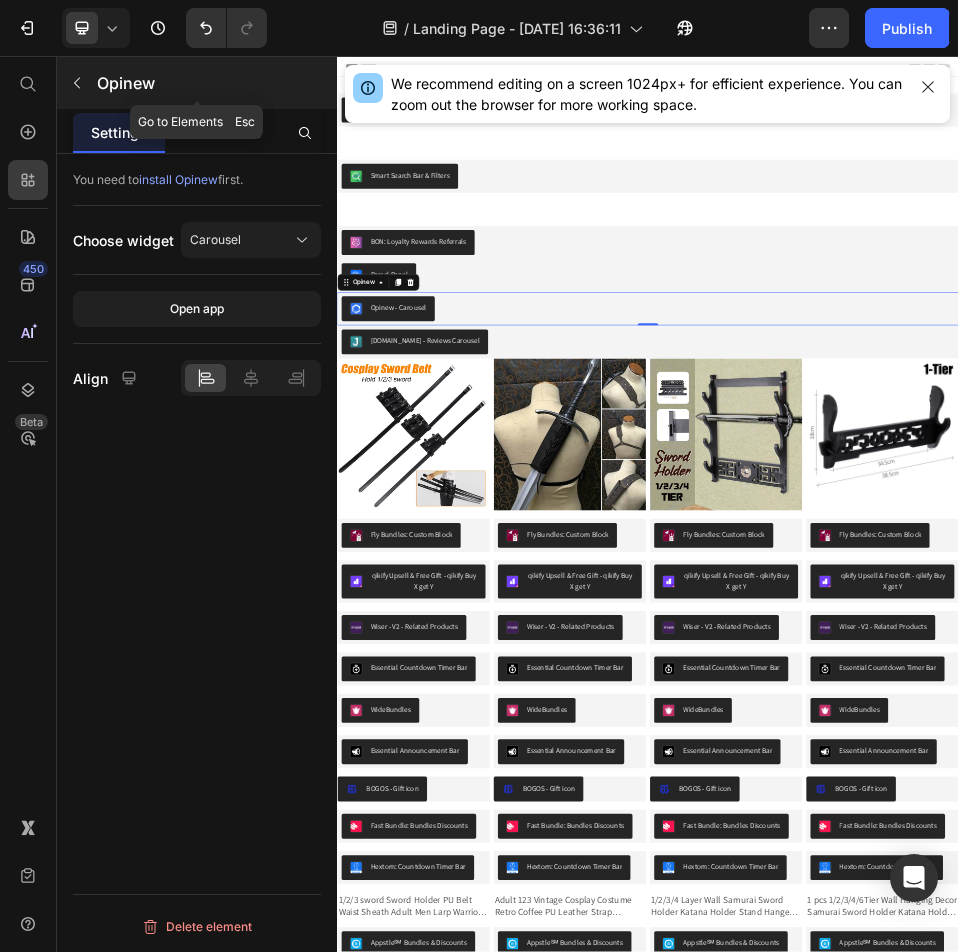 click on "Opinew" at bounding box center [215, 83] 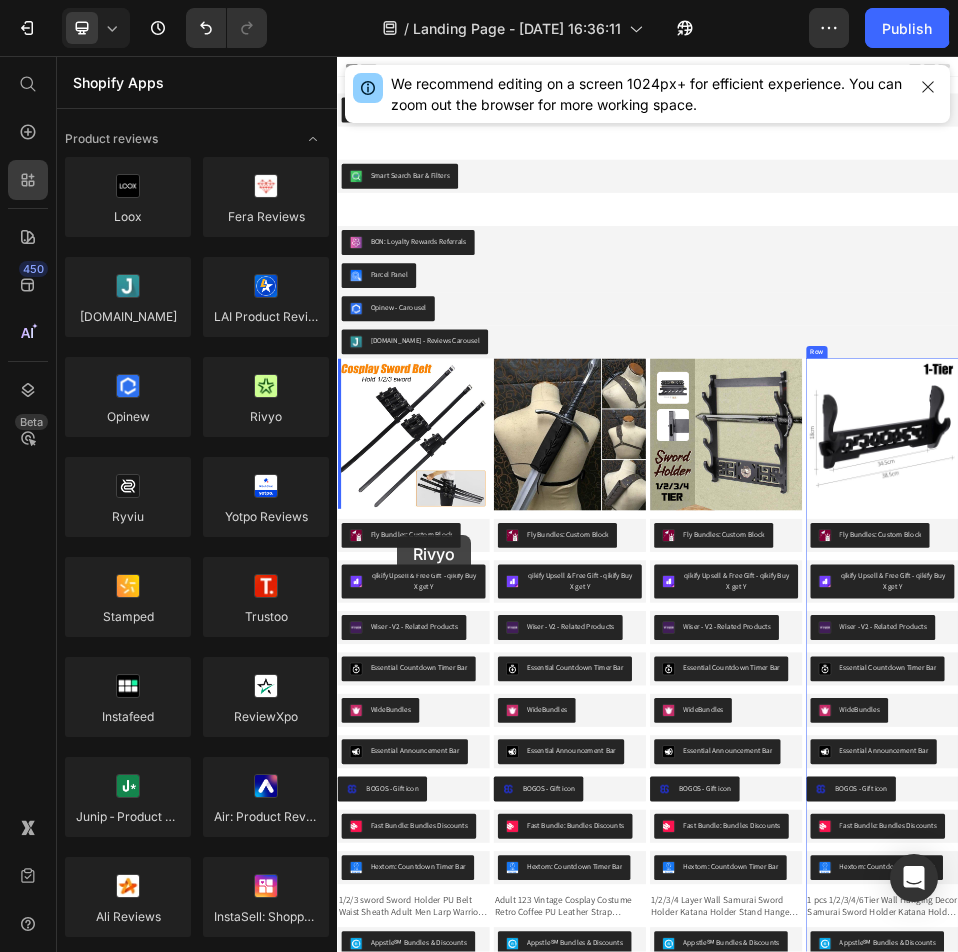 drag, startPoint x: 591, startPoint y: 469, endPoint x: 452, endPoint y: 981, distance: 530.5328 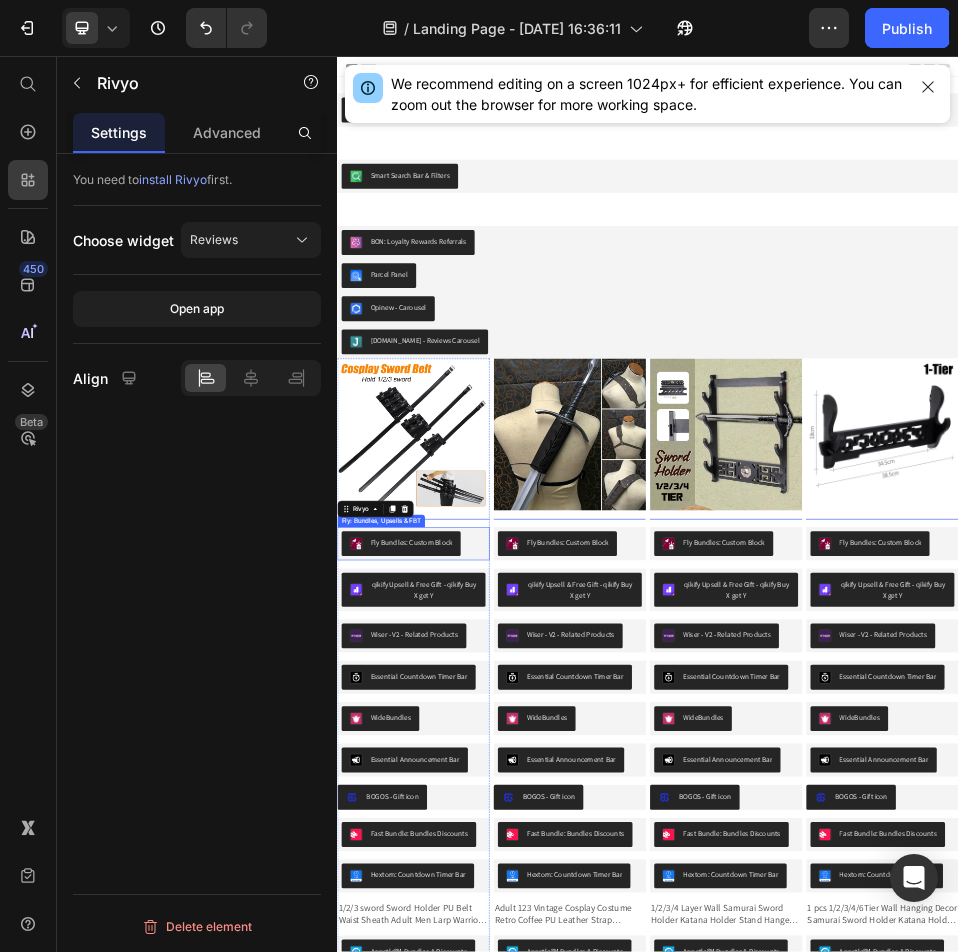 scroll, scrollTop: 27, scrollLeft: 0, axis: vertical 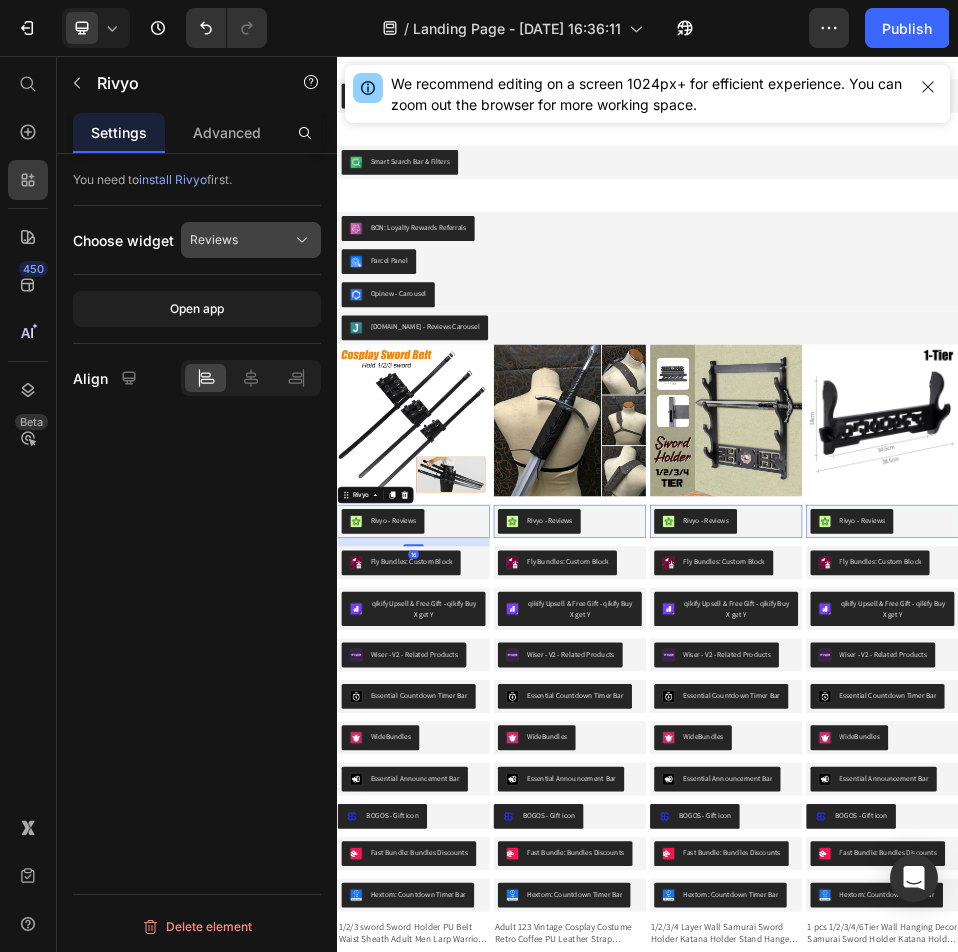 click on "Reviews" at bounding box center [251, 240] 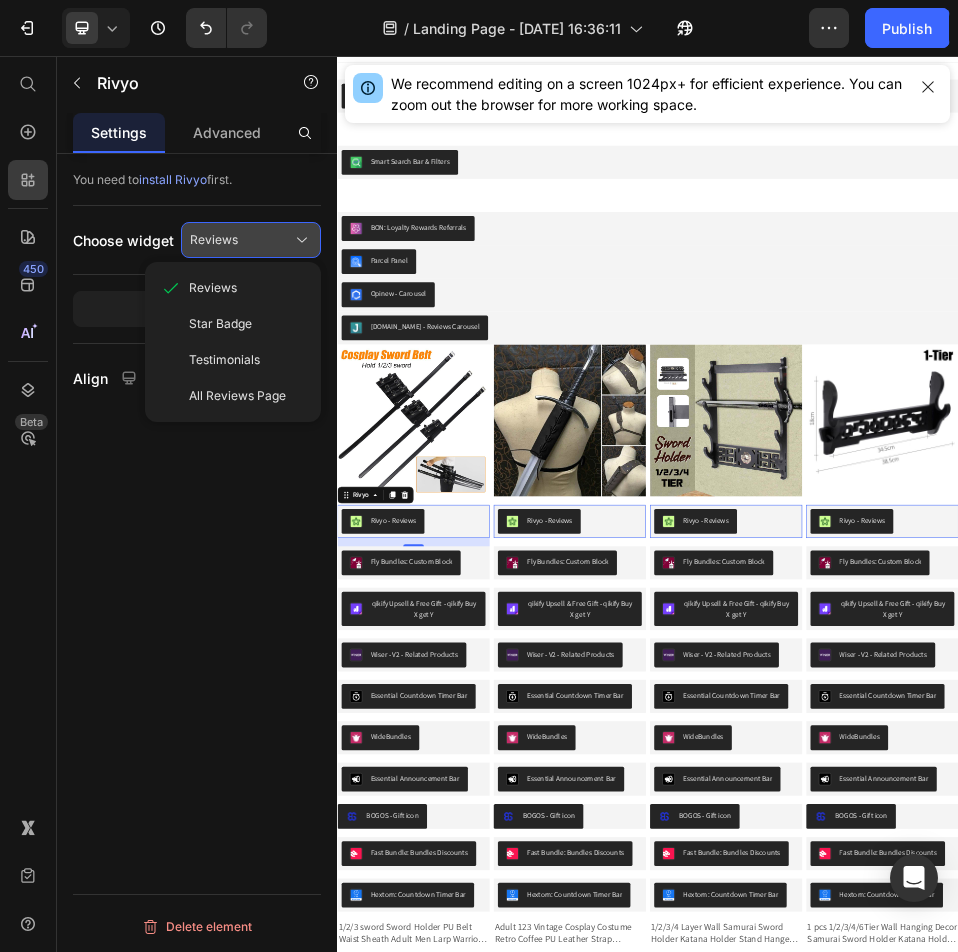 click on "Reviews" at bounding box center [251, 240] 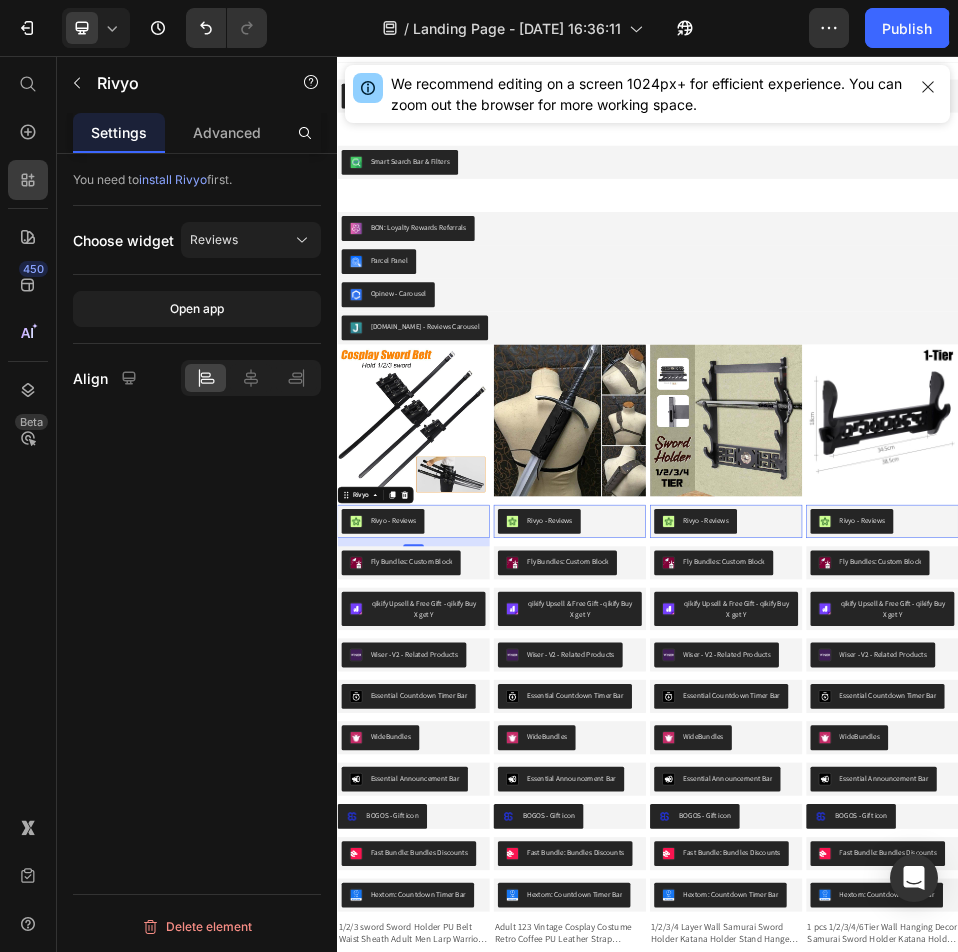click on "Rivyo" at bounding box center [182, 83] 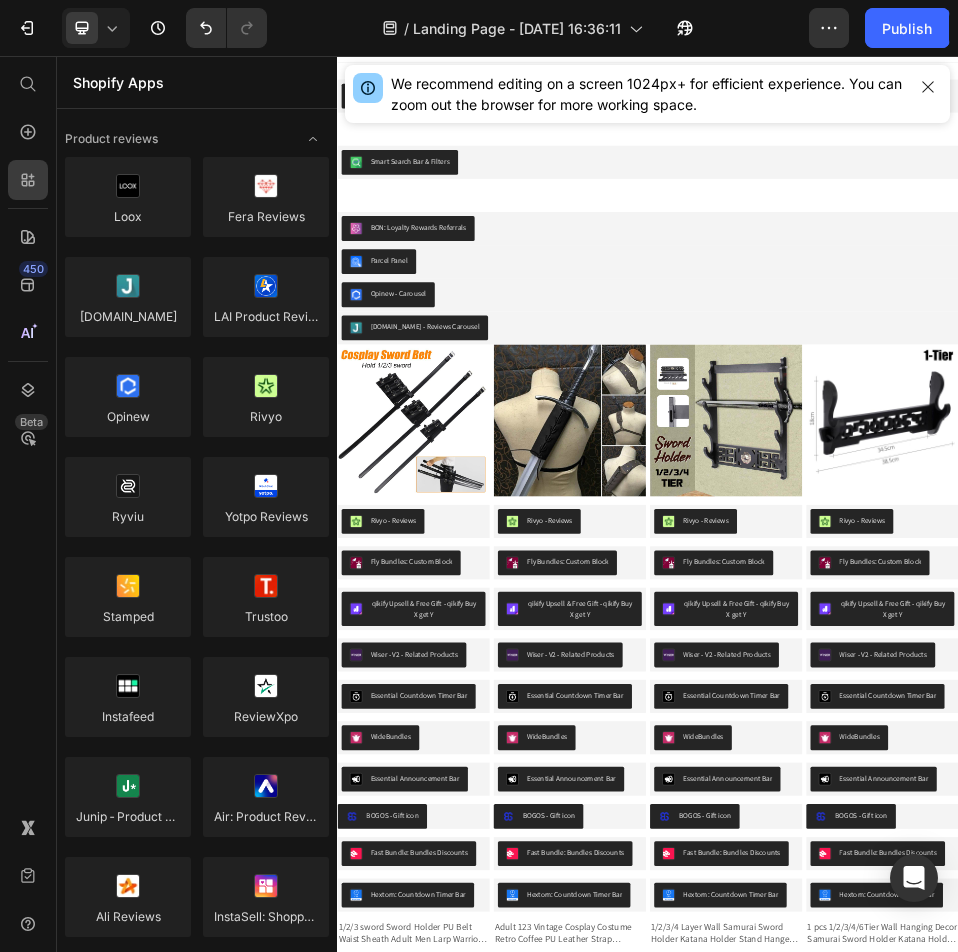drag, startPoint x: 458, startPoint y: 566, endPoint x: 592, endPoint y: 910, distance: 369.17746 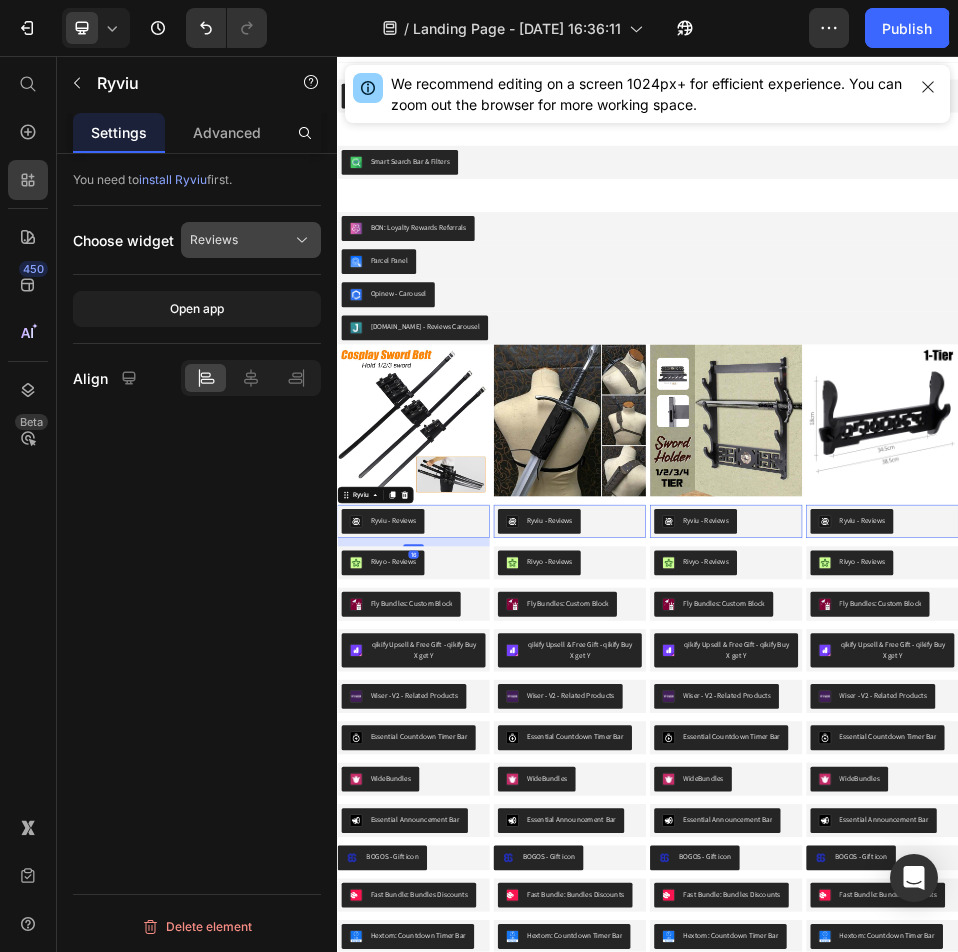 click on "Reviews" at bounding box center [251, 240] 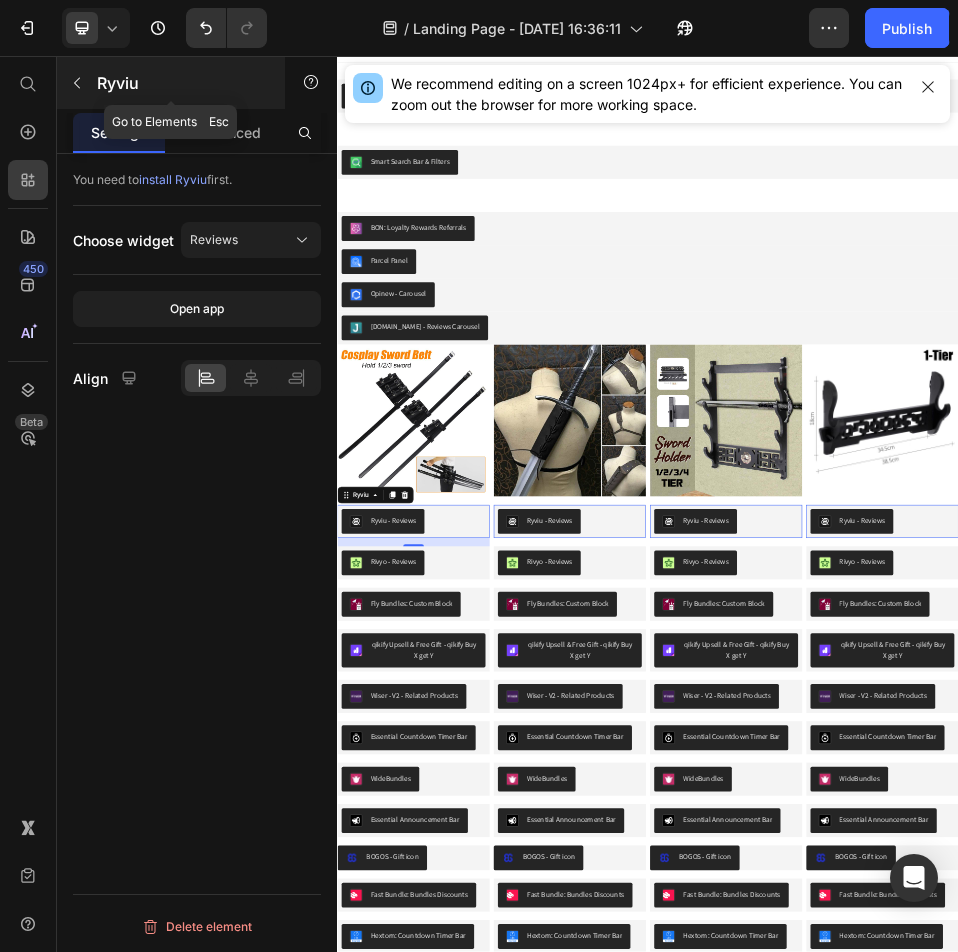click on "Ryviu" at bounding box center (171, 83) 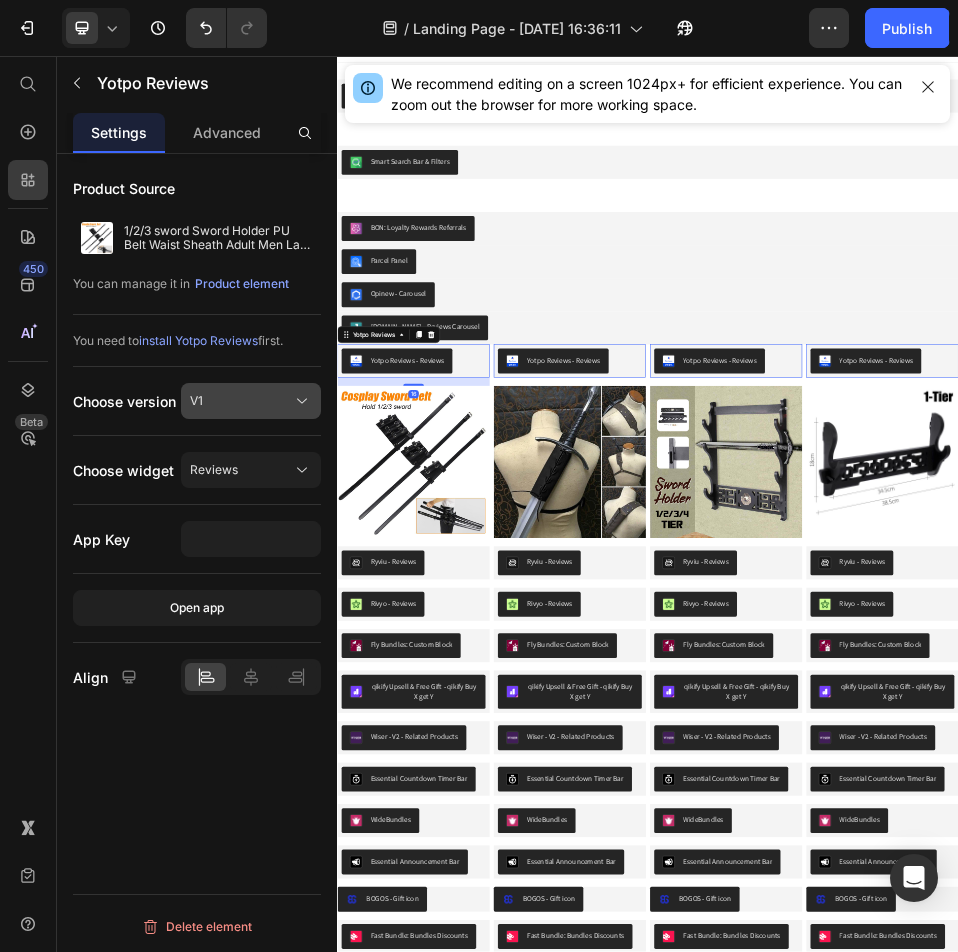 click 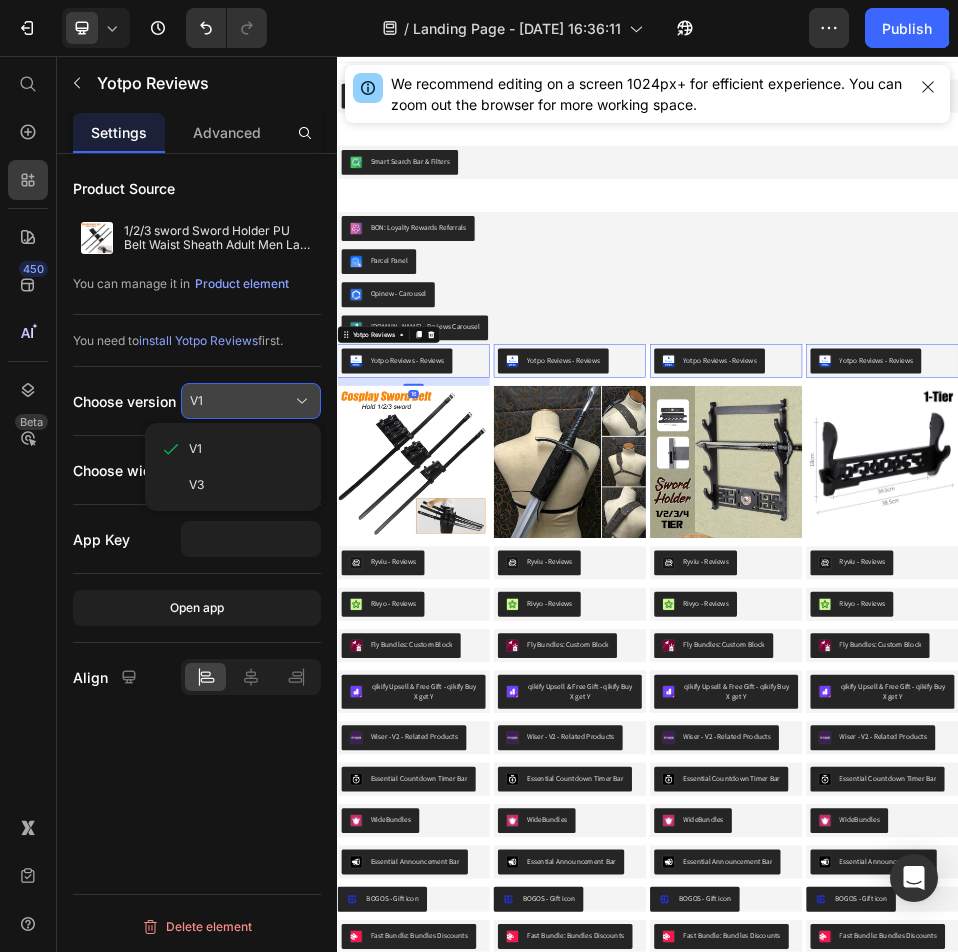 click 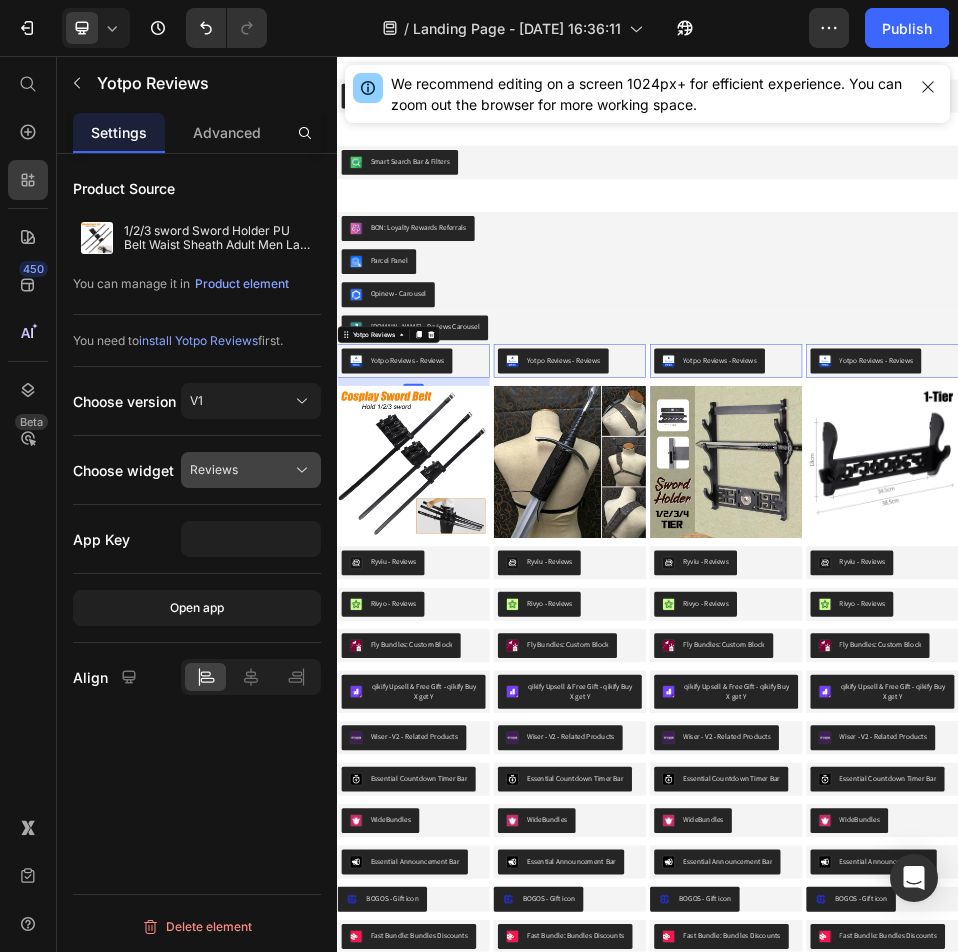 click on "Reviews" at bounding box center (251, 470) 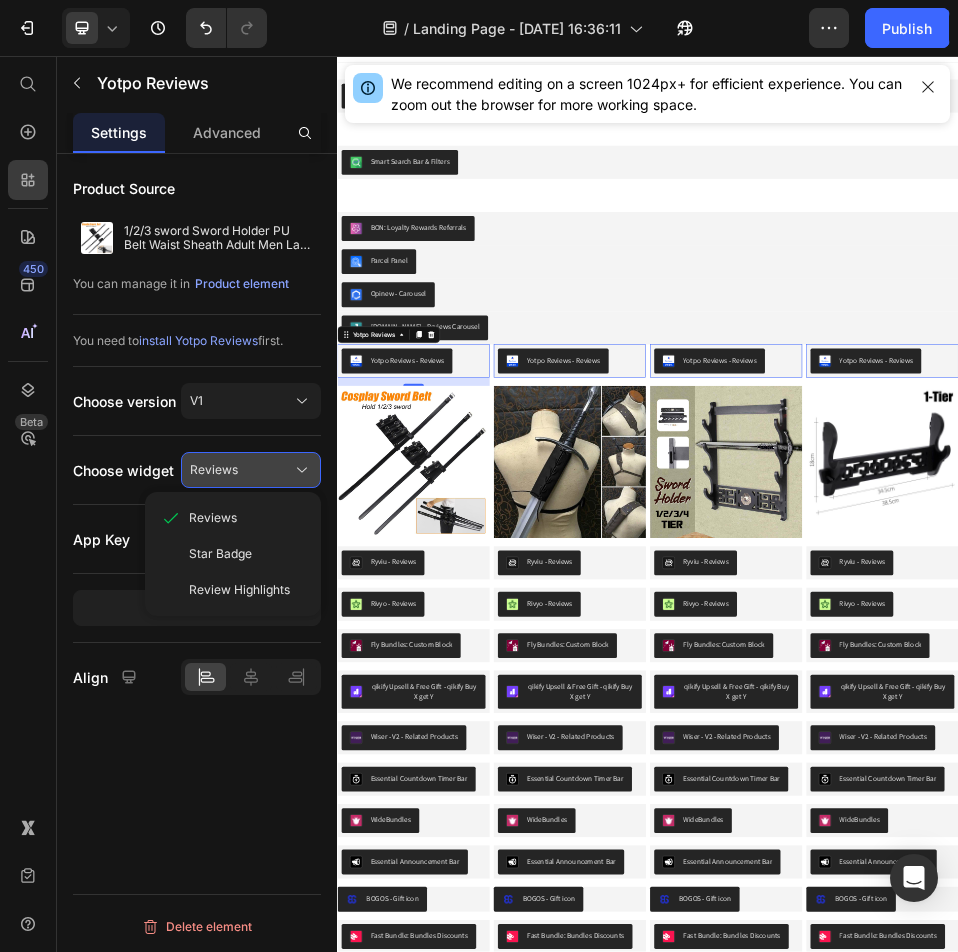 click on "Reviews" at bounding box center (251, 470) 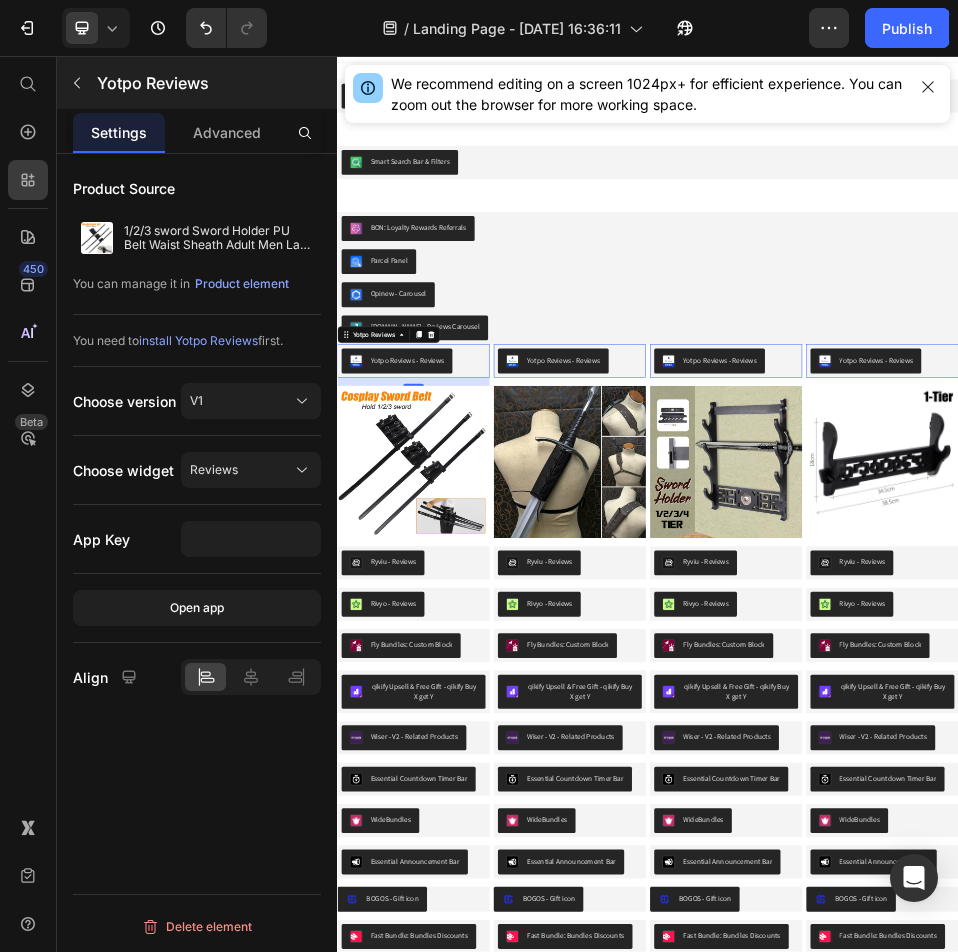 click on "Yotpo Reviews" at bounding box center [197, 83] 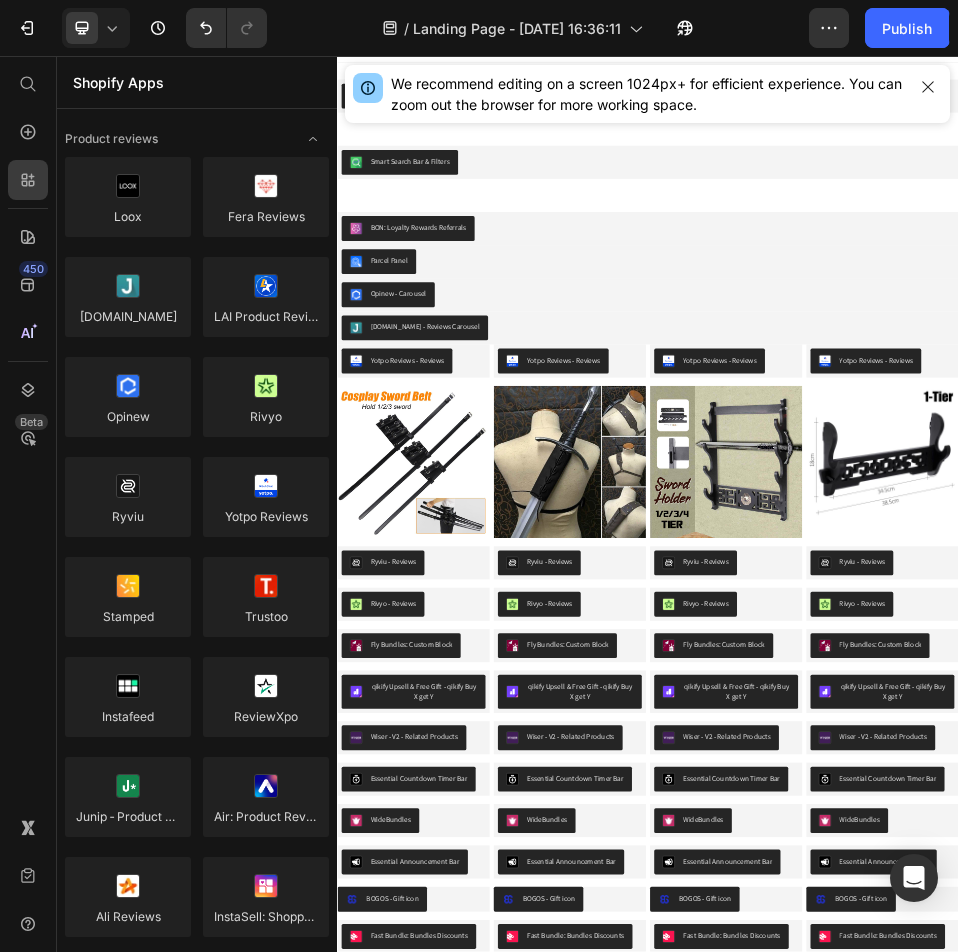 scroll, scrollTop: 100, scrollLeft: 0, axis: vertical 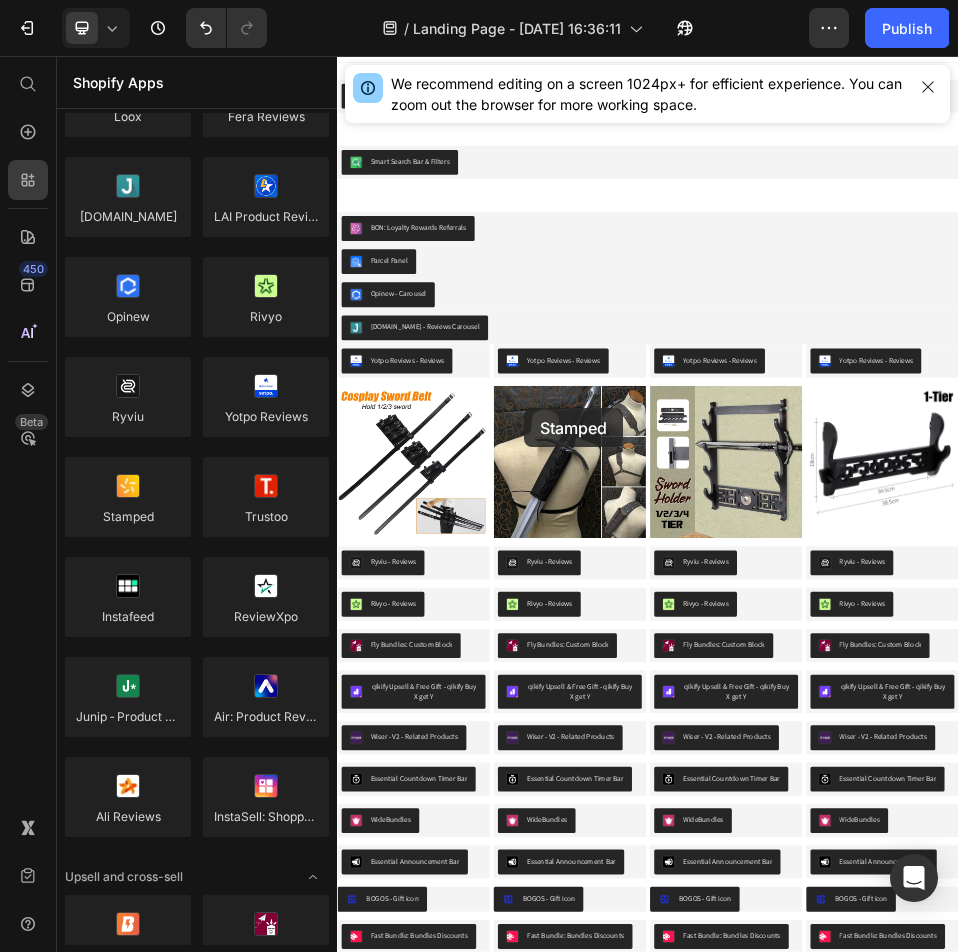 drag, startPoint x: 481, startPoint y: 558, endPoint x: 889, endPoint y: 680, distance: 425.84973 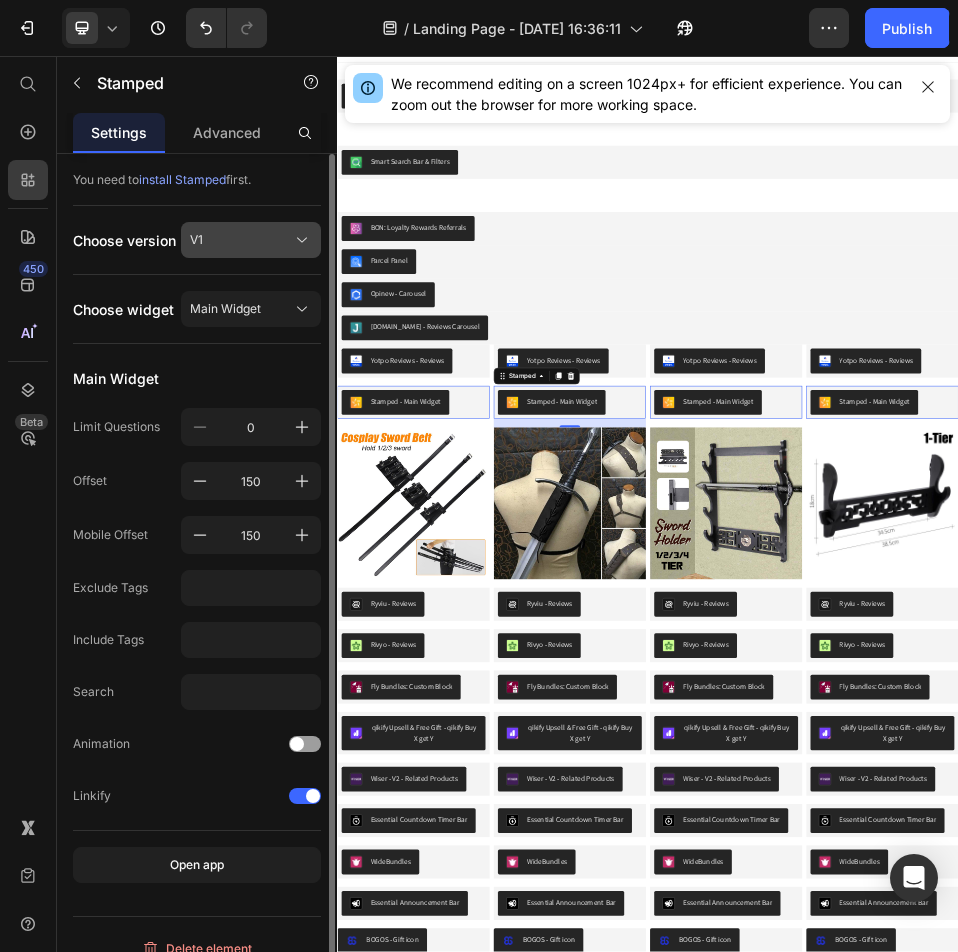 click on "V1" at bounding box center (251, 240) 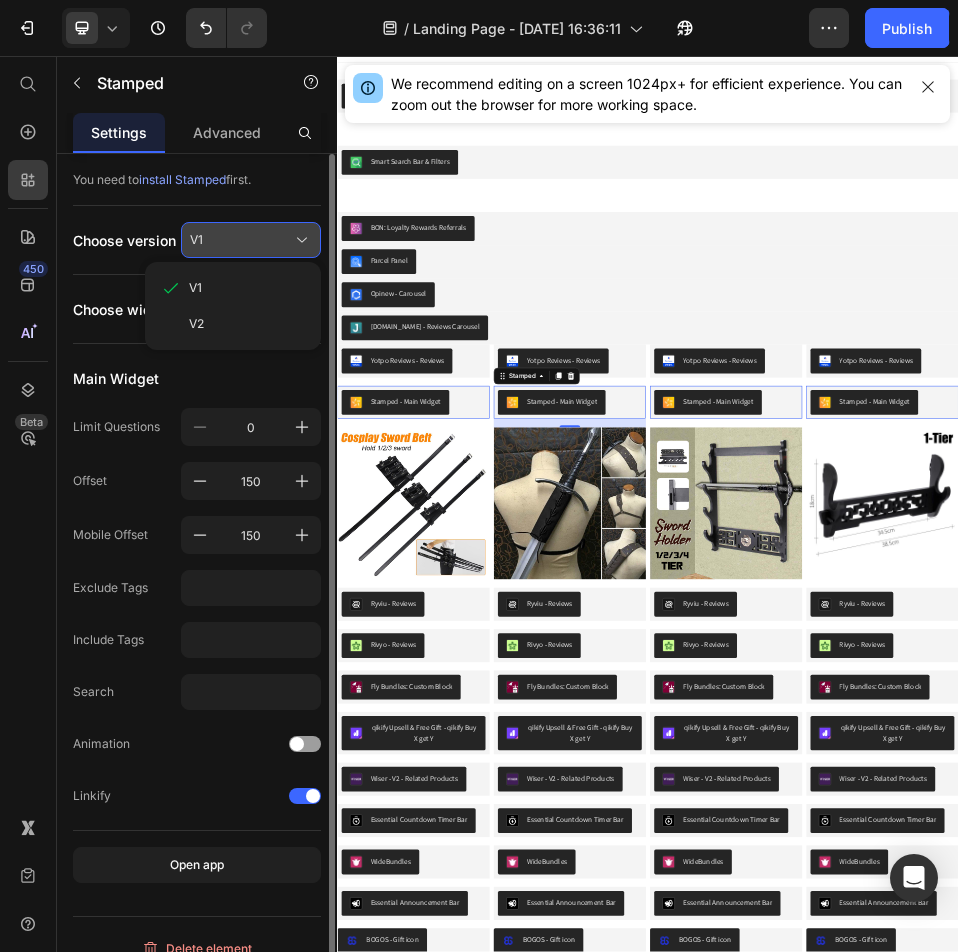 click on "V1" at bounding box center [251, 240] 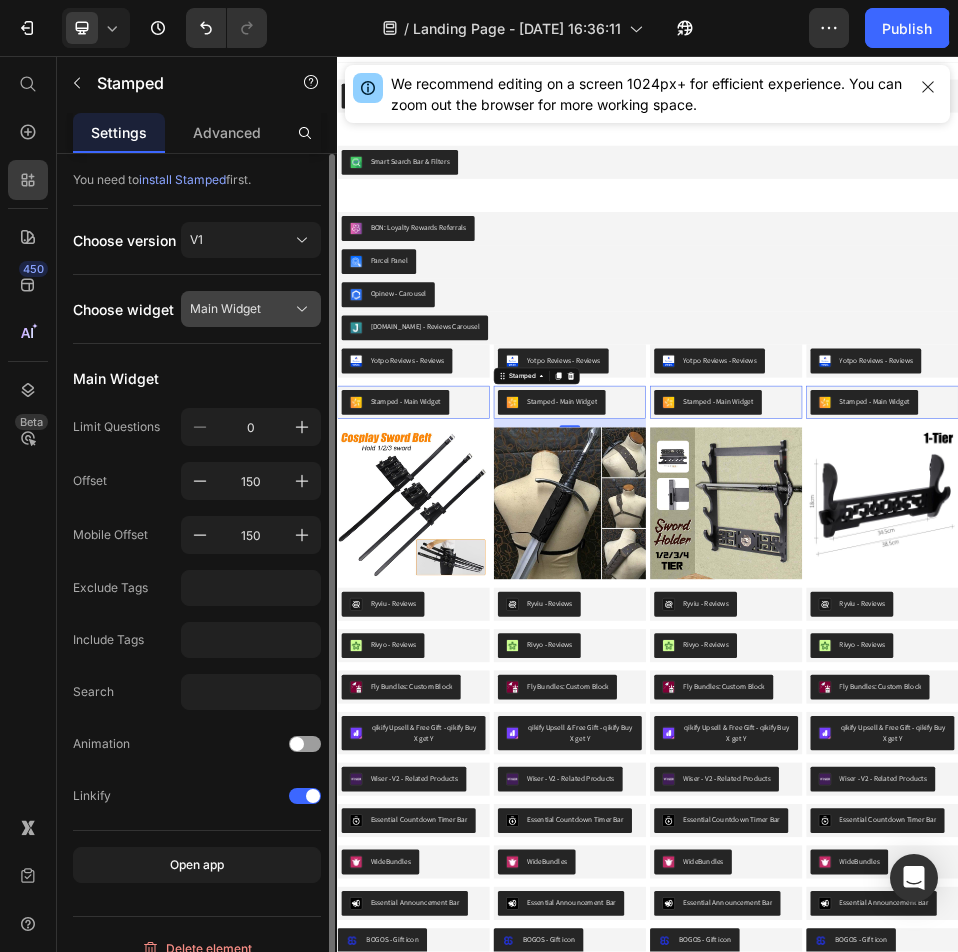 click on "Main Widget" at bounding box center (251, 309) 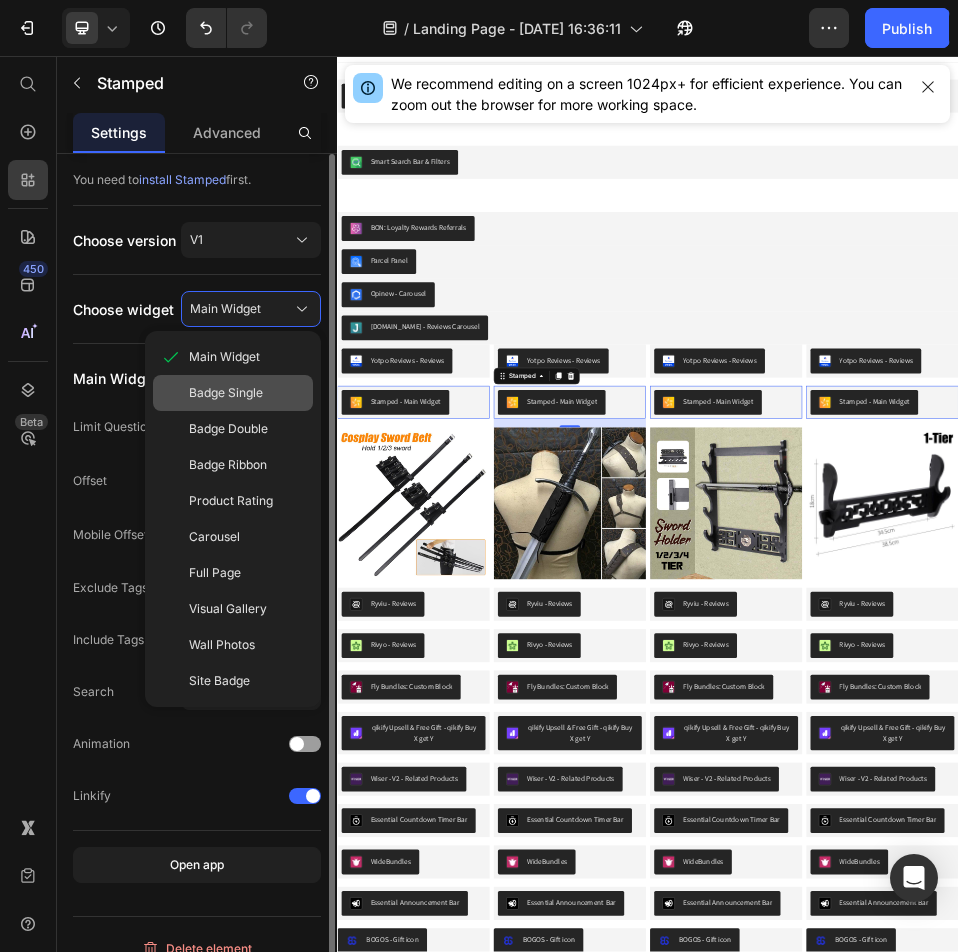 scroll, scrollTop: 22, scrollLeft: 0, axis: vertical 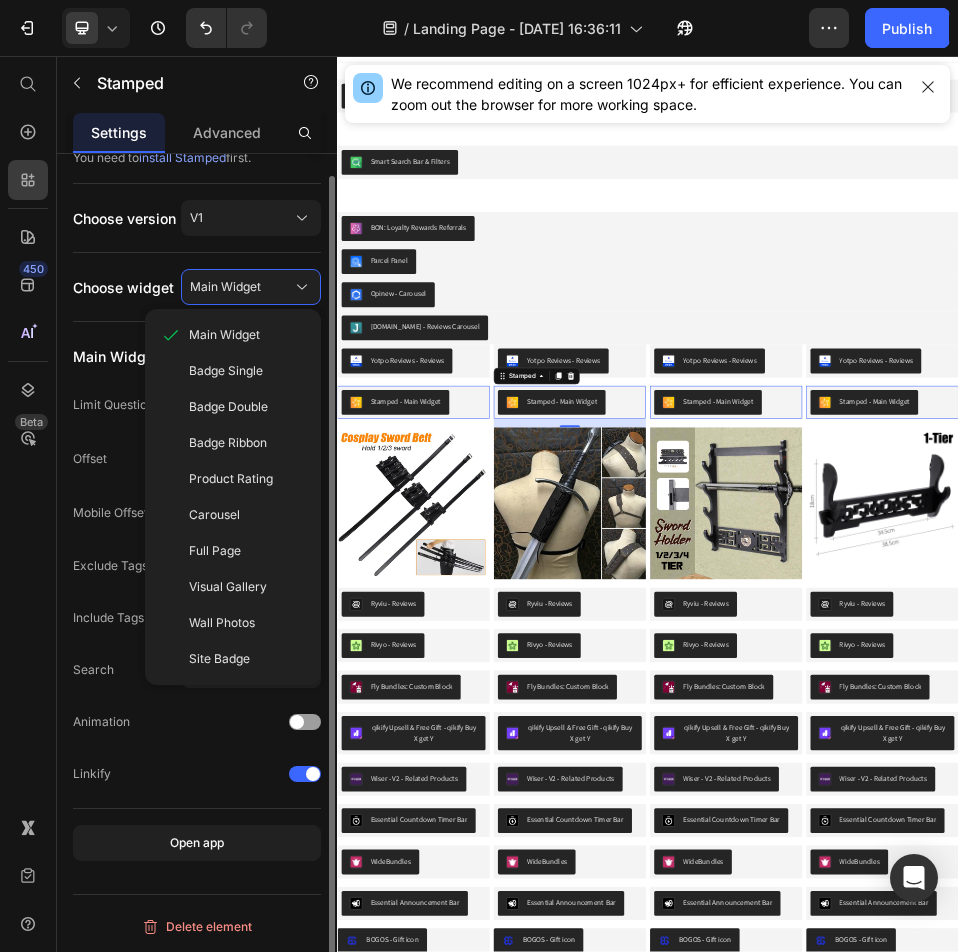 click on "Choose version V1" 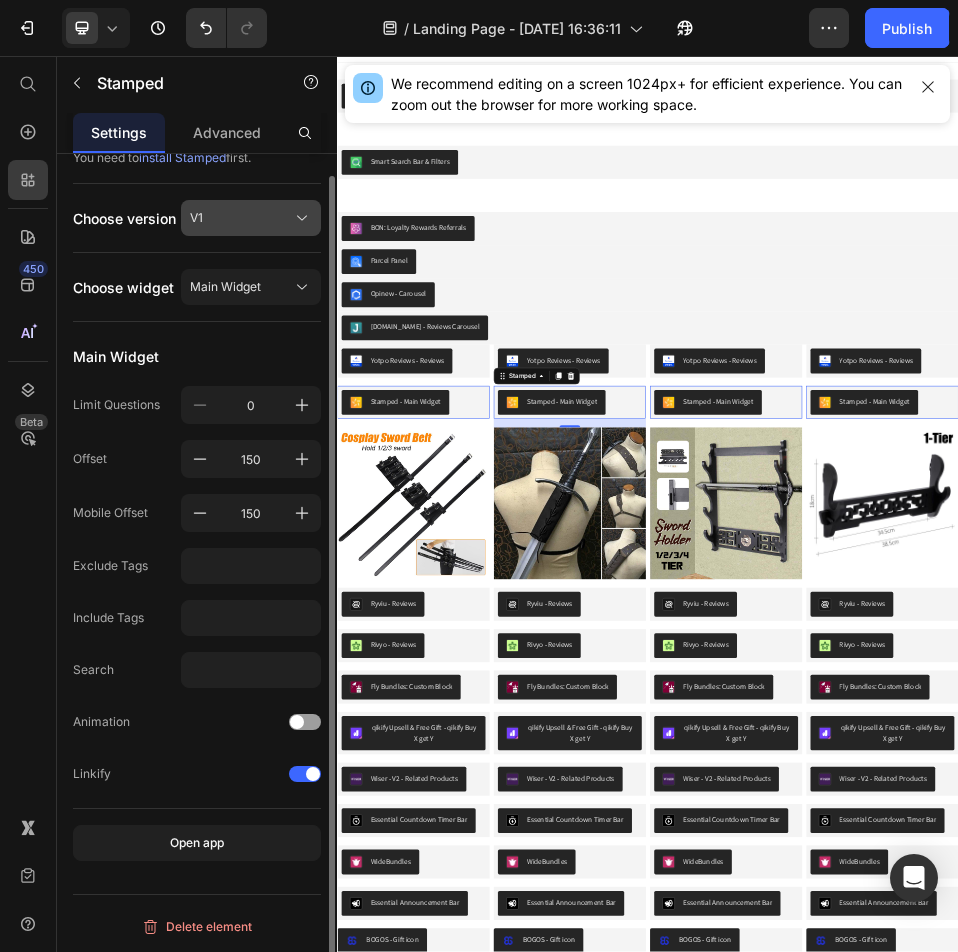 click on "V1" 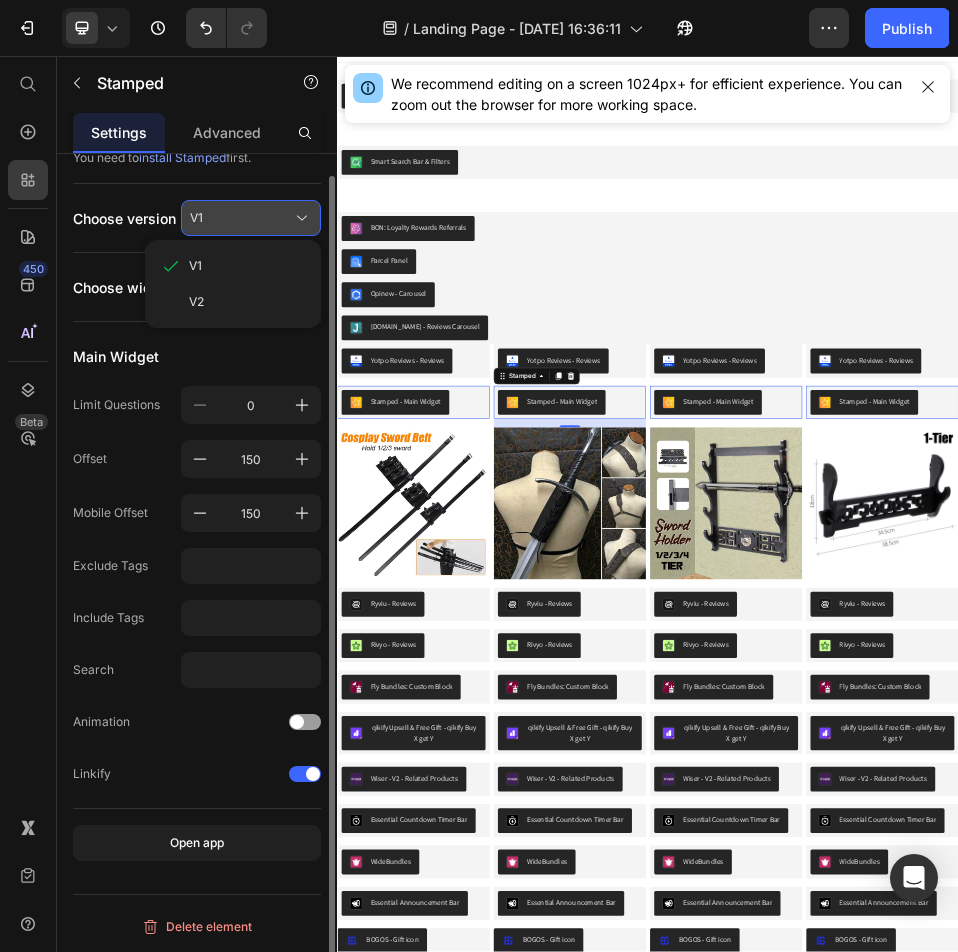 click on "V1" 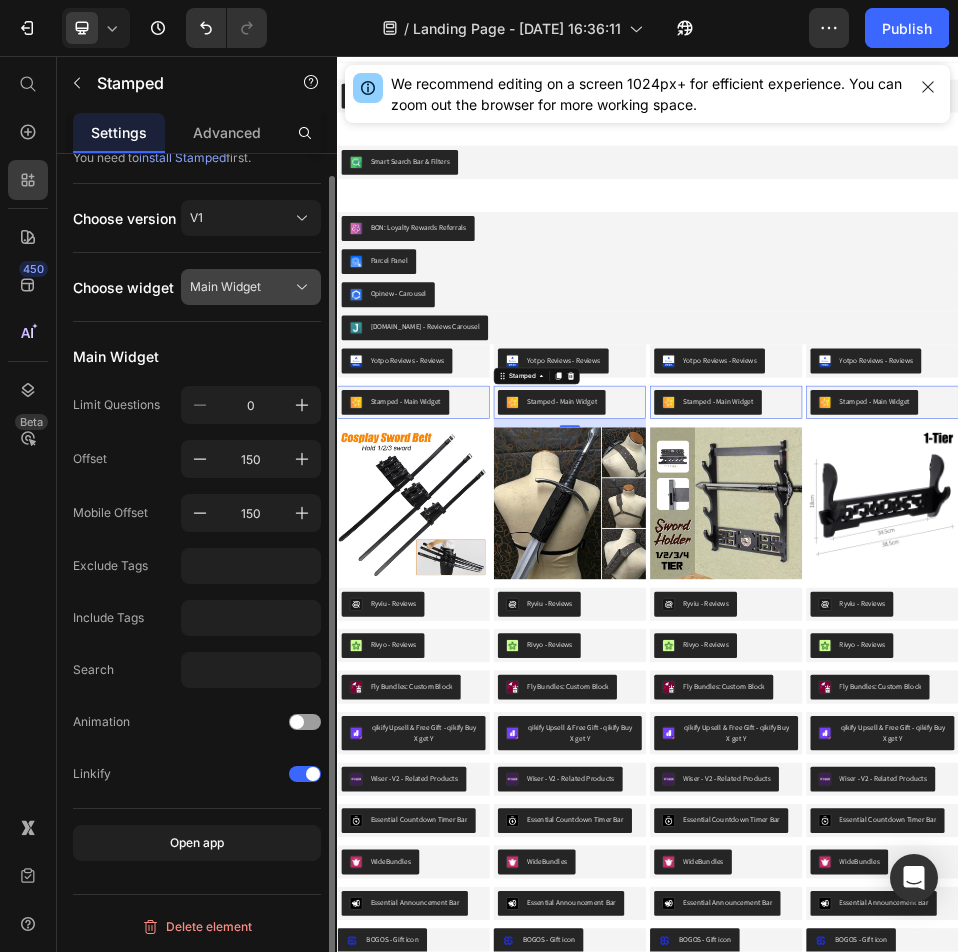 click on "Main Widget" at bounding box center [251, 287] 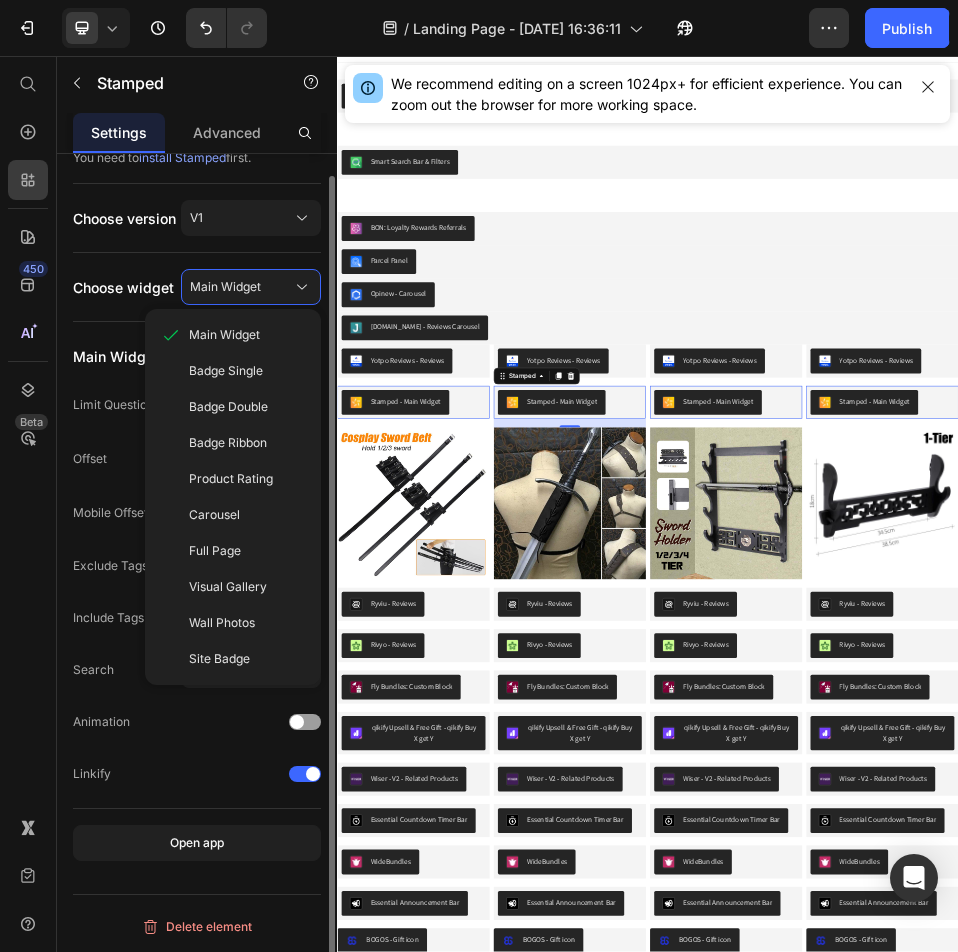 click on "Mobile Offset" at bounding box center [110, 513] 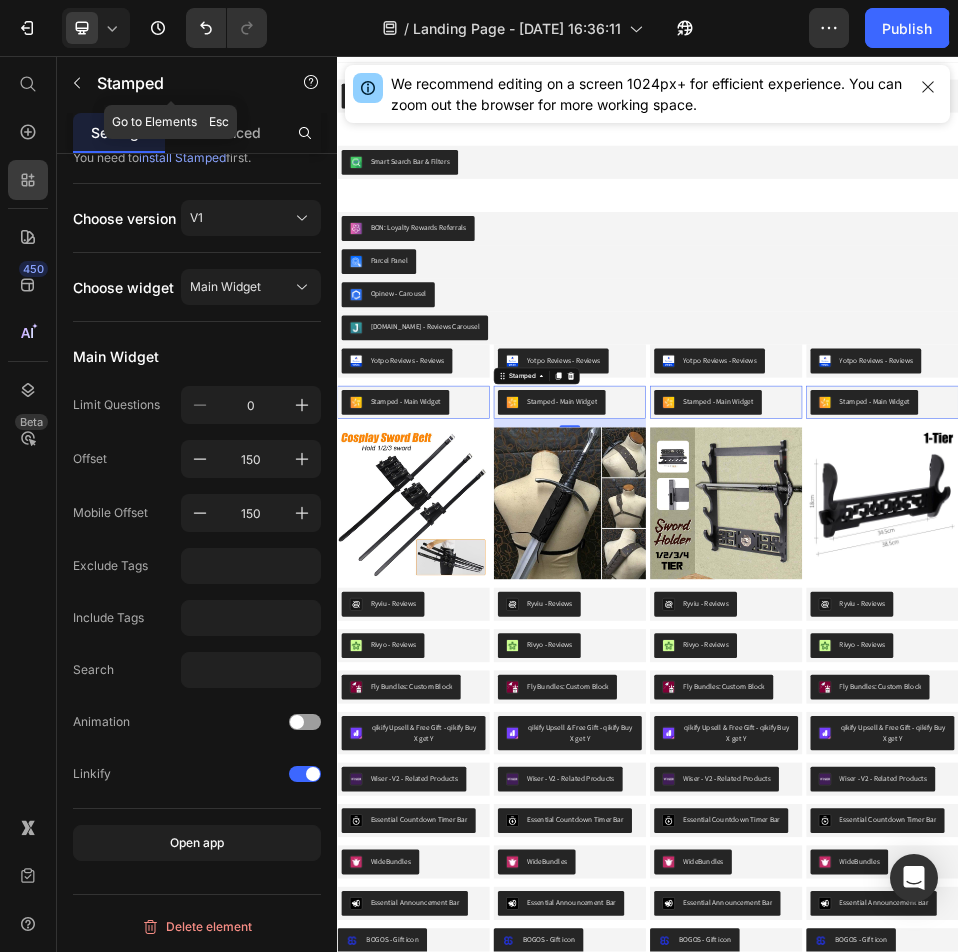 drag, startPoint x: 117, startPoint y: 99, endPoint x: 127, endPoint y: 109, distance: 14.142136 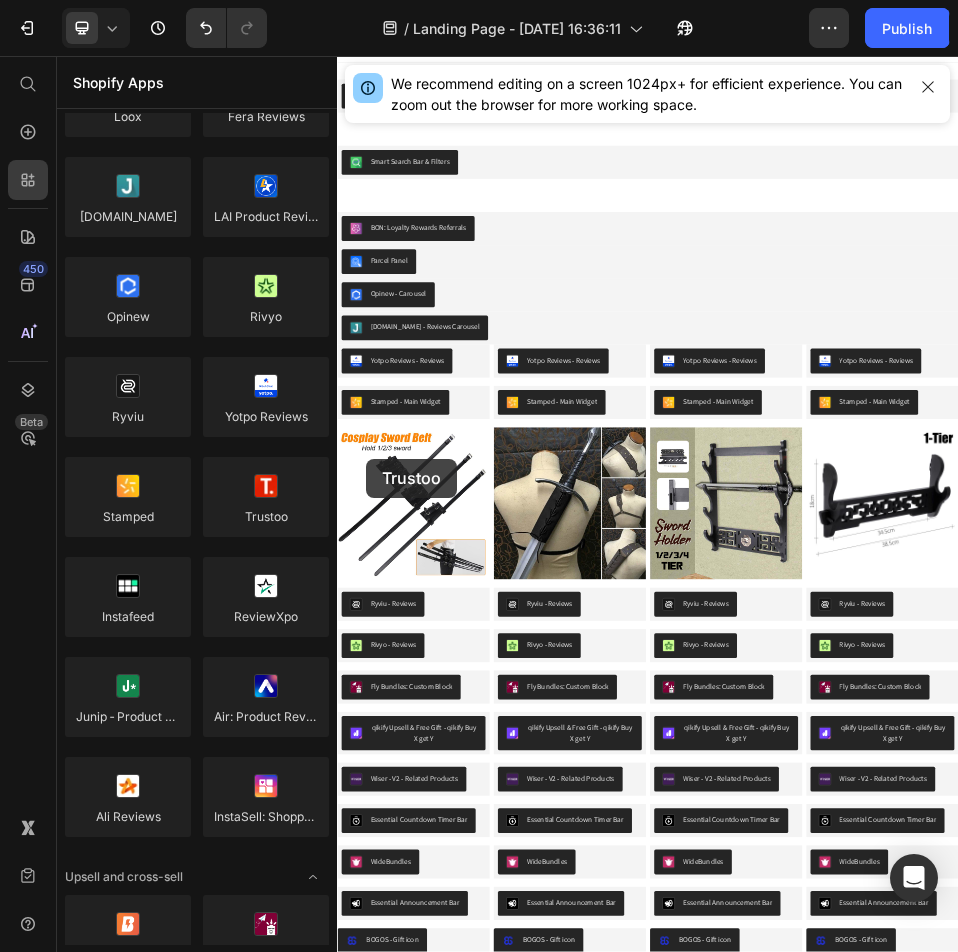 drag, startPoint x: 625, startPoint y: 563, endPoint x: 532, endPoint y: 767, distance: 224.19858 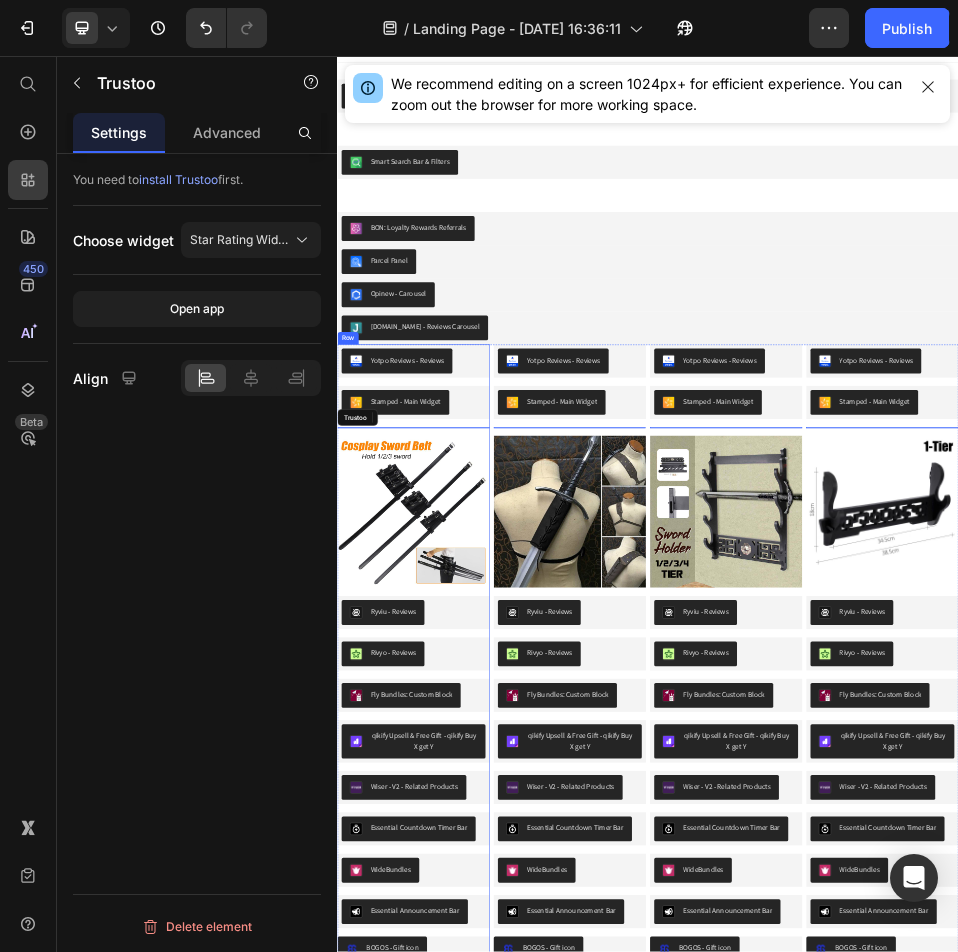 scroll, scrollTop: 0, scrollLeft: 0, axis: both 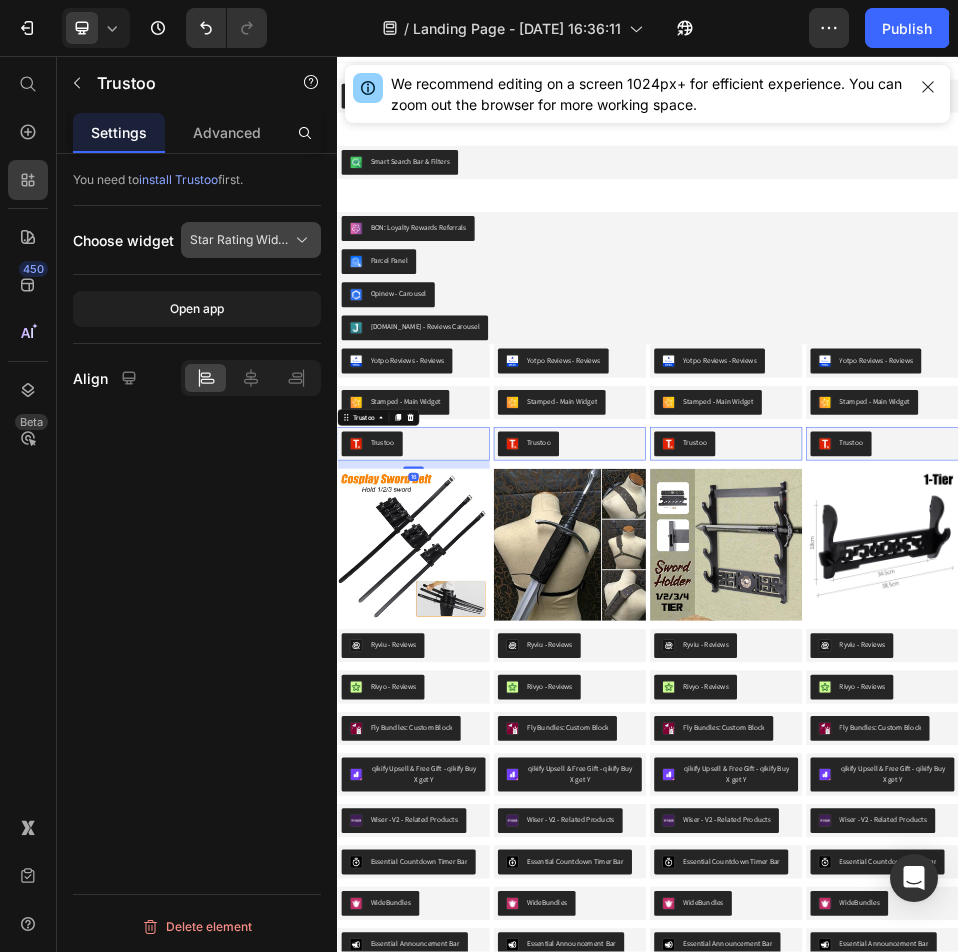 click on "Star Rating Widget" at bounding box center [239, 240] 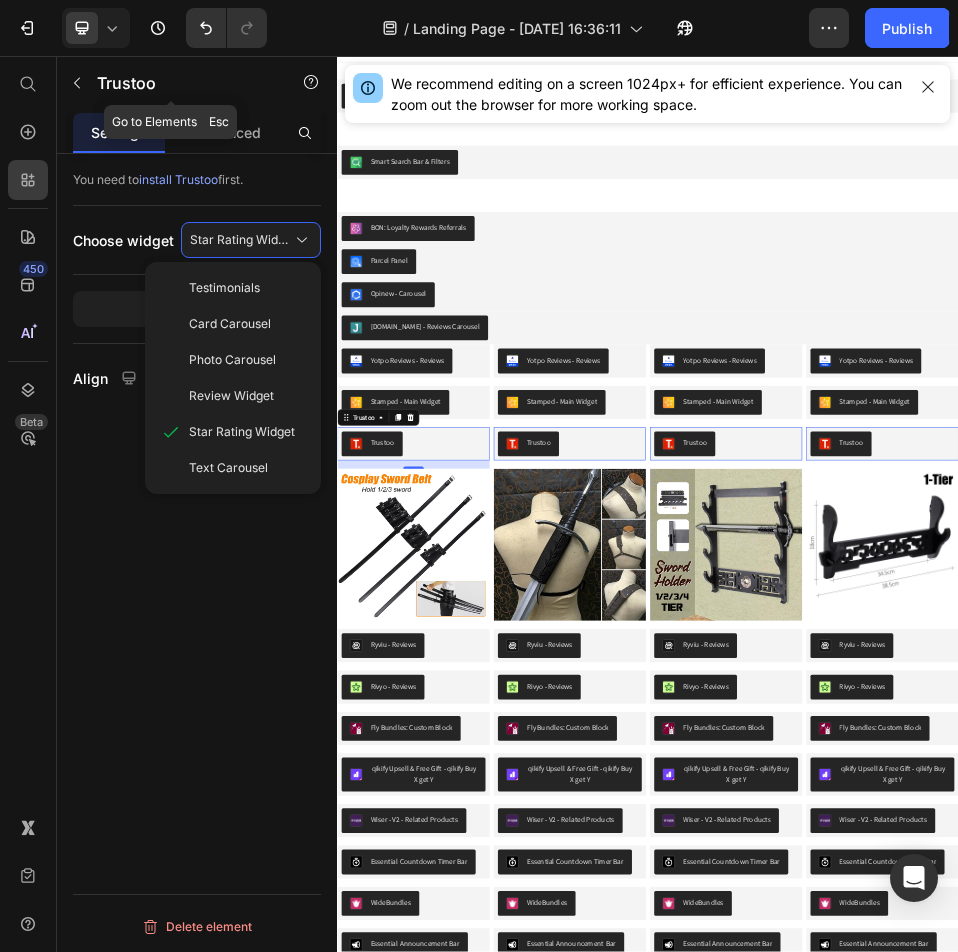 click on "Trustoo" at bounding box center [171, 83] 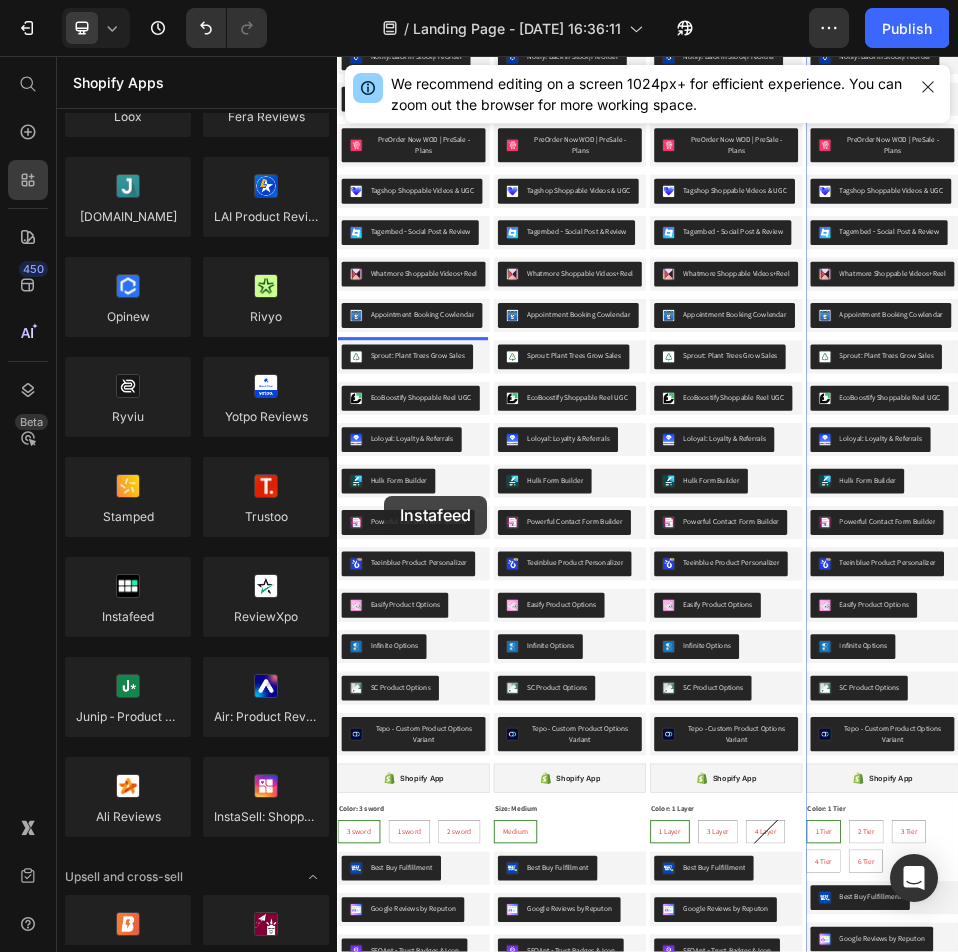 drag, startPoint x: 414, startPoint y: 1143, endPoint x: 427, endPoint y: 906, distance: 237.35628 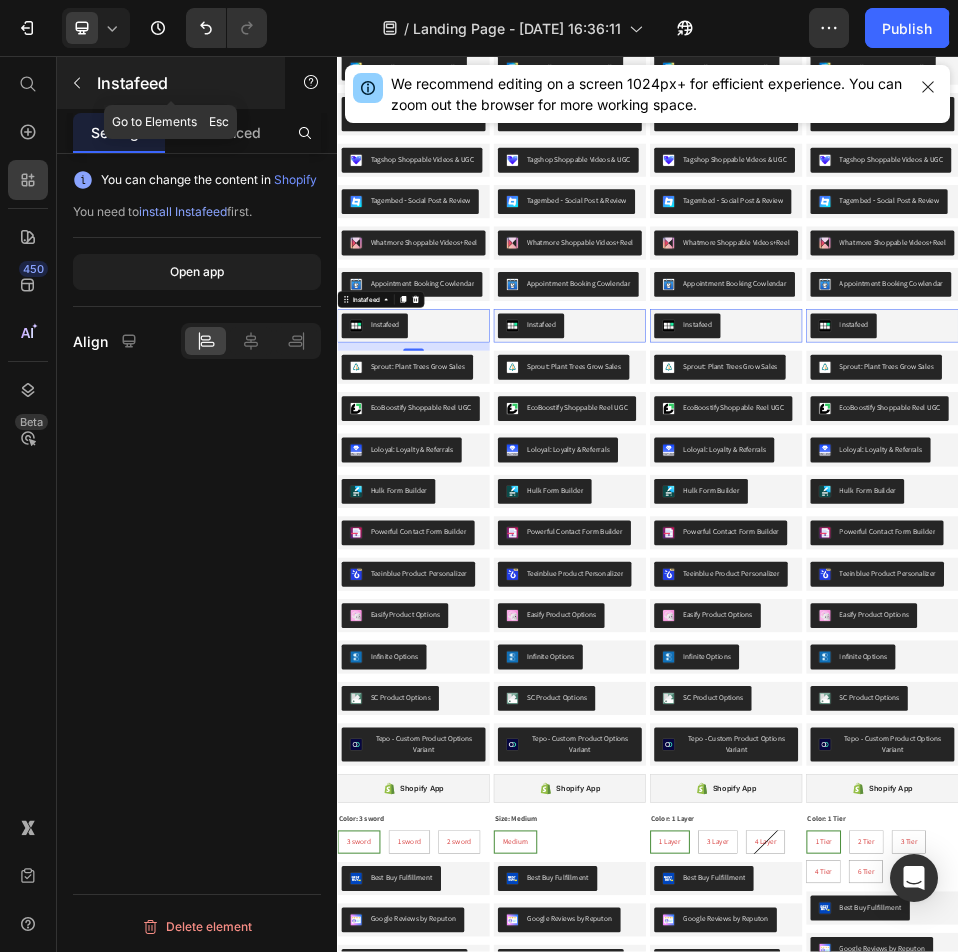 click on "Instafeed" at bounding box center (182, 83) 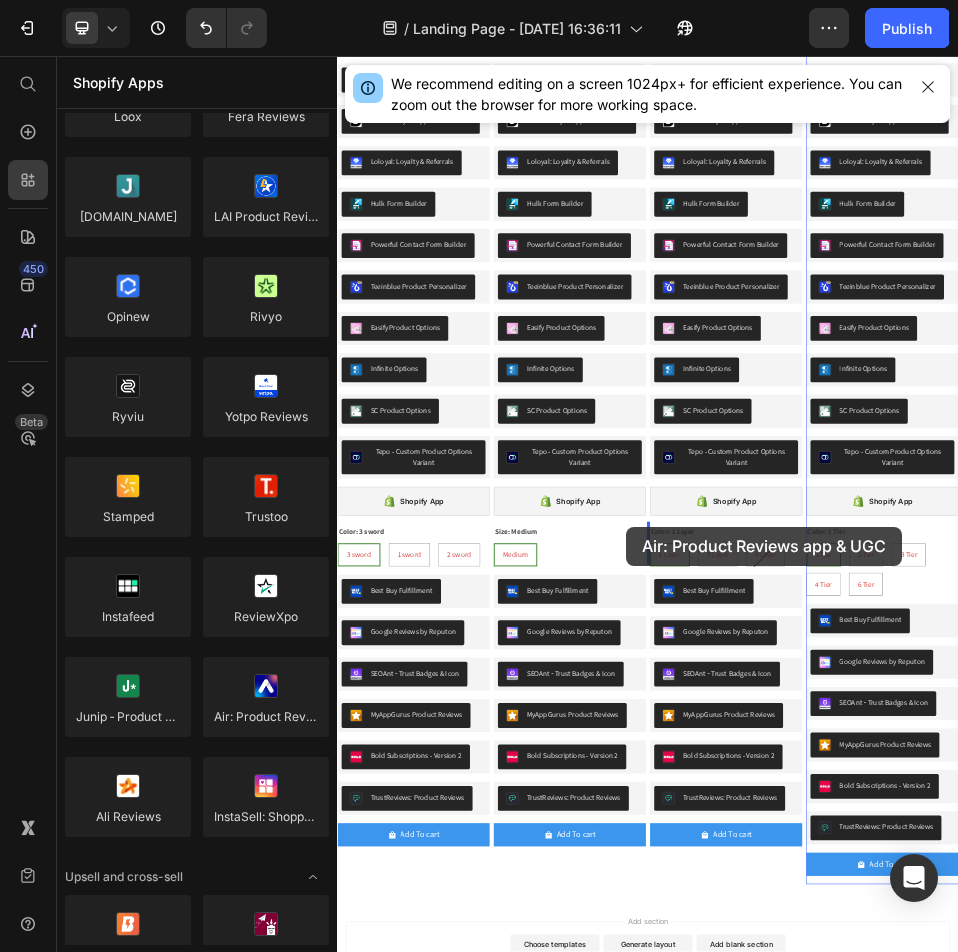 scroll, scrollTop: 4436, scrollLeft: 0, axis: vertical 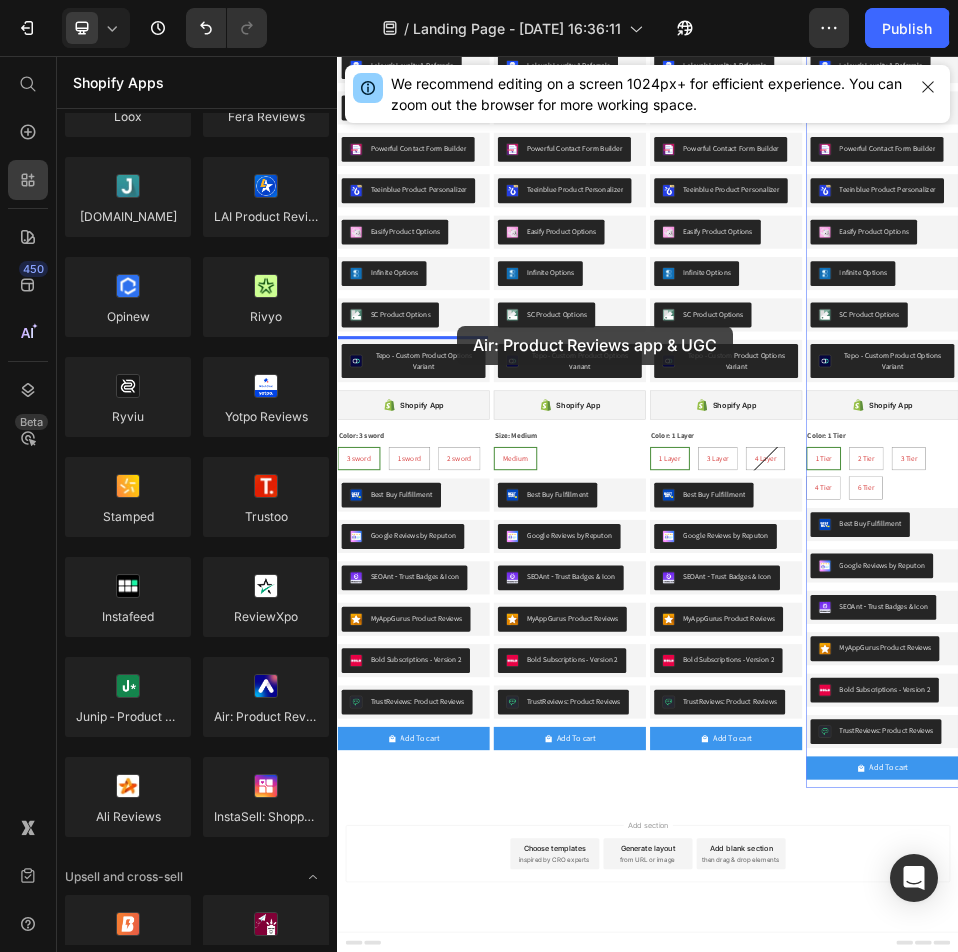 drag, startPoint x: 622, startPoint y: 767, endPoint x: 568, endPoint y: 577, distance: 197.52469 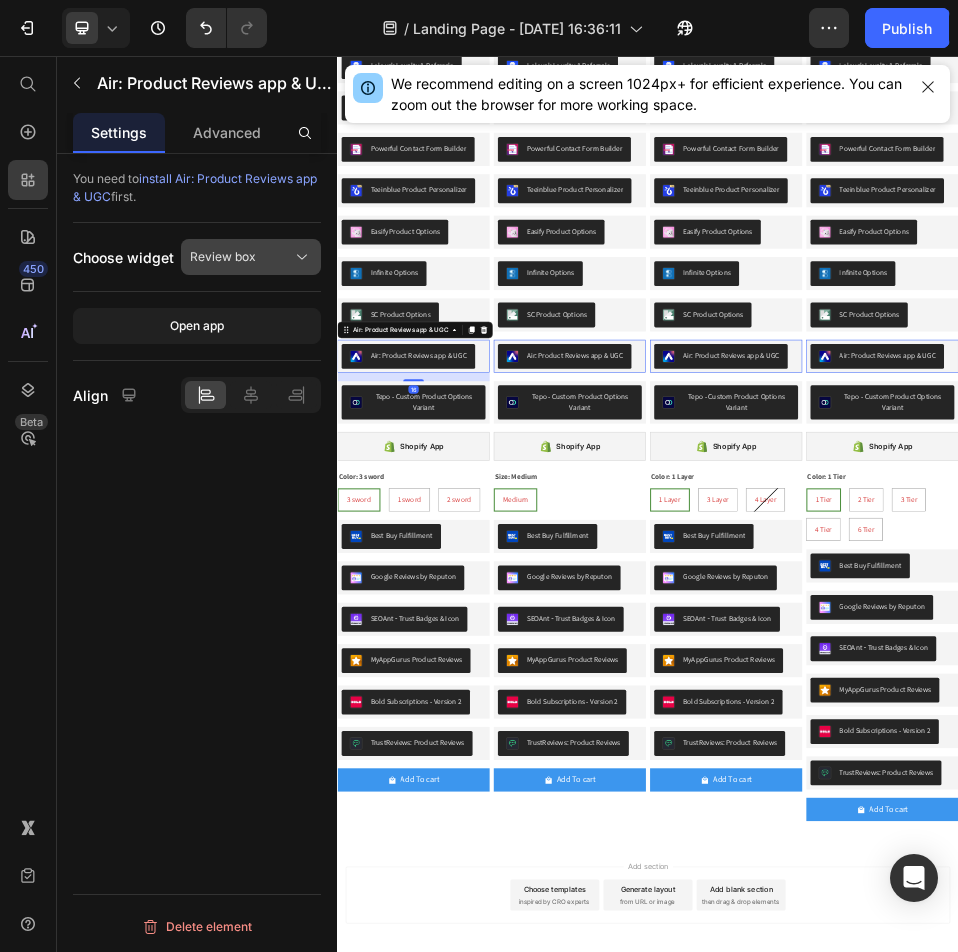 click on "Review box" 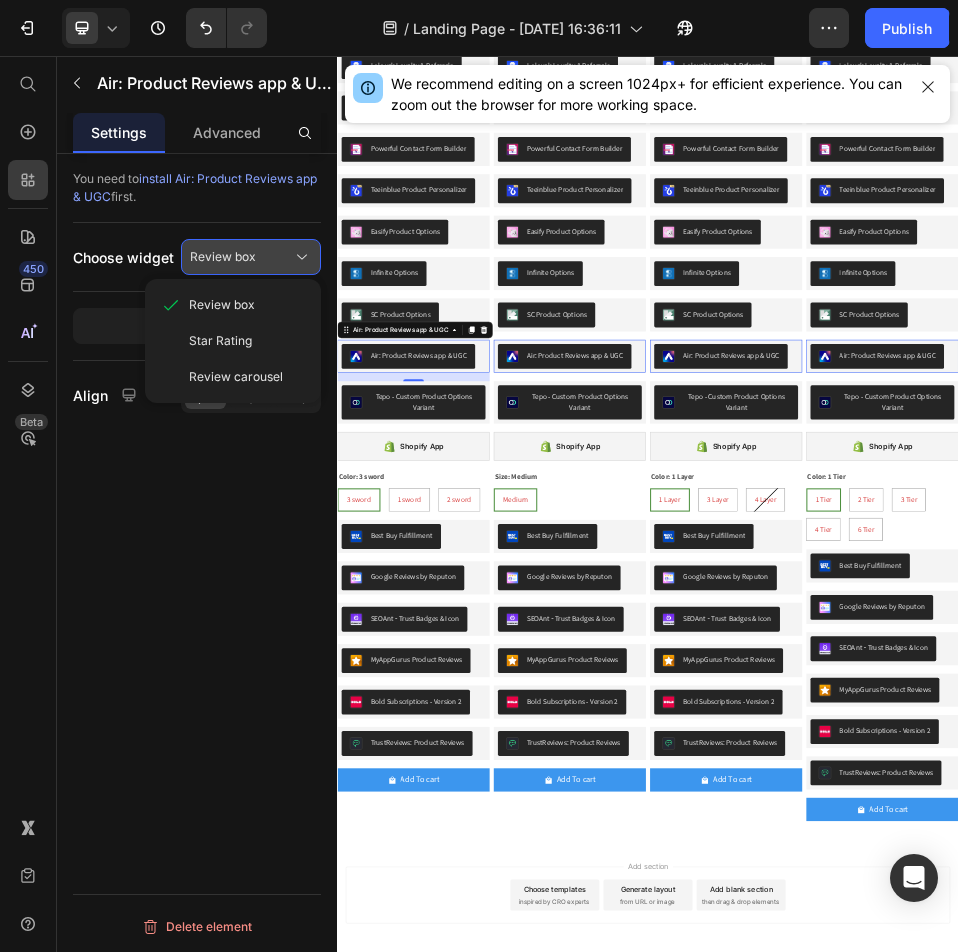 click on "Review box" 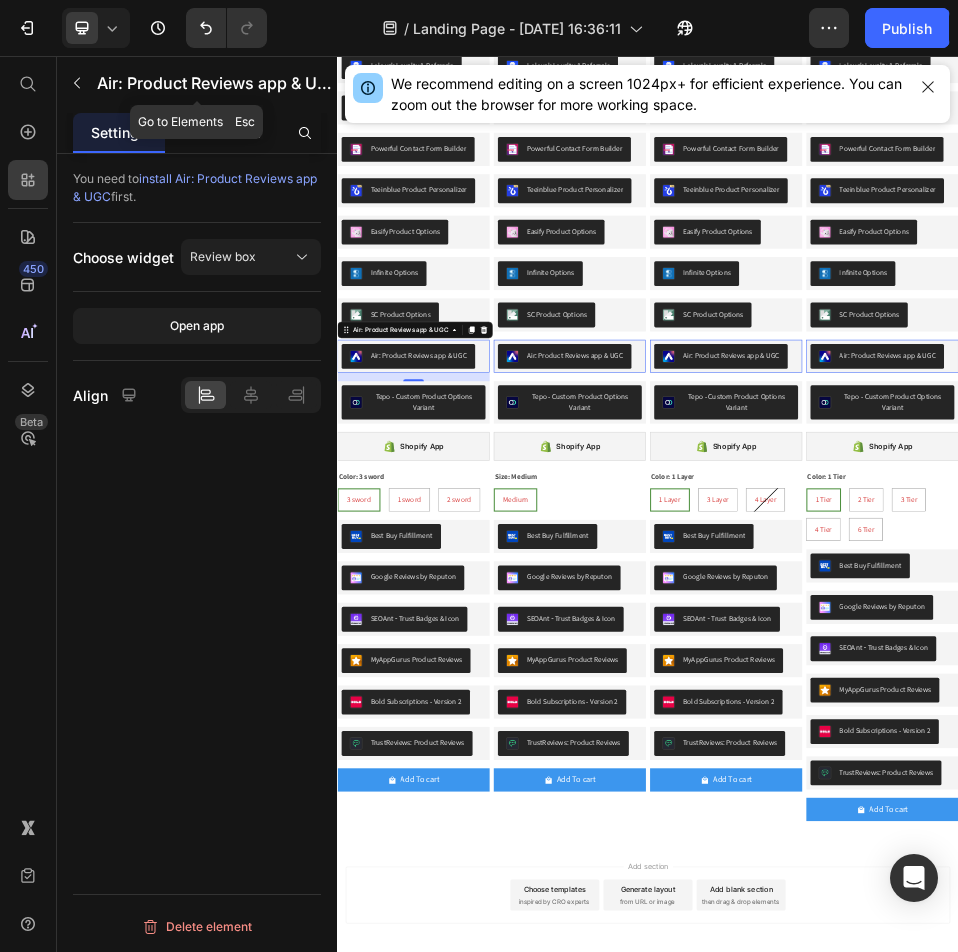 drag, startPoint x: 118, startPoint y: 87, endPoint x: 128, endPoint y: 93, distance: 11.661903 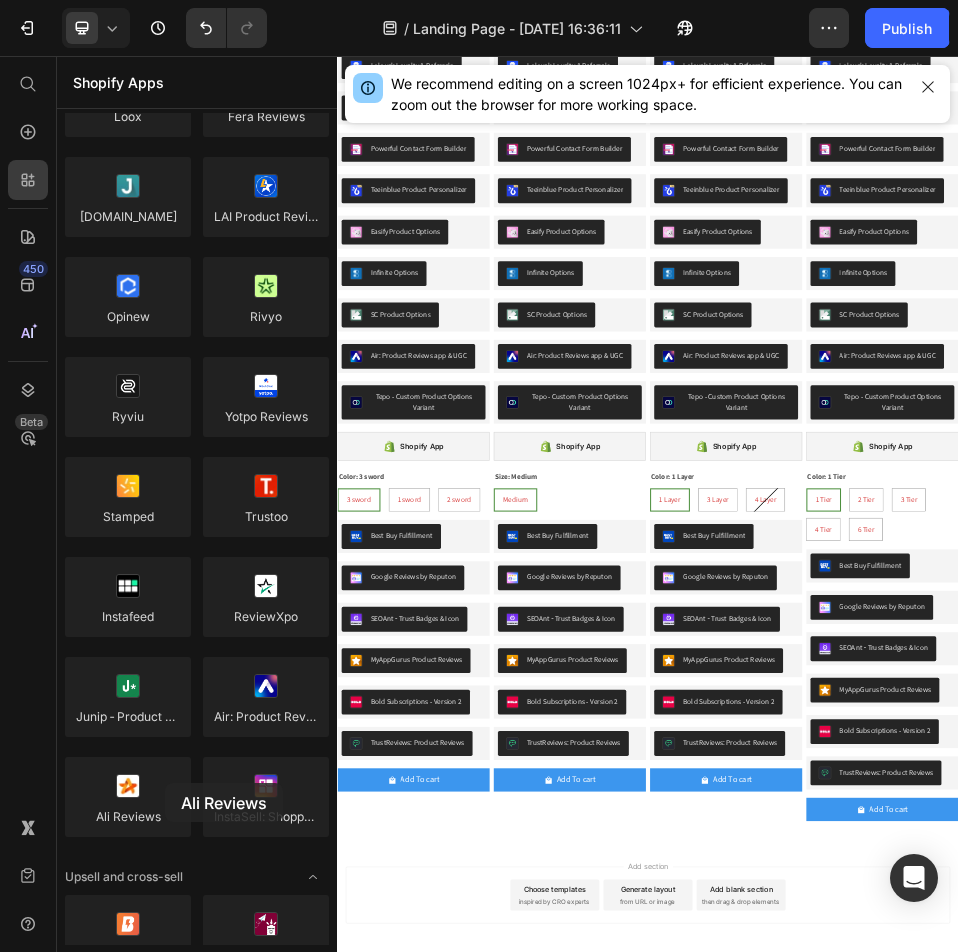 drag, startPoint x: 497, startPoint y: 841, endPoint x: 483, endPoint y: 1323, distance: 482.20328 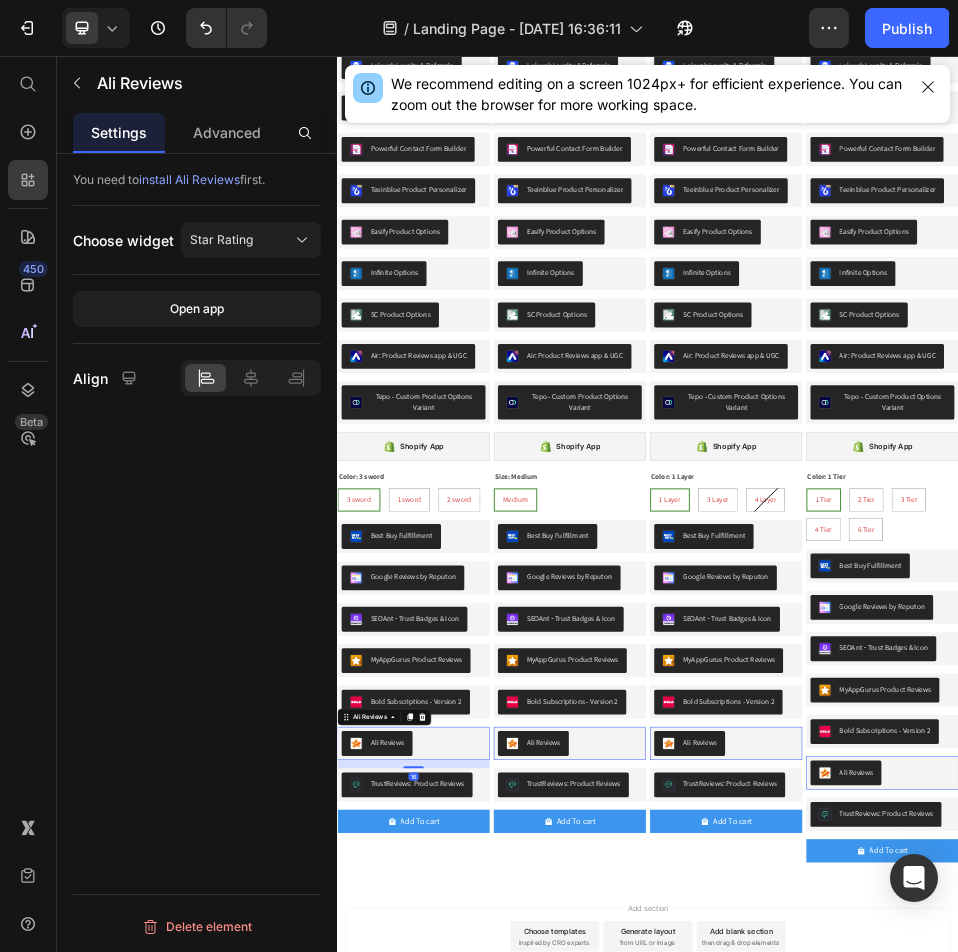 drag, startPoint x: 145, startPoint y: 782, endPoint x: 278, endPoint y: 714, distance: 149.37537 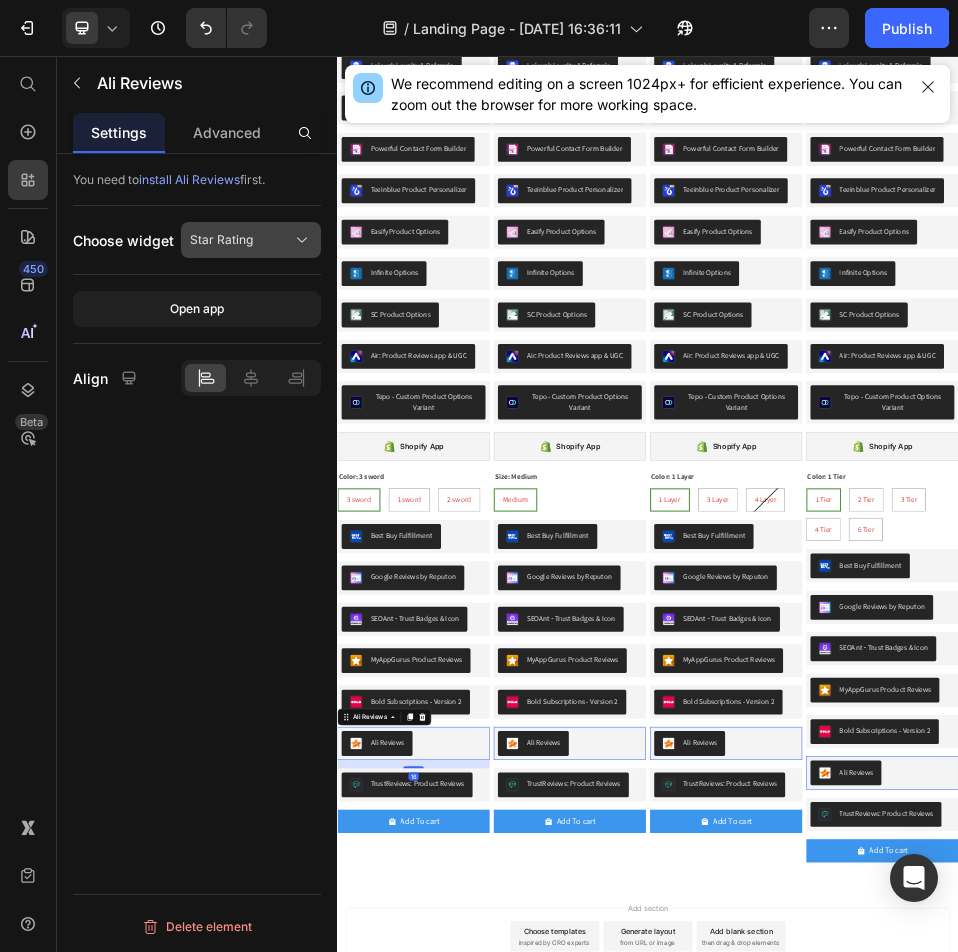 click on "Star Rating" at bounding box center [251, 240] 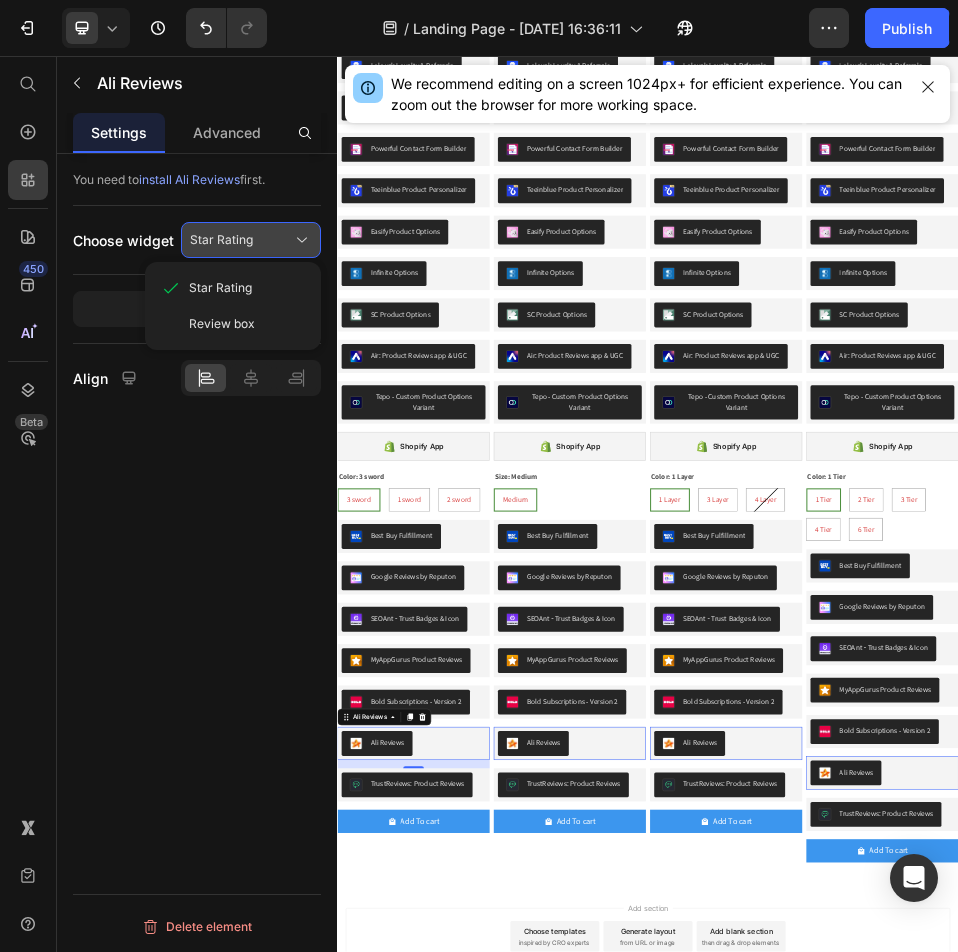 click on "Star Rating" at bounding box center (251, 240) 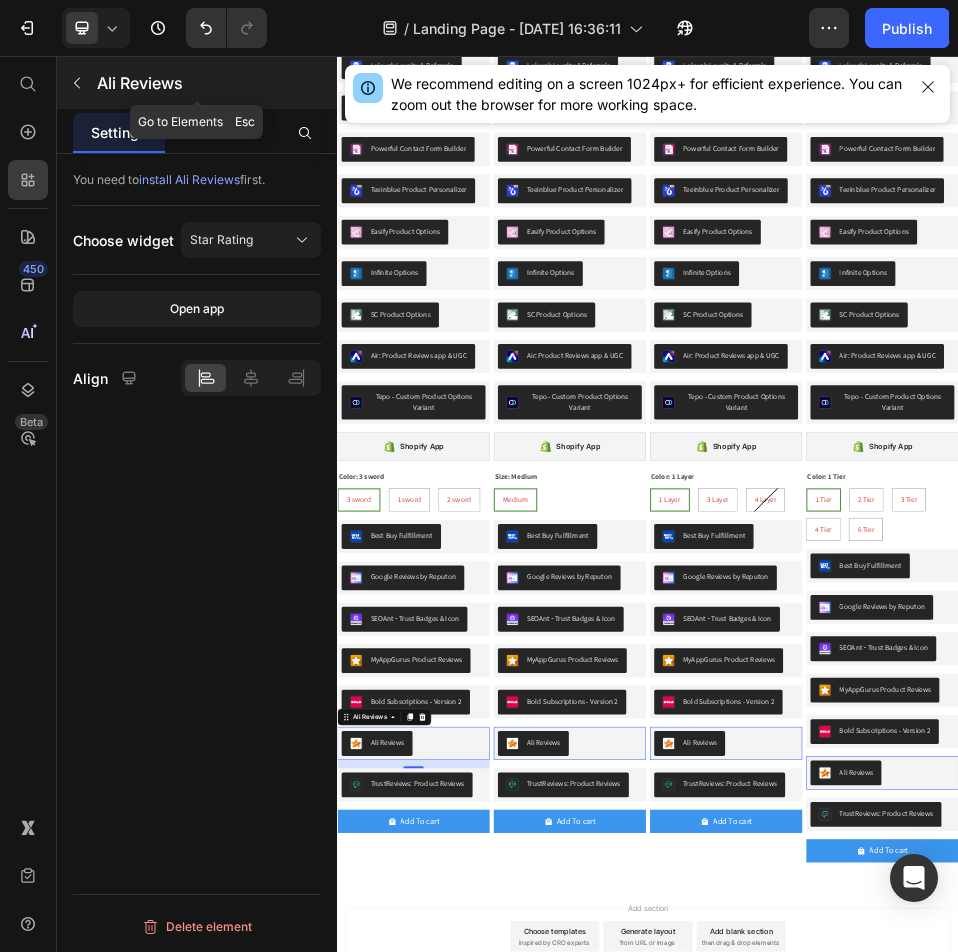 click 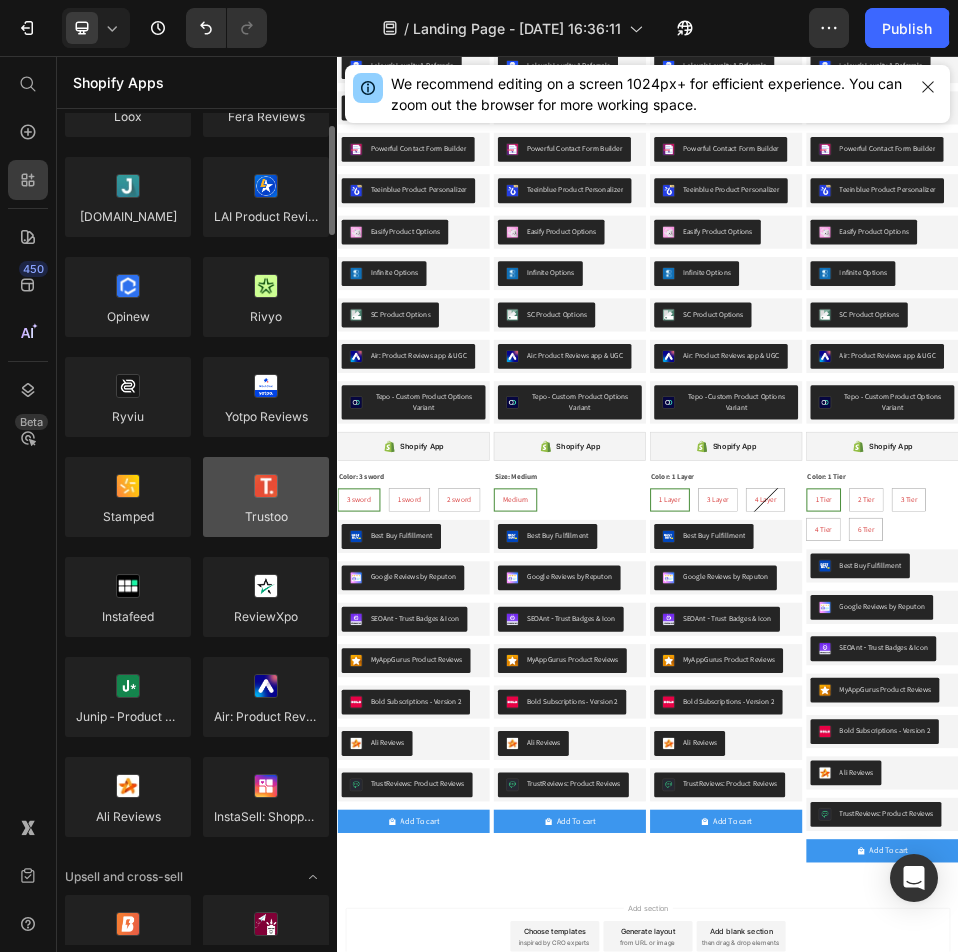 scroll, scrollTop: 0, scrollLeft: 0, axis: both 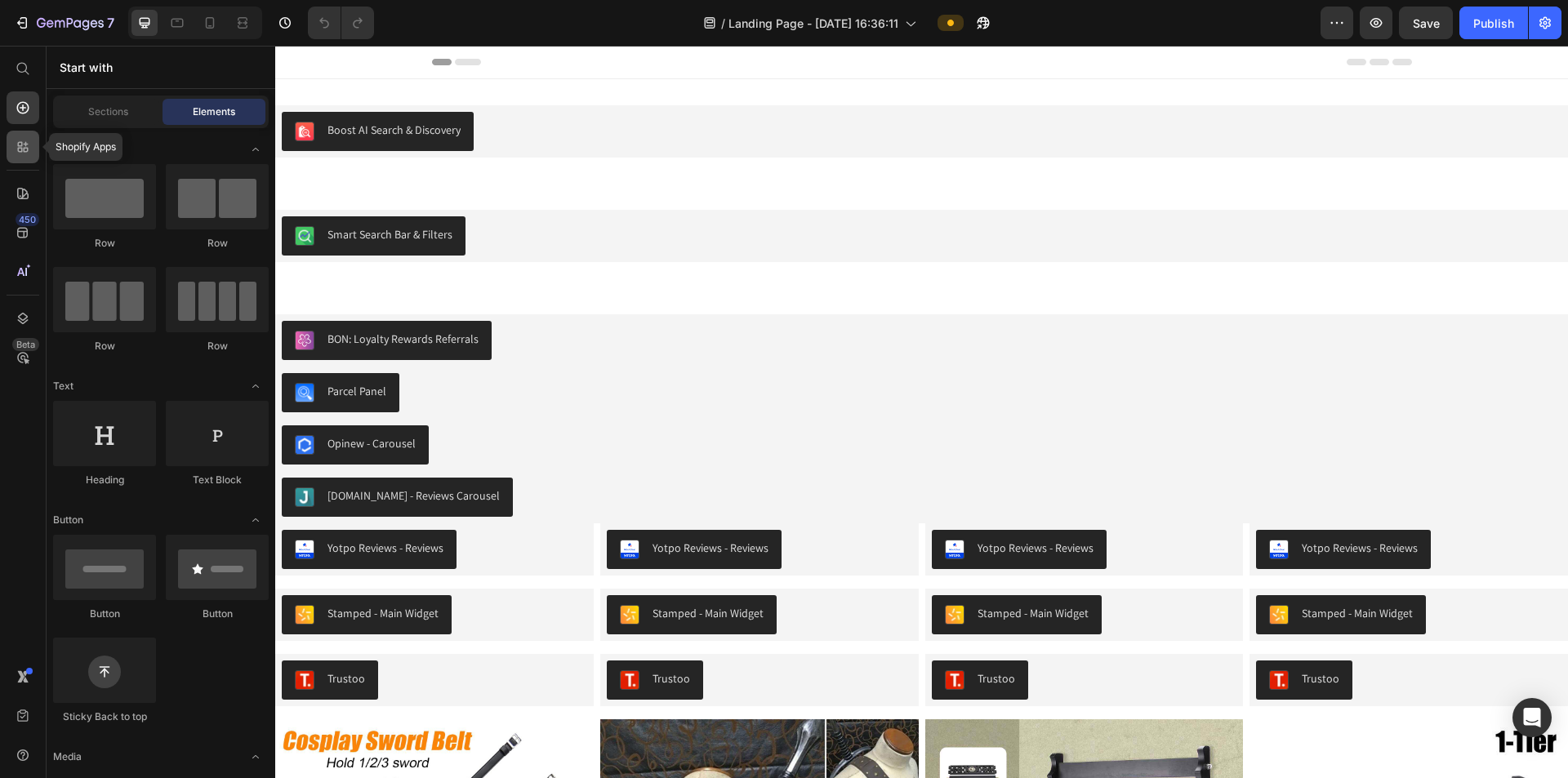 click 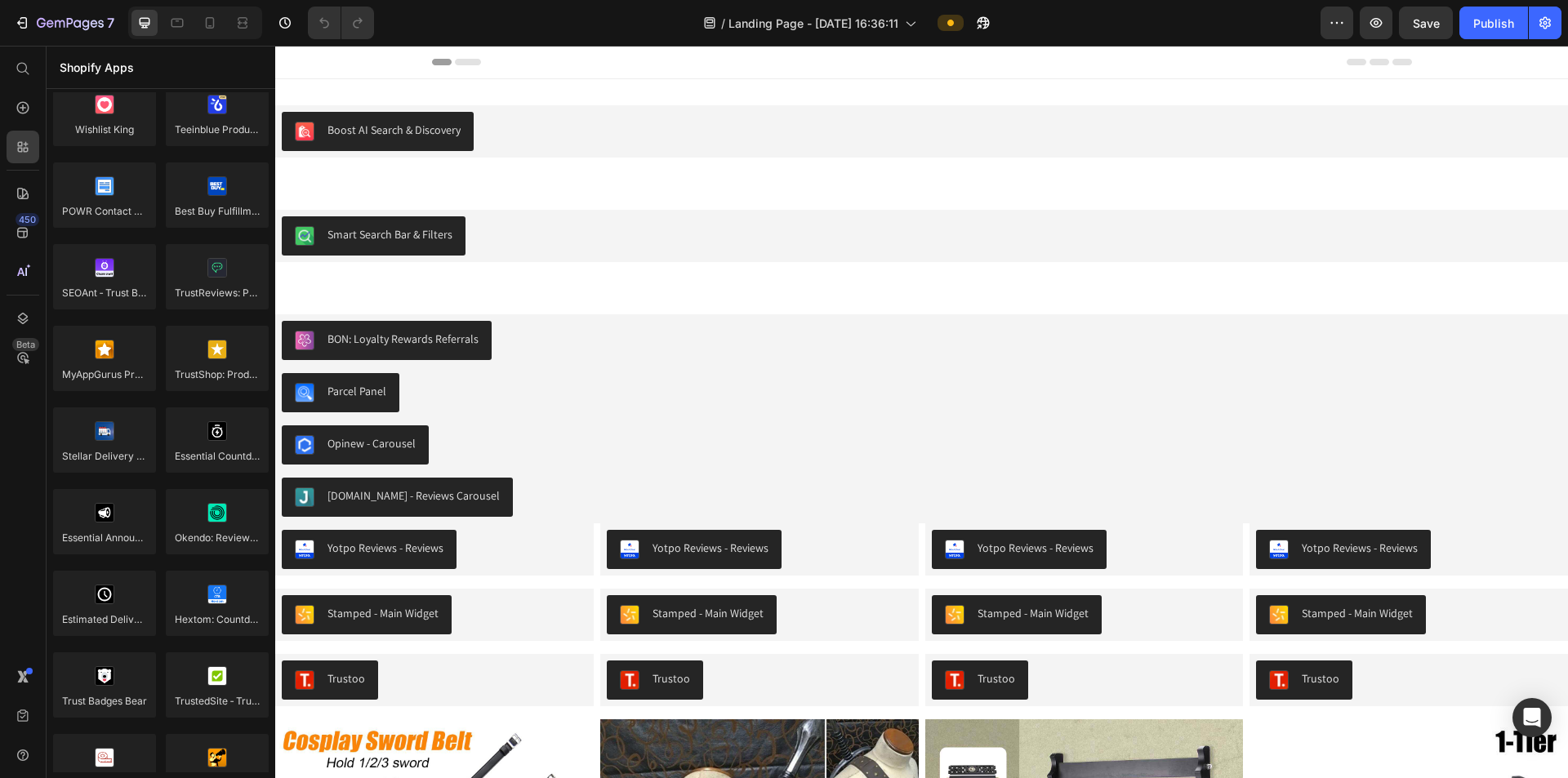 scroll, scrollTop: 4481, scrollLeft: 0, axis: vertical 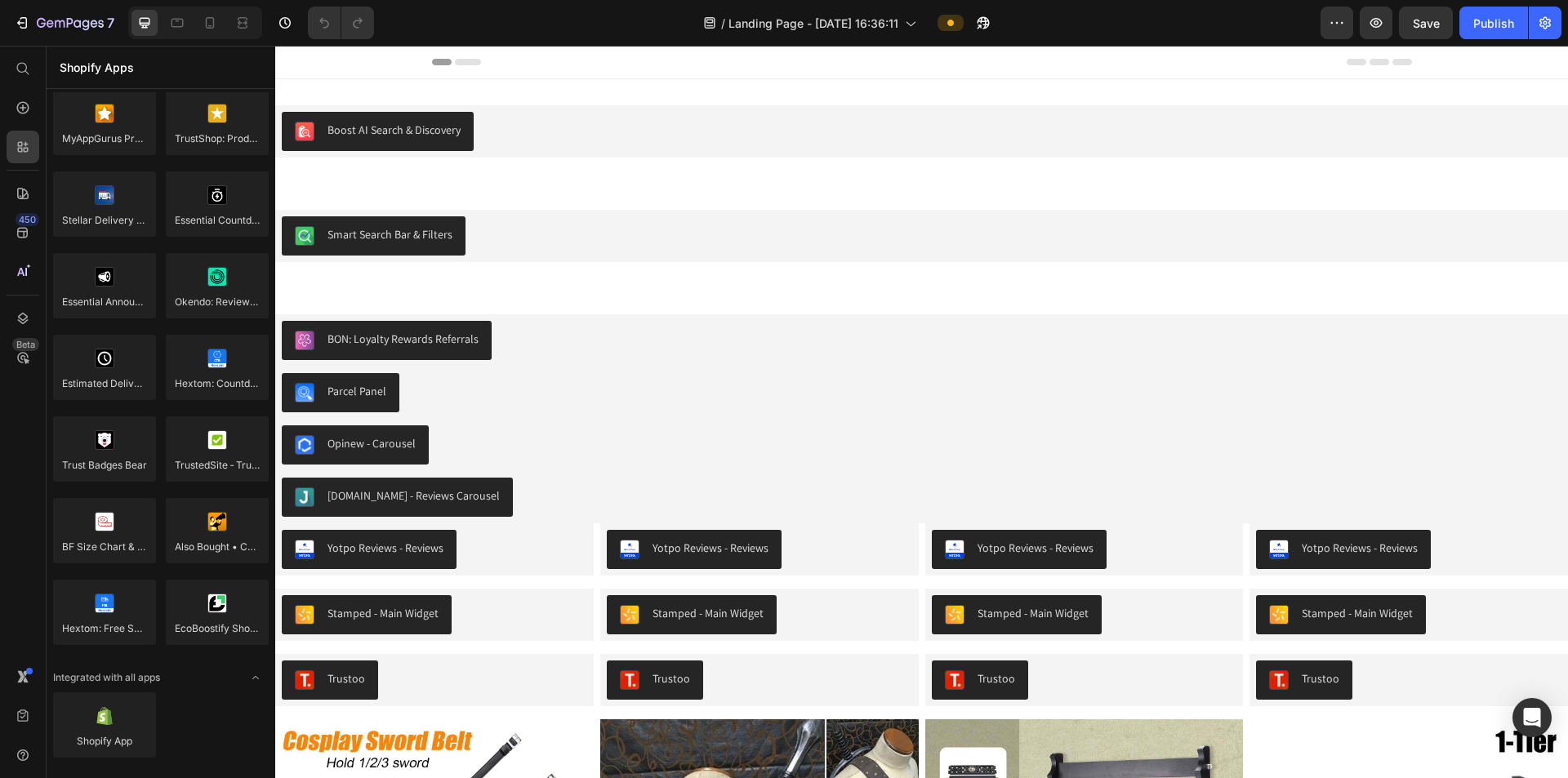 click on "Shopify Apps" at bounding box center (161, 67) 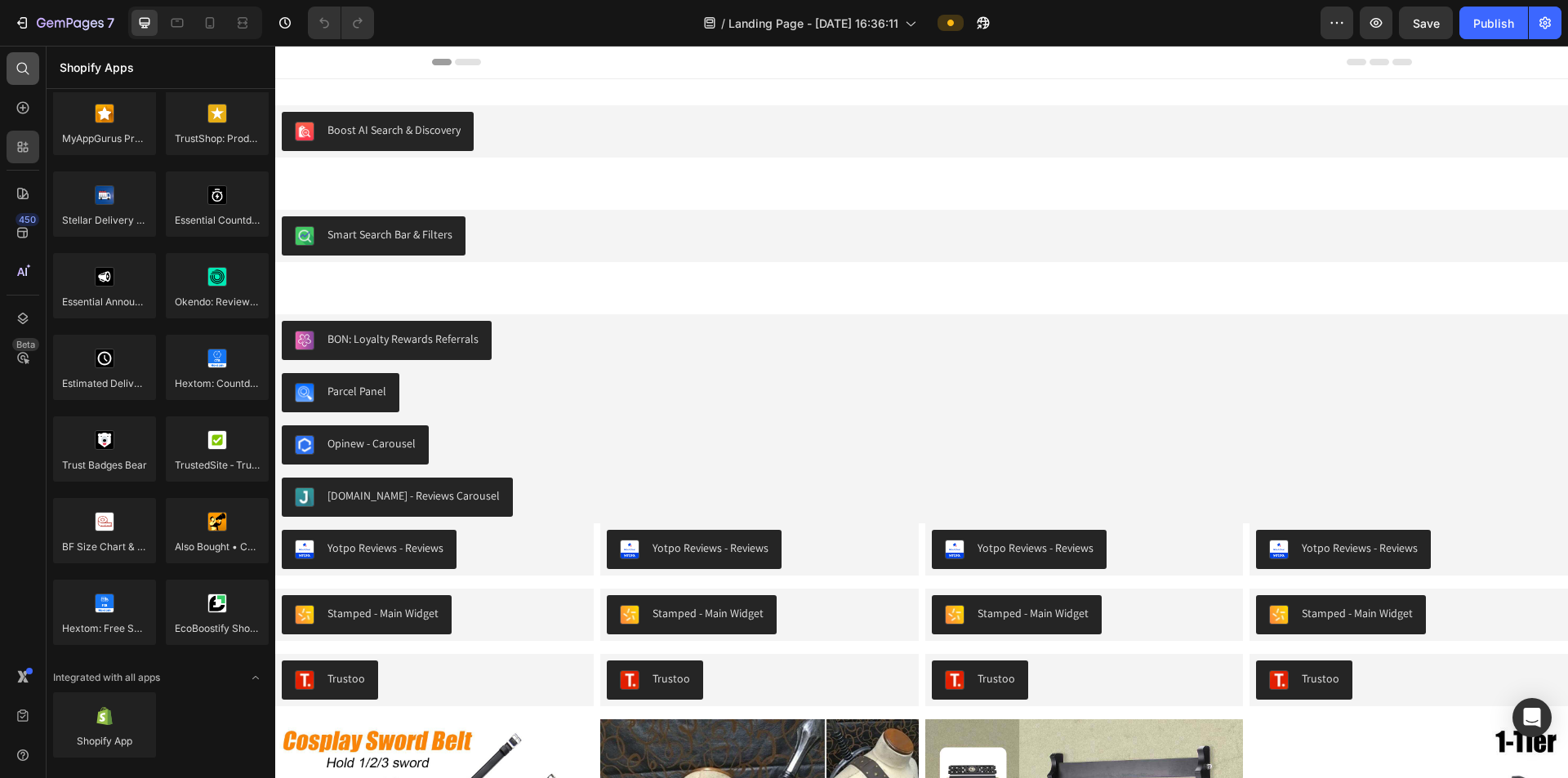 click 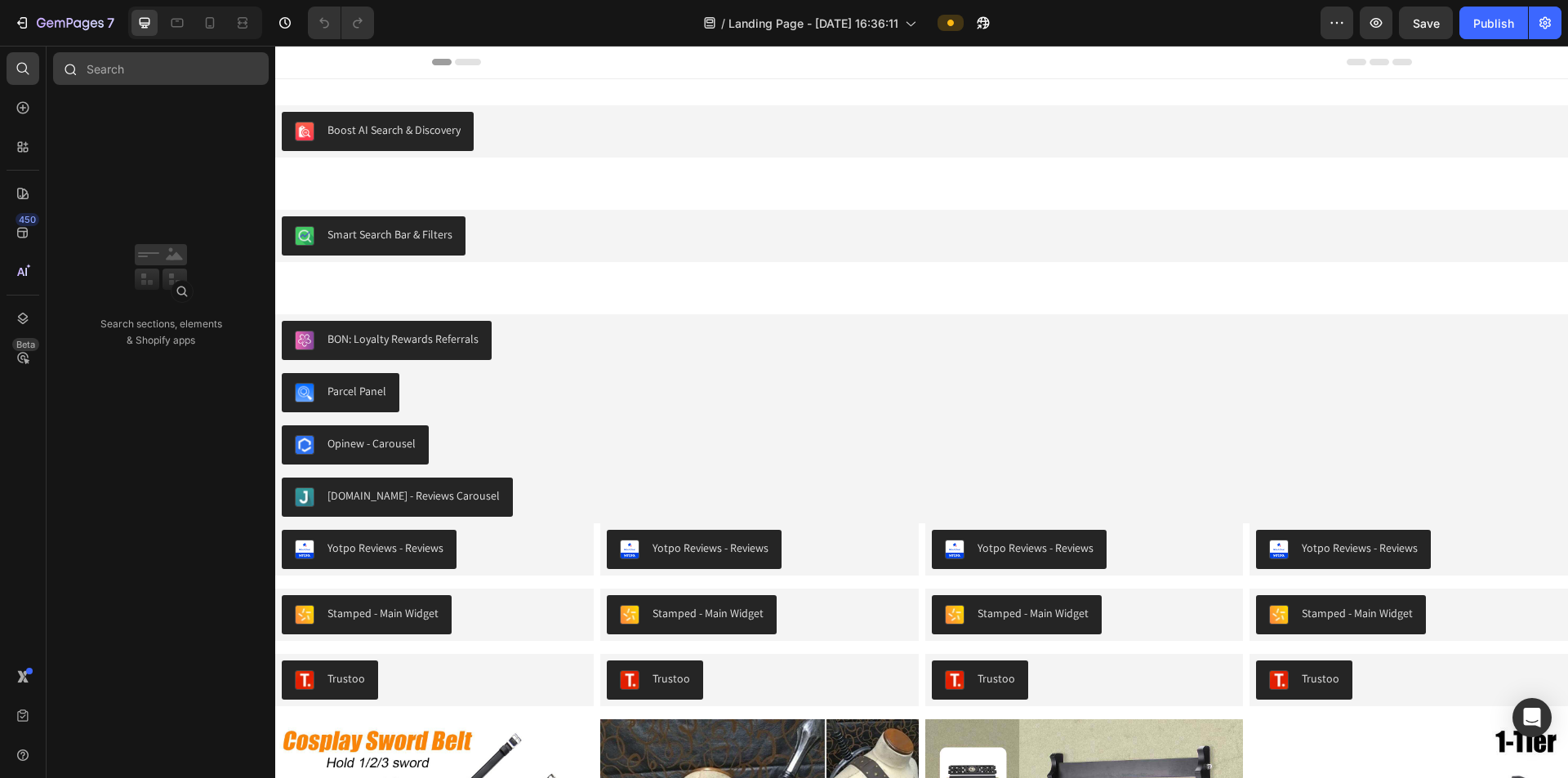 click at bounding box center [161, 69] 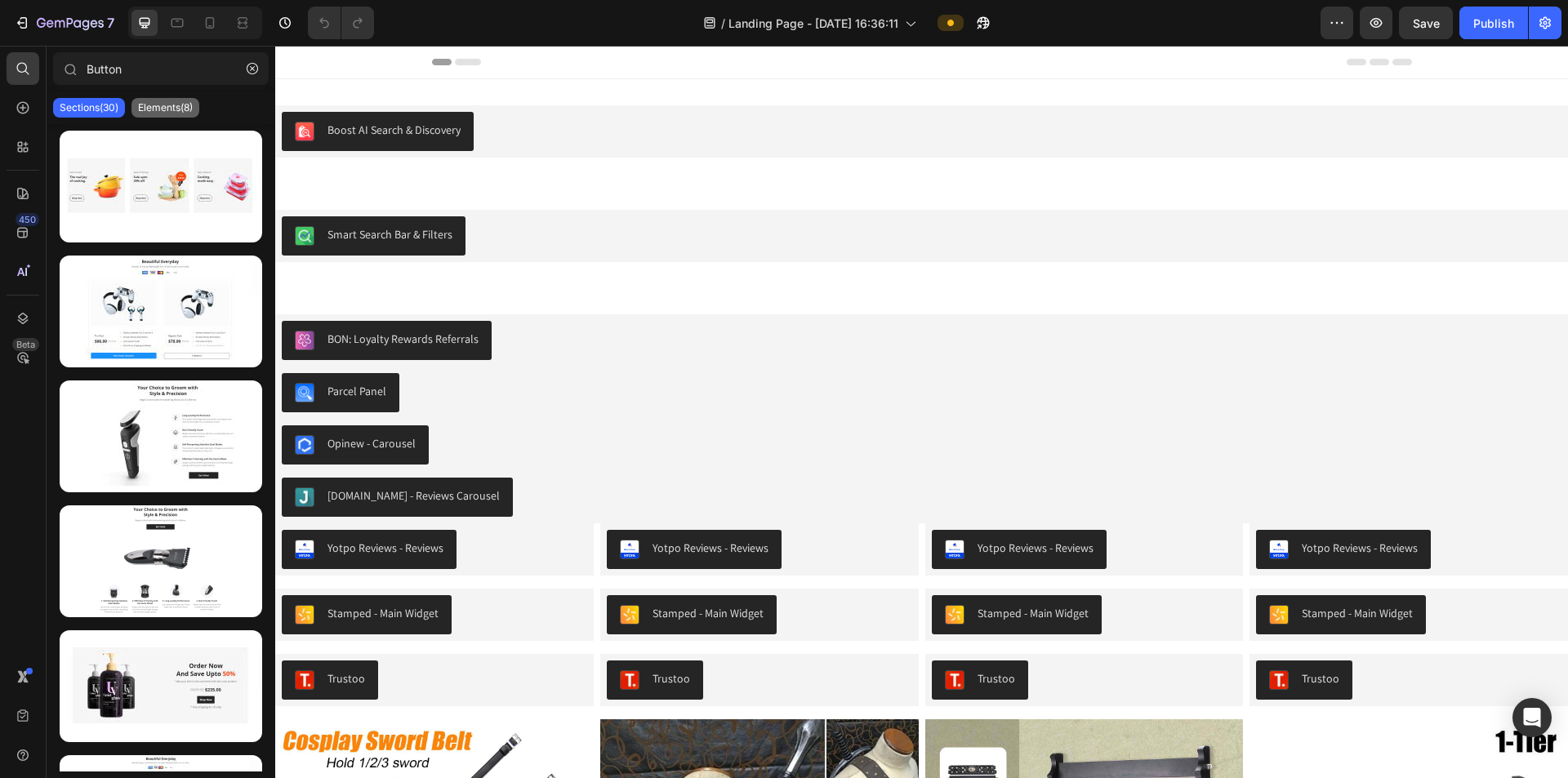 type on "Button" 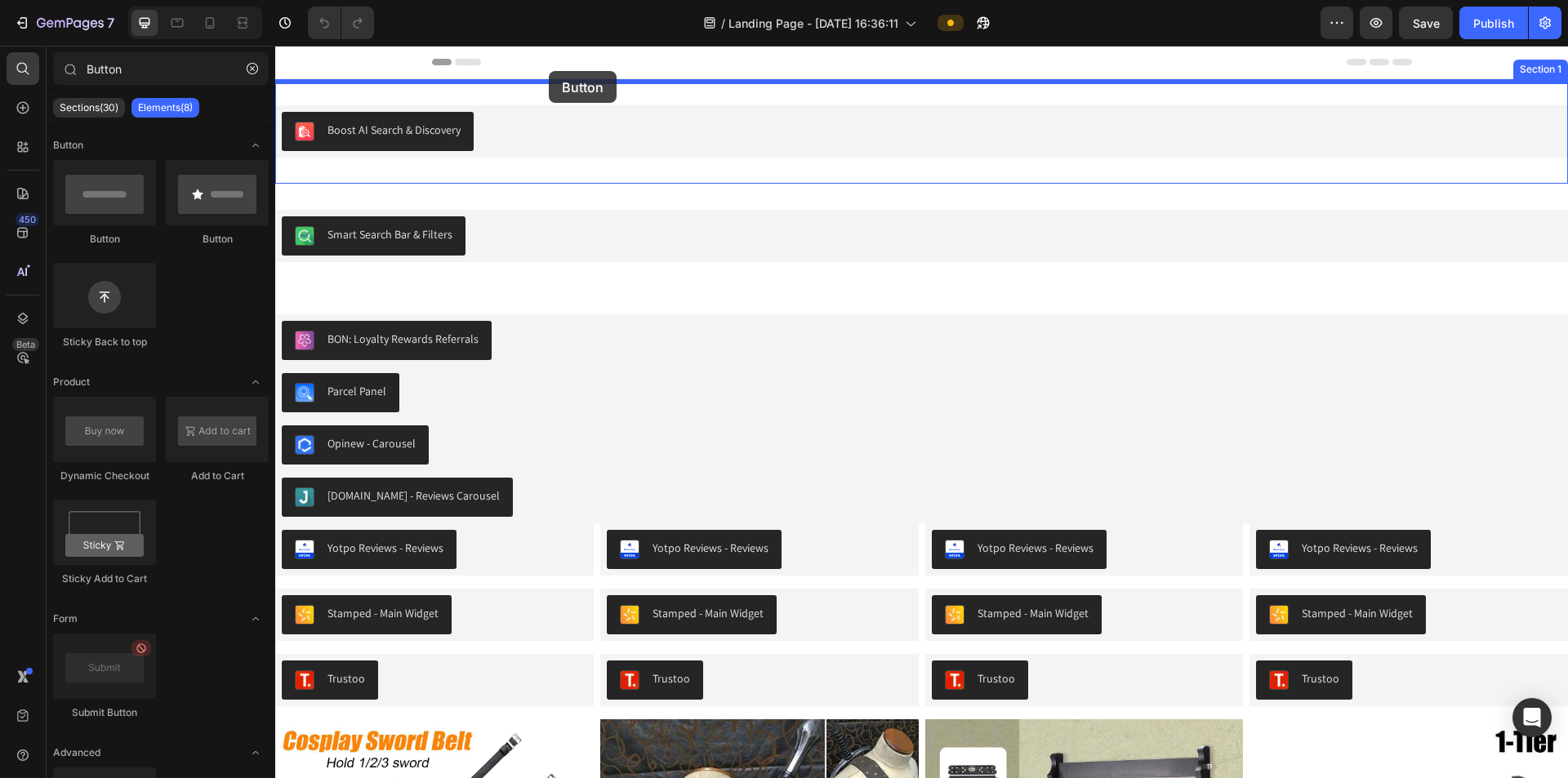 drag, startPoint x: 391, startPoint y: 235, endPoint x: 549, endPoint y: 71, distance: 227.7279 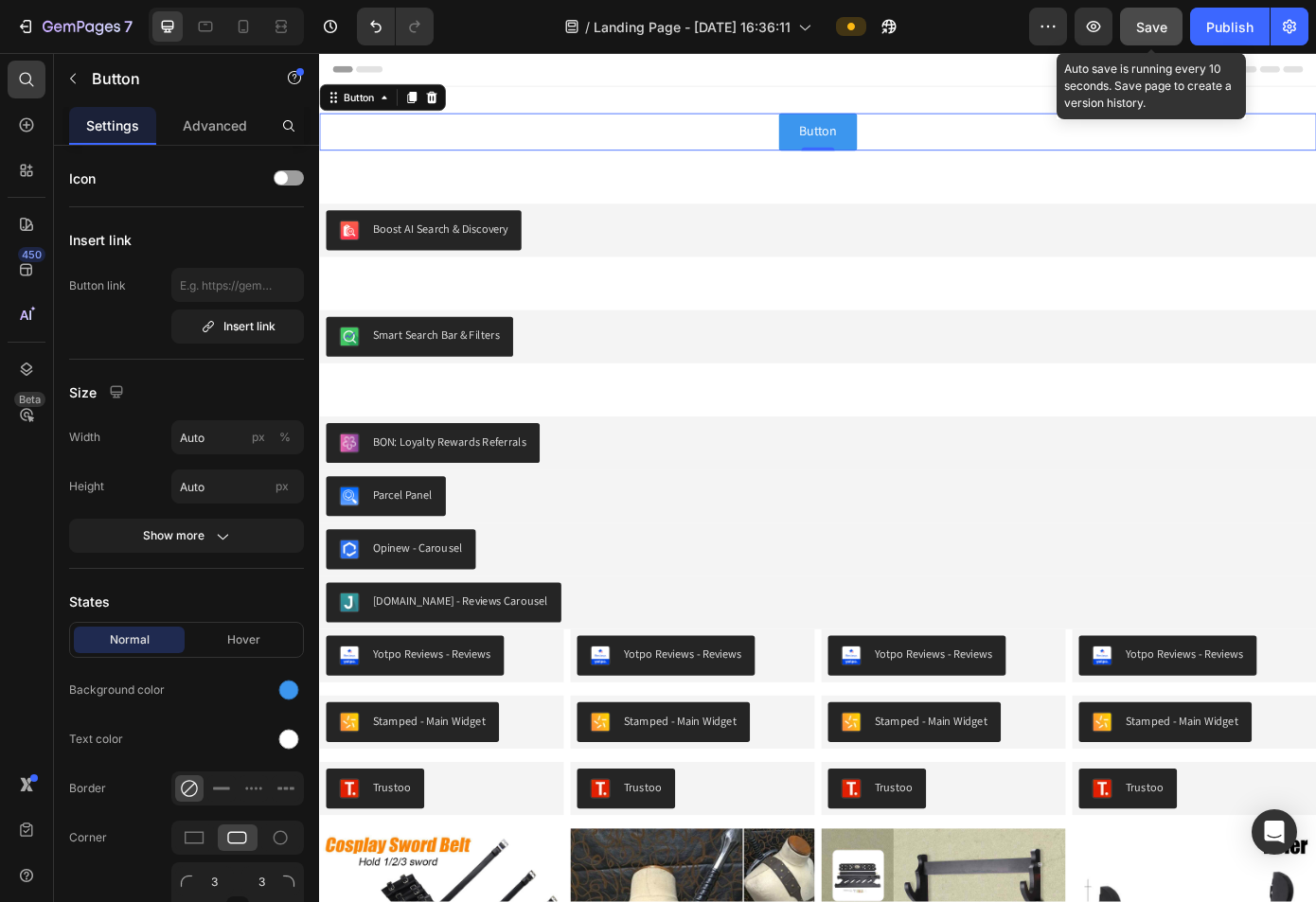 click on "Save" at bounding box center [1151, 27] 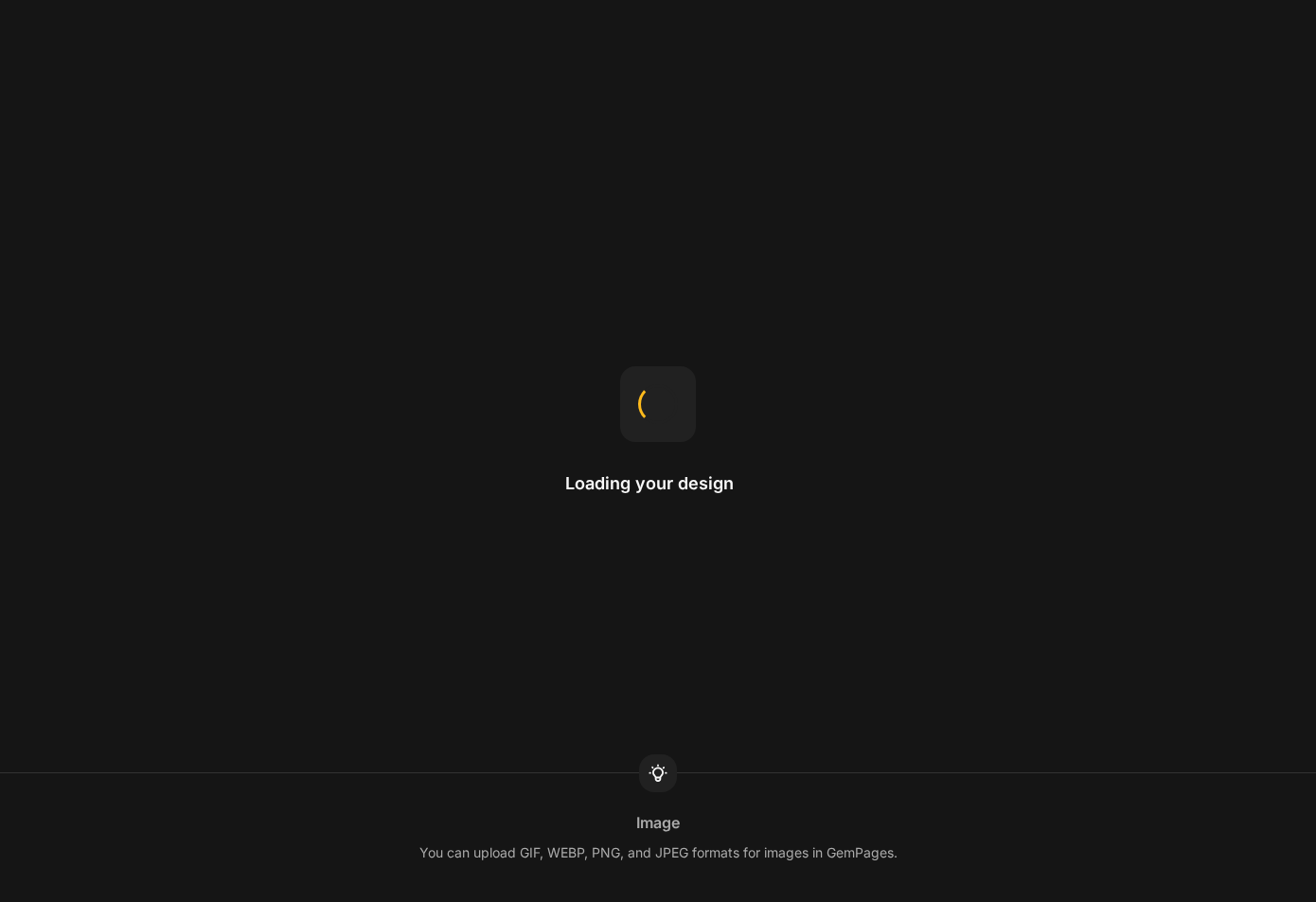 scroll, scrollTop: 0, scrollLeft: 0, axis: both 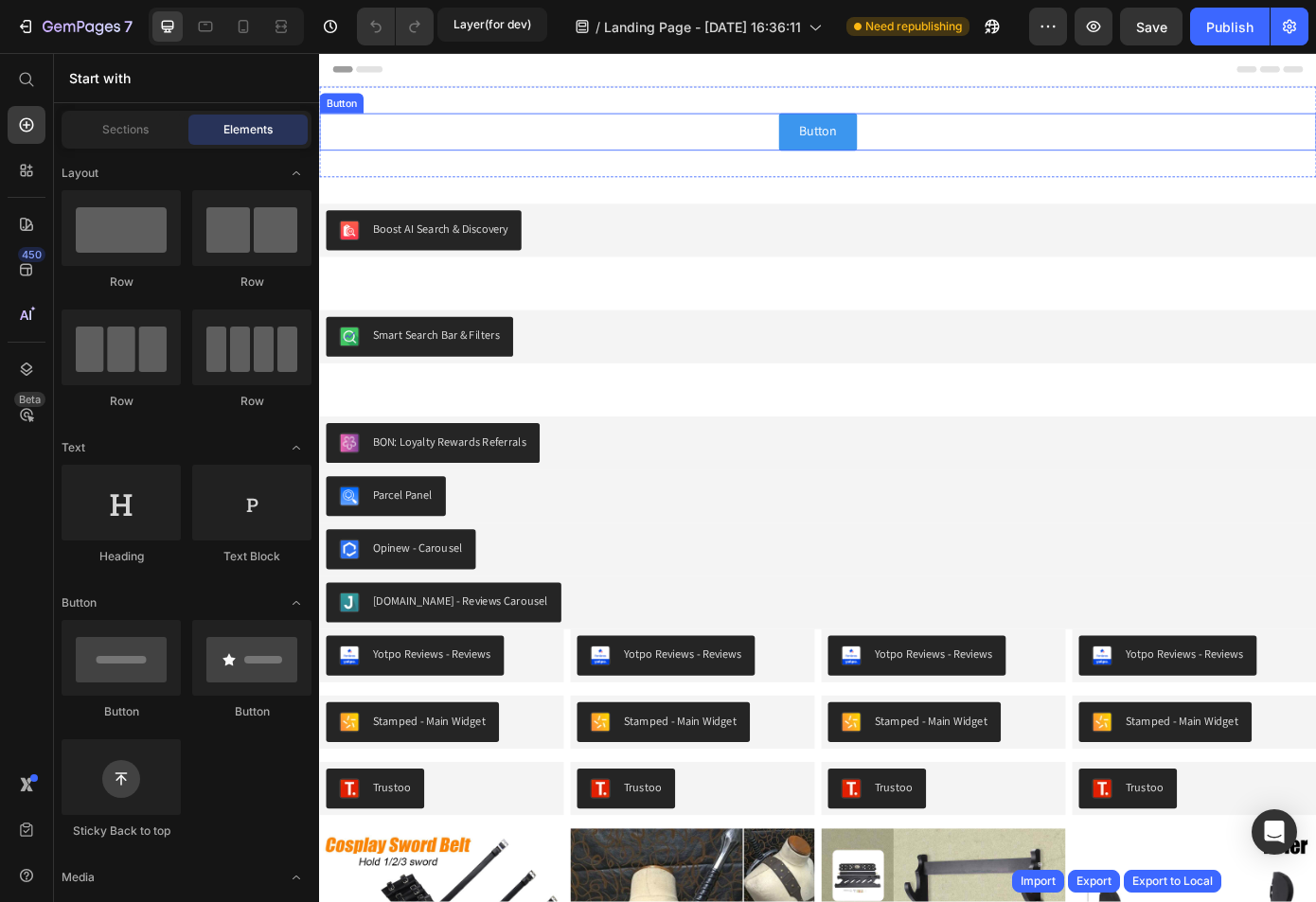click on "Button Button" at bounding box center (887, 143) 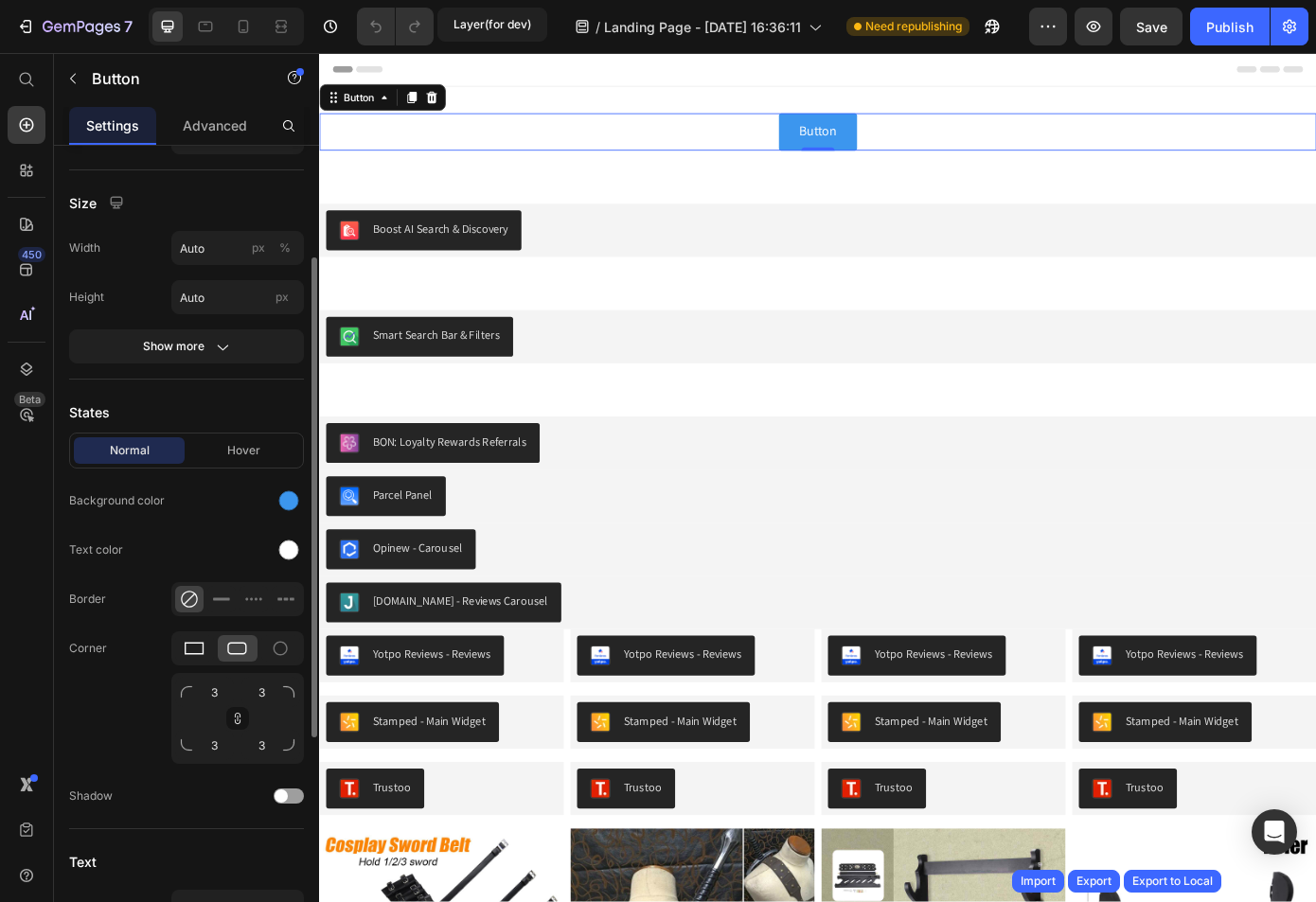scroll, scrollTop: 0, scrollLeft: 0, axis: both 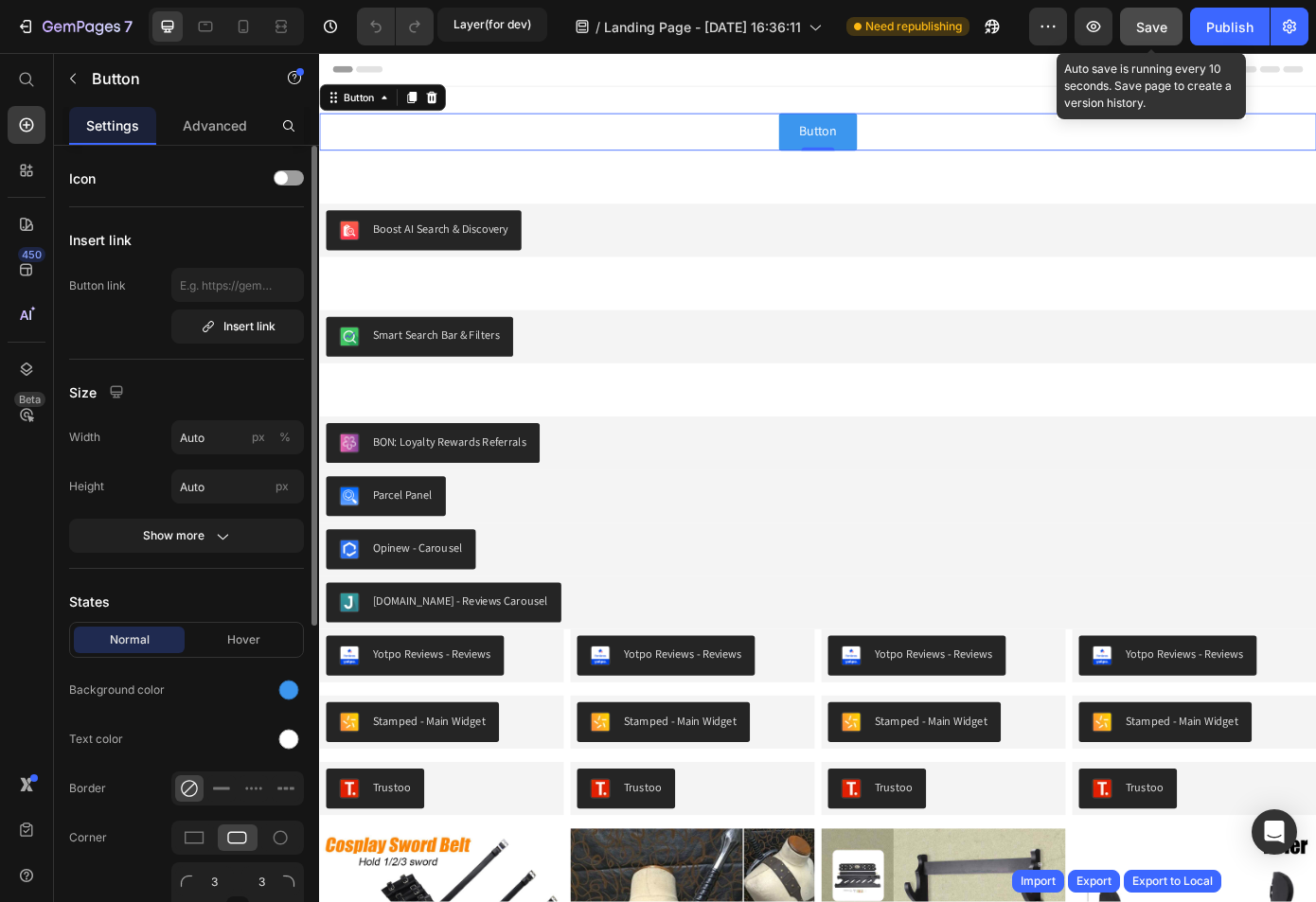 click on "Save" at bounding box center (1151, 27) 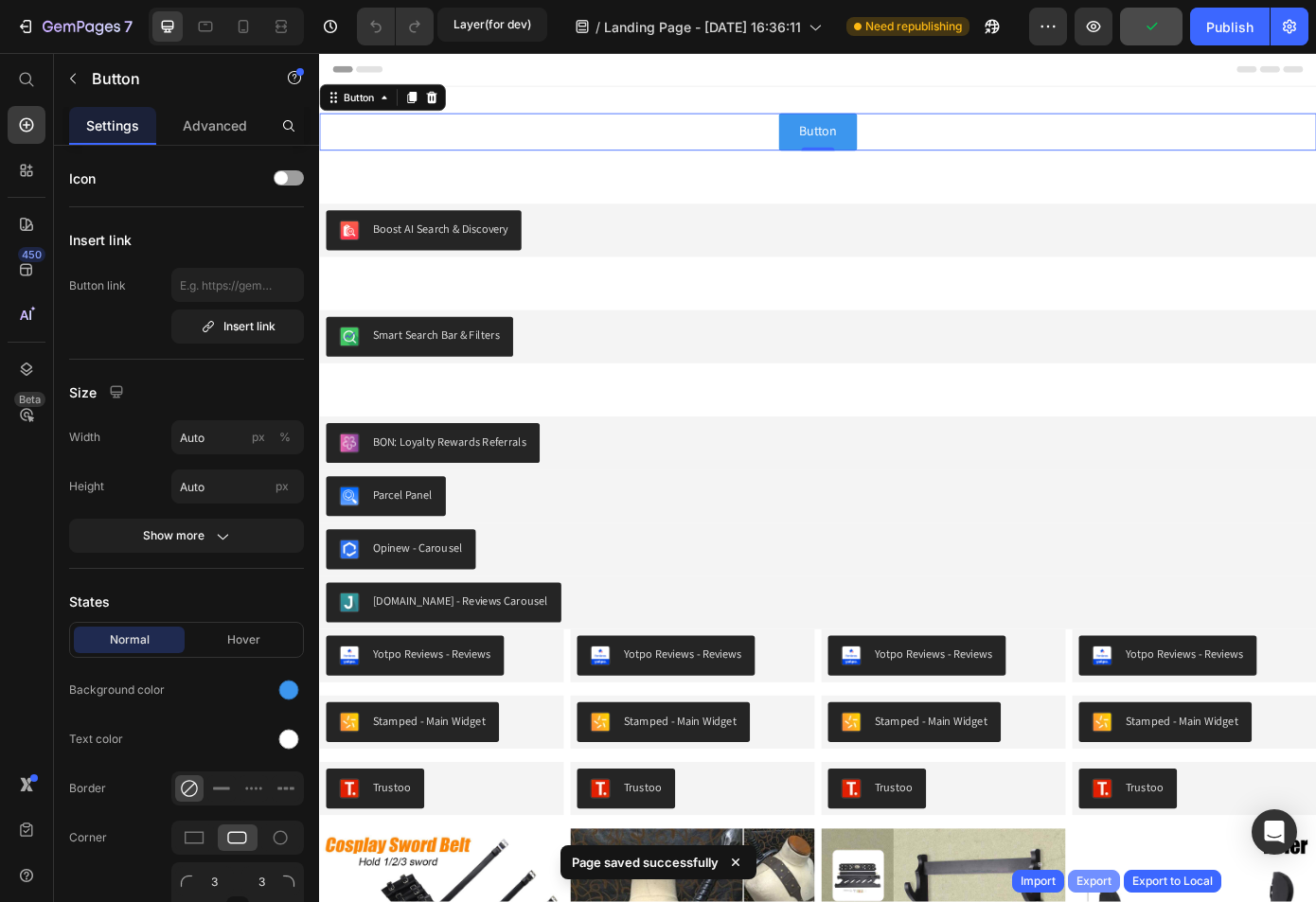 click on "Export" at bounding box center (1094, 881) 